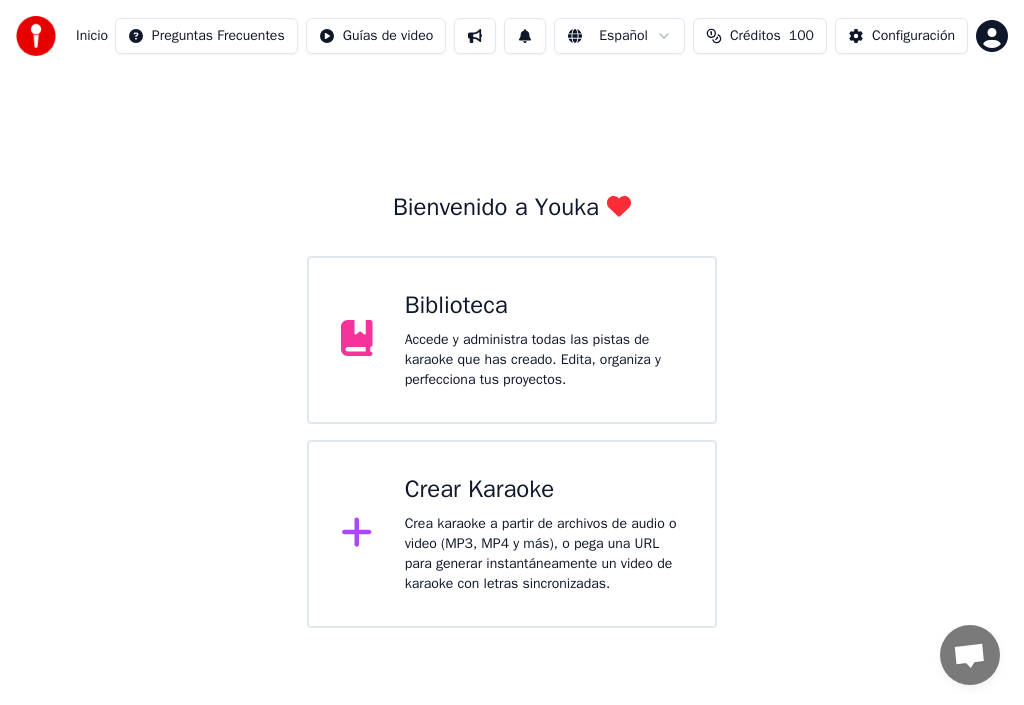 scroll, scrollTop: 0, scrollLeft: 0, axis: both 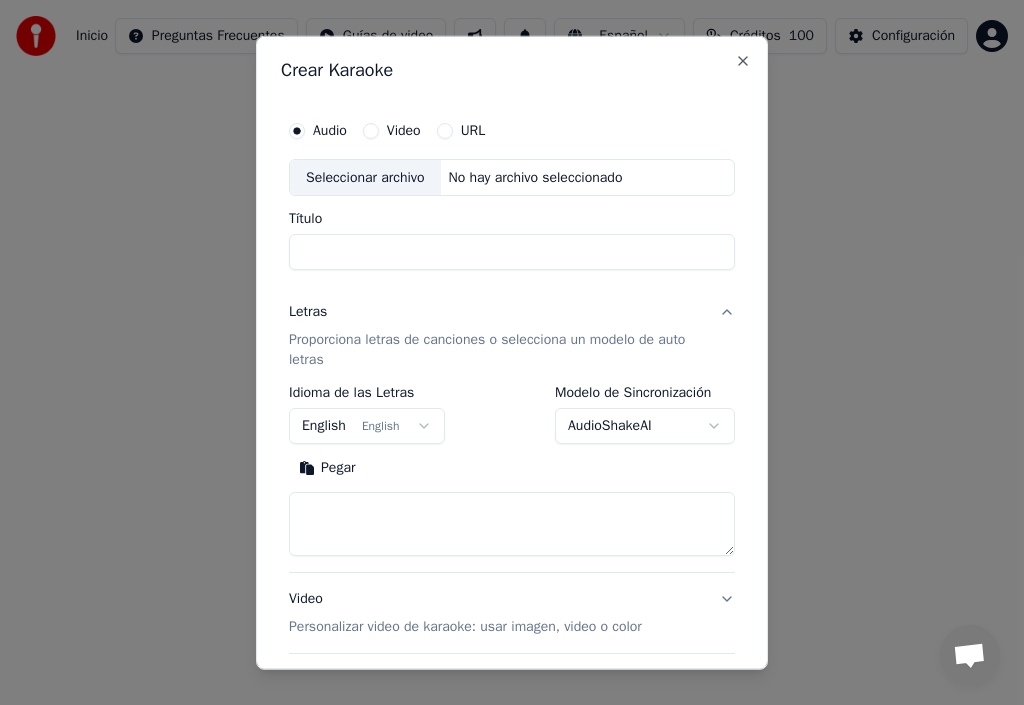 click on "Título" at bounding box center [512, 252] 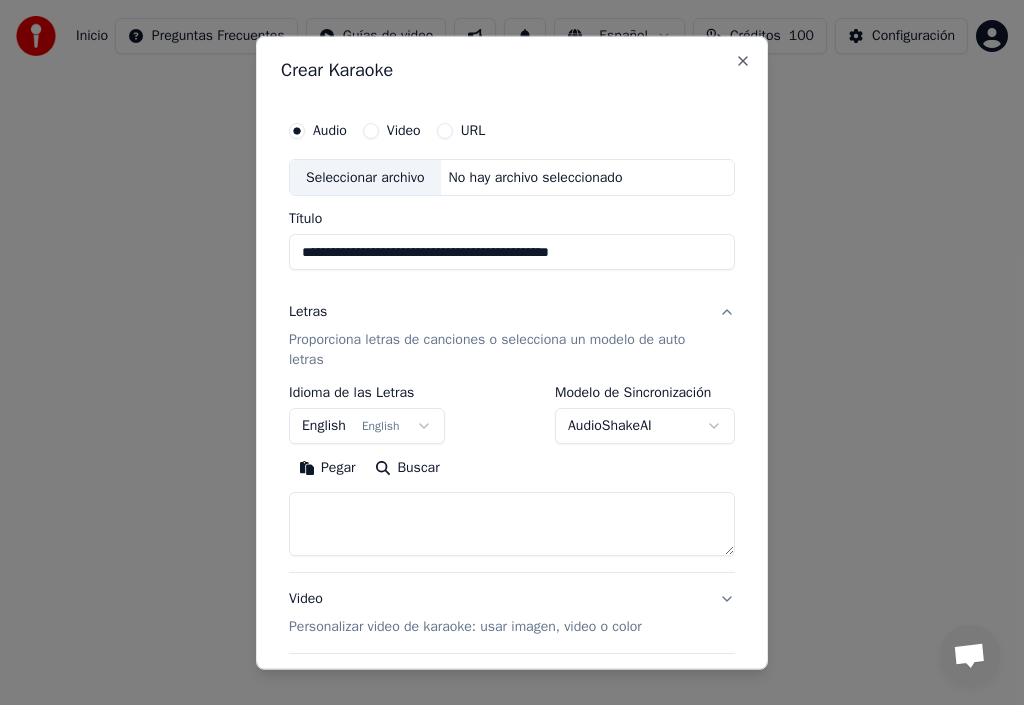 type on "**********" 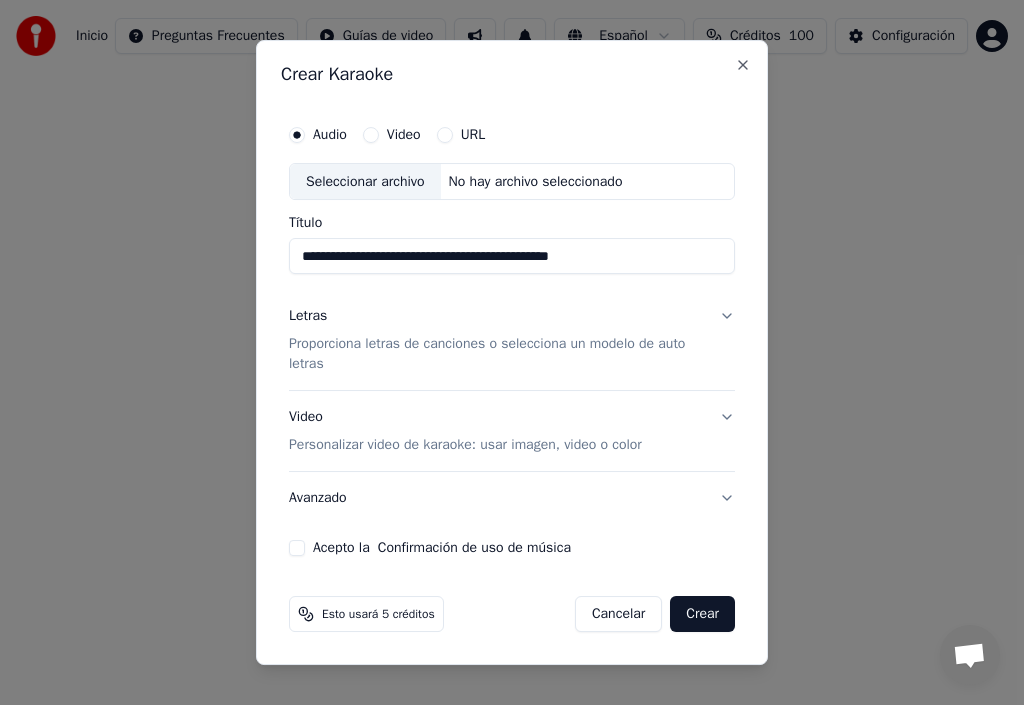 click on "Acepto la   Confirmación de uso de música" at bounding box center (297, 548) 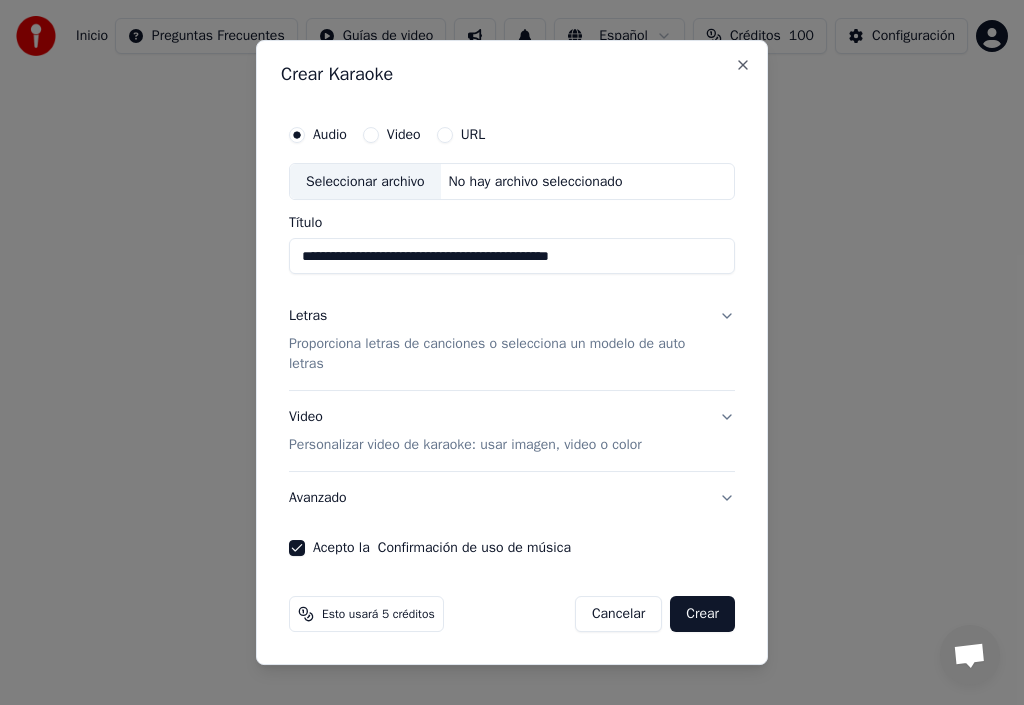 click on "Letras" at bounding box center (308, 317) 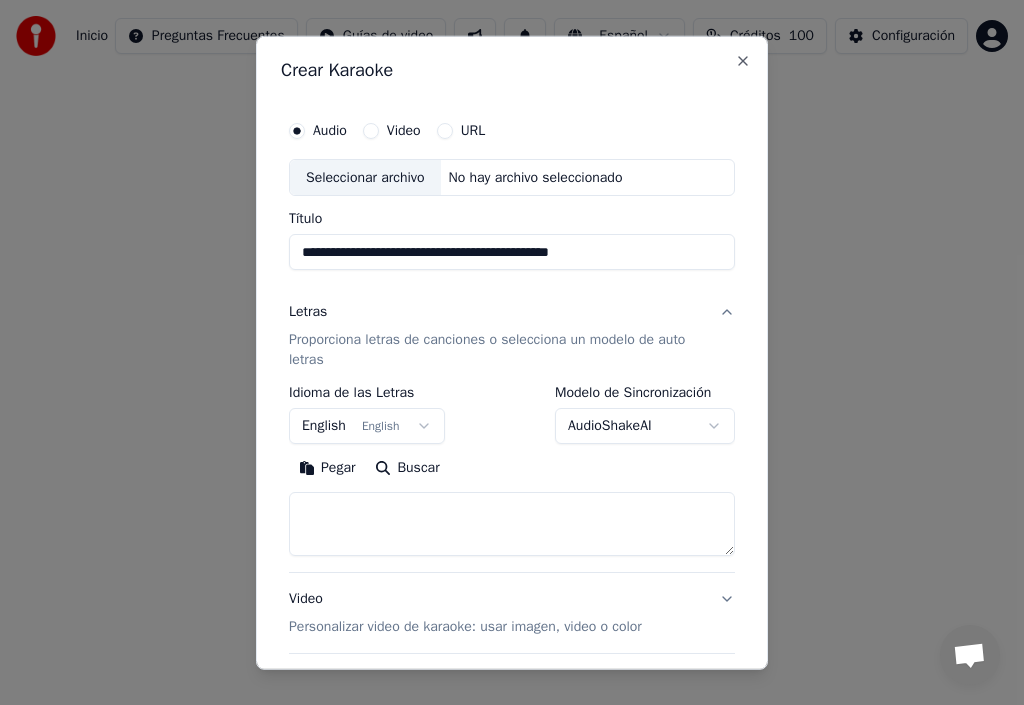 click on "Pegar" at bounding box center [327, 468] 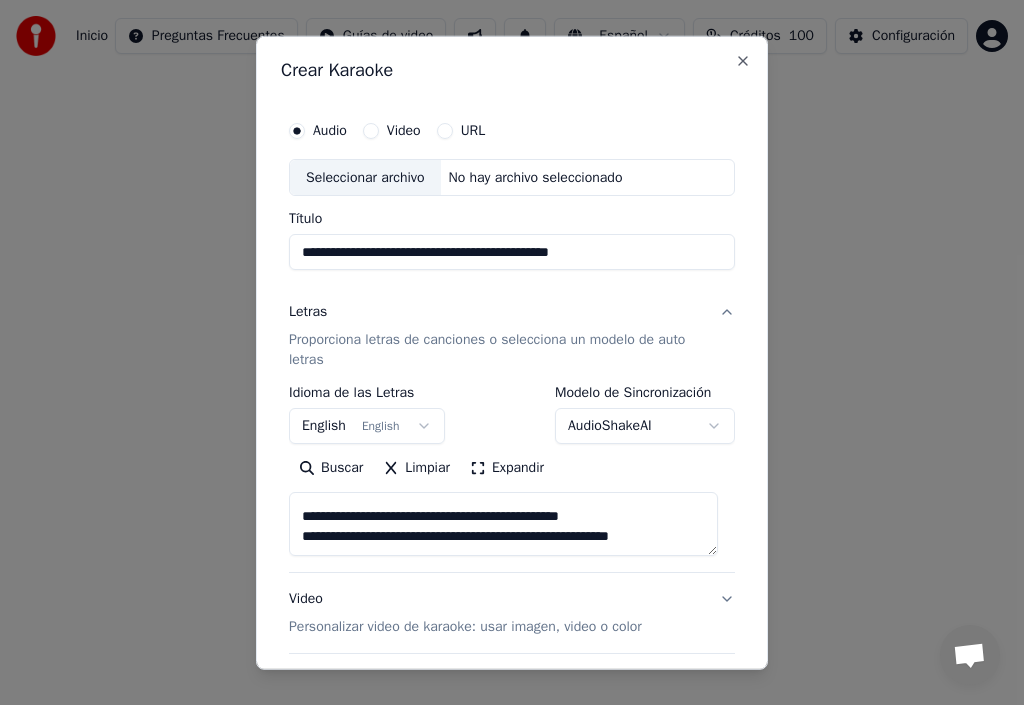 scroll, scrollTop: 554, scrollLeft: 0, axis: vertical 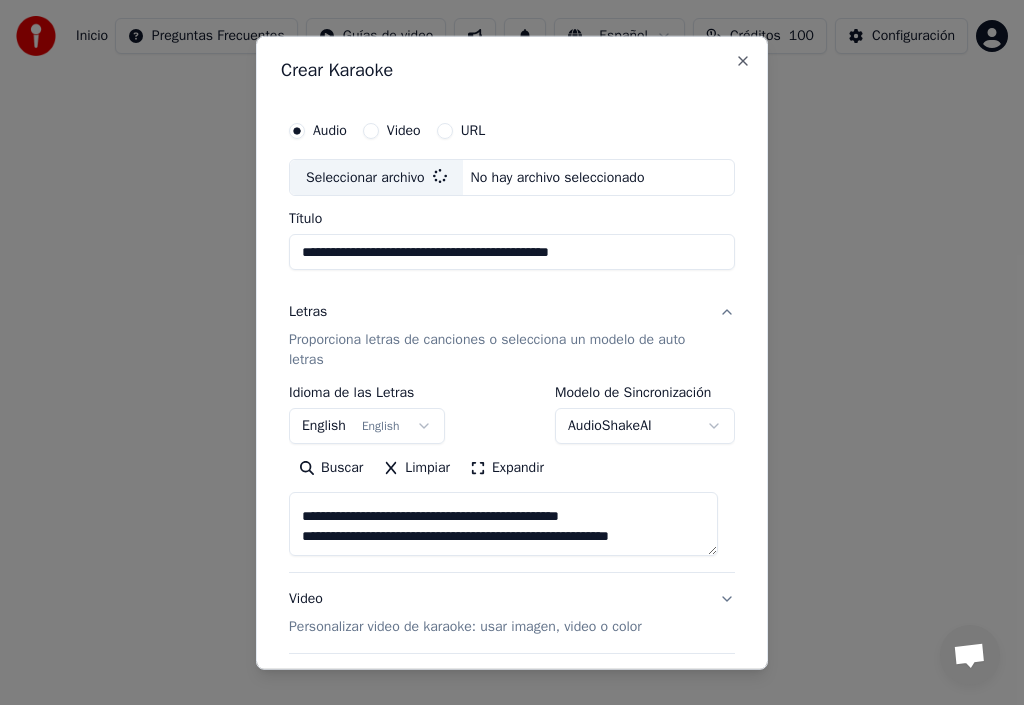 type on "**********" 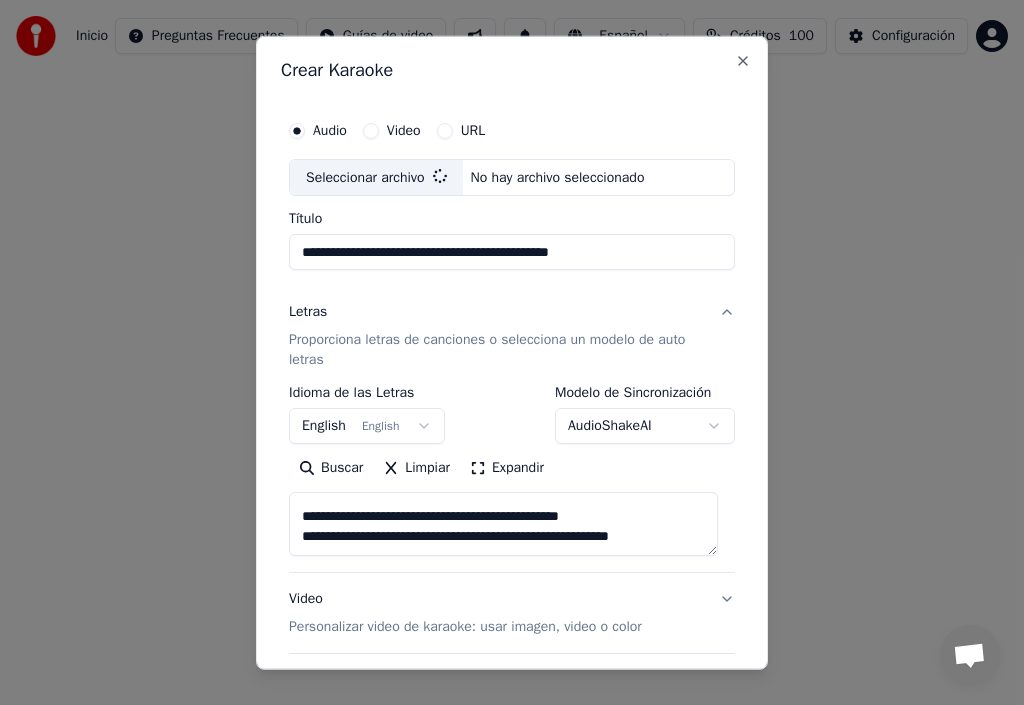 type on "**********" 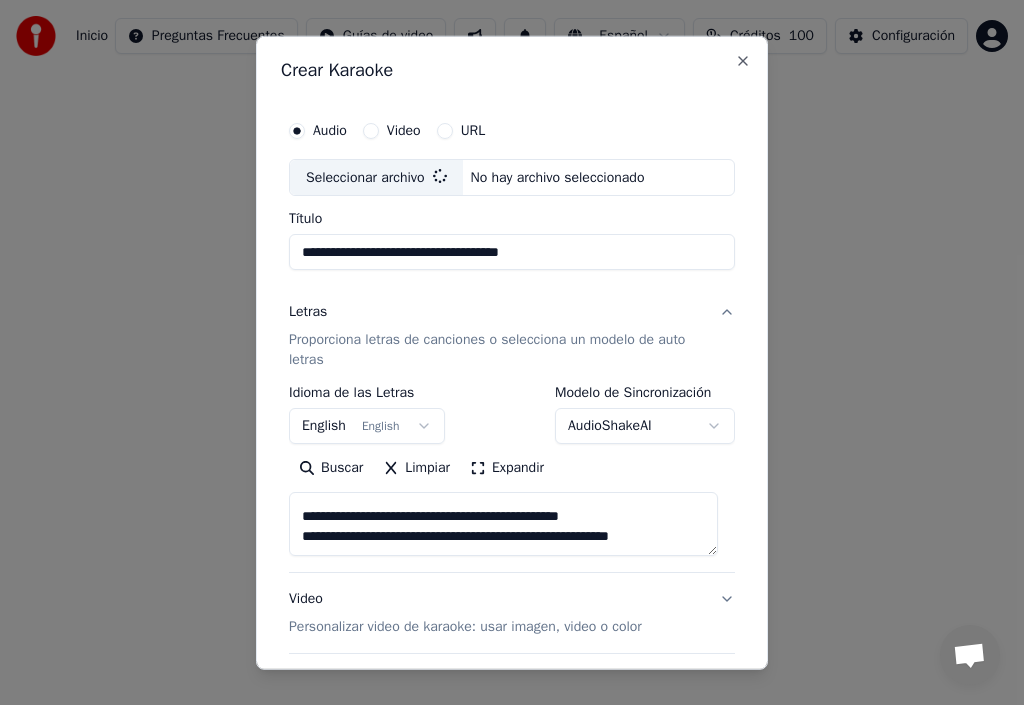 scroll, scrollTop: 534, scrollLeft: 0, axis: vertical 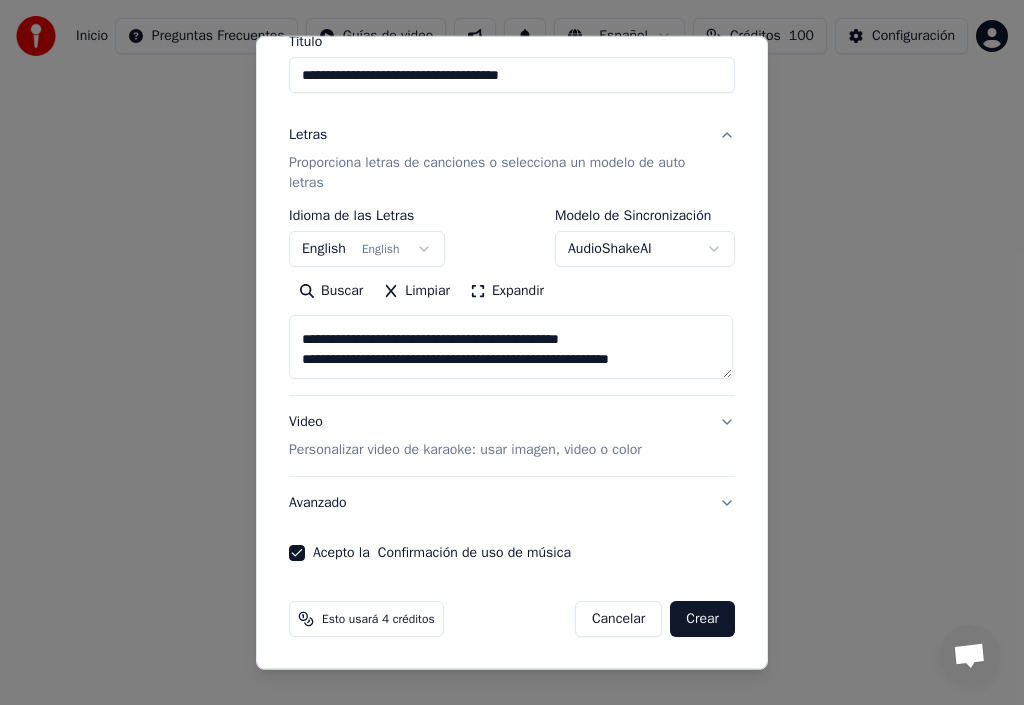 click on "Crear" at bounding box center (702, 619) 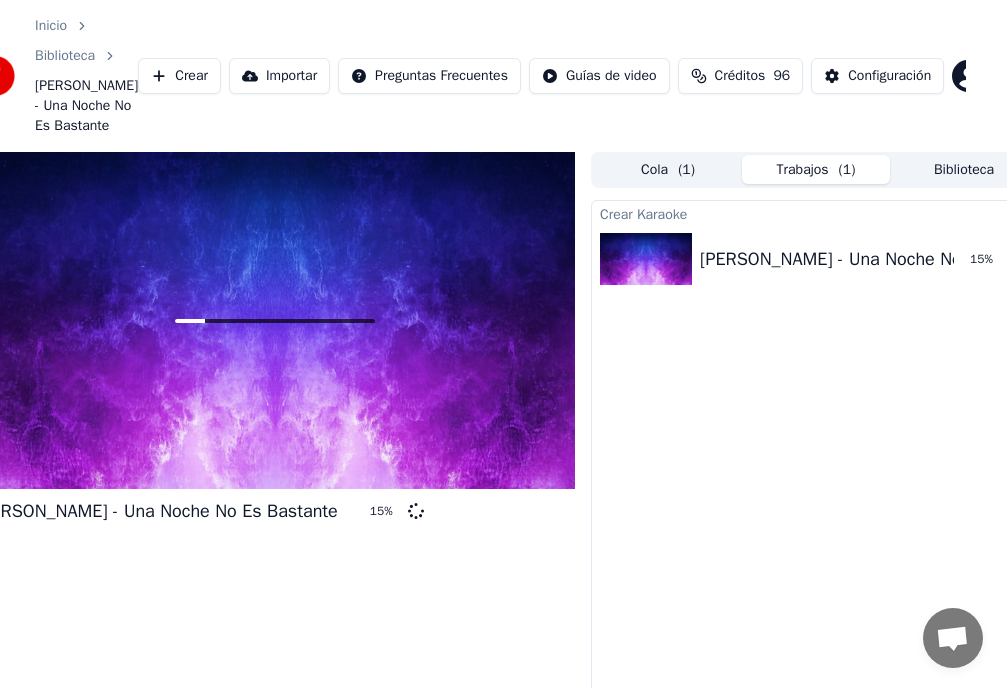 scroll, scrollTop: 0, scrollLeft: 75, axis: horizontal 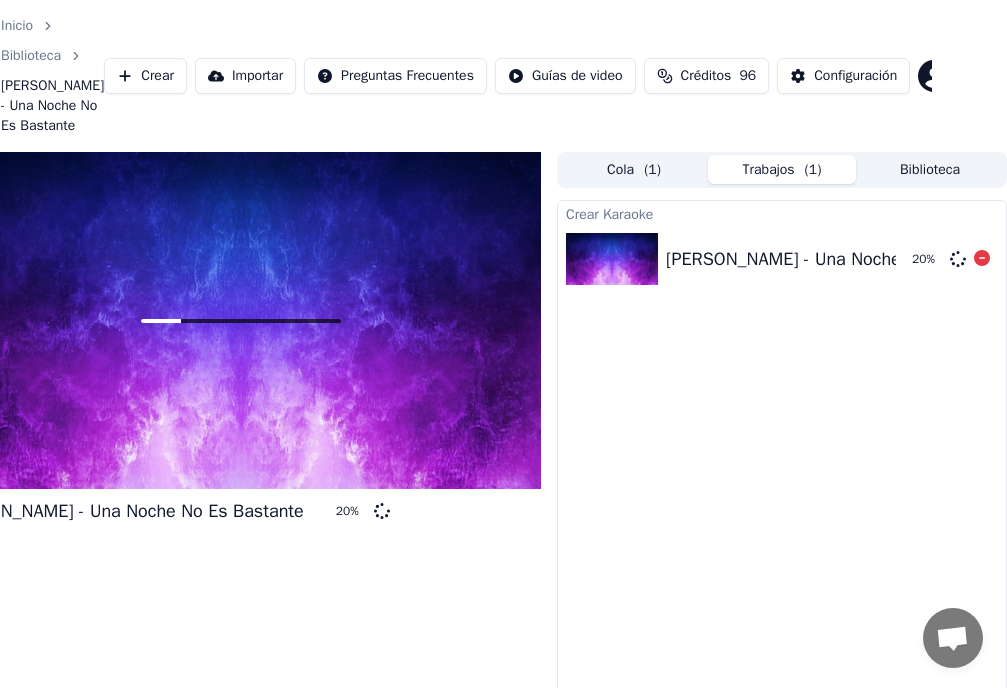 click on "[PERSON_NAME] - Una Noche No Es Bastante" at bounding box center (847, 259) 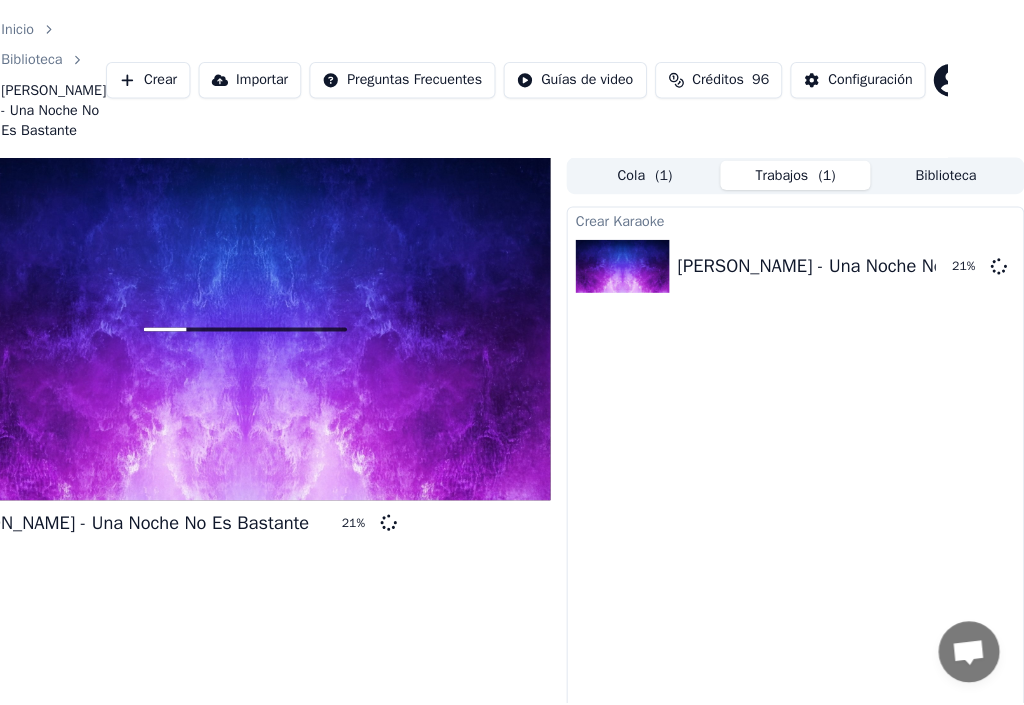 scroll, scrollTop: 0, scrollLeft: 0, axis: both 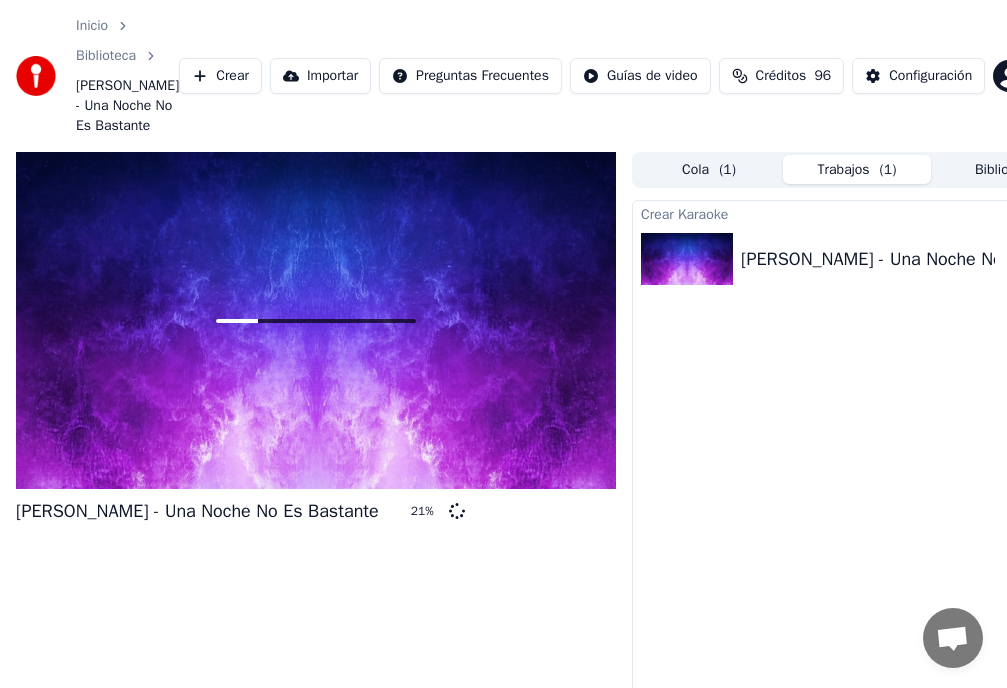 click on "[PERSON_NAME] - Una Noche No Es Bastante" at bounding box center (197, 511) 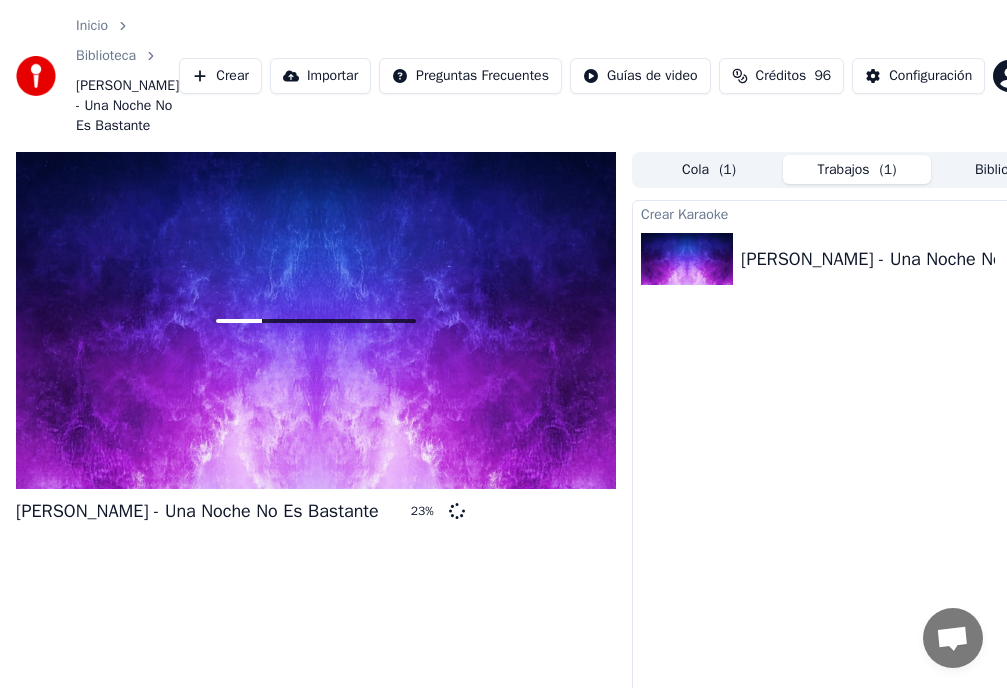 click on "Inicio" at bounding box center (92, 26) 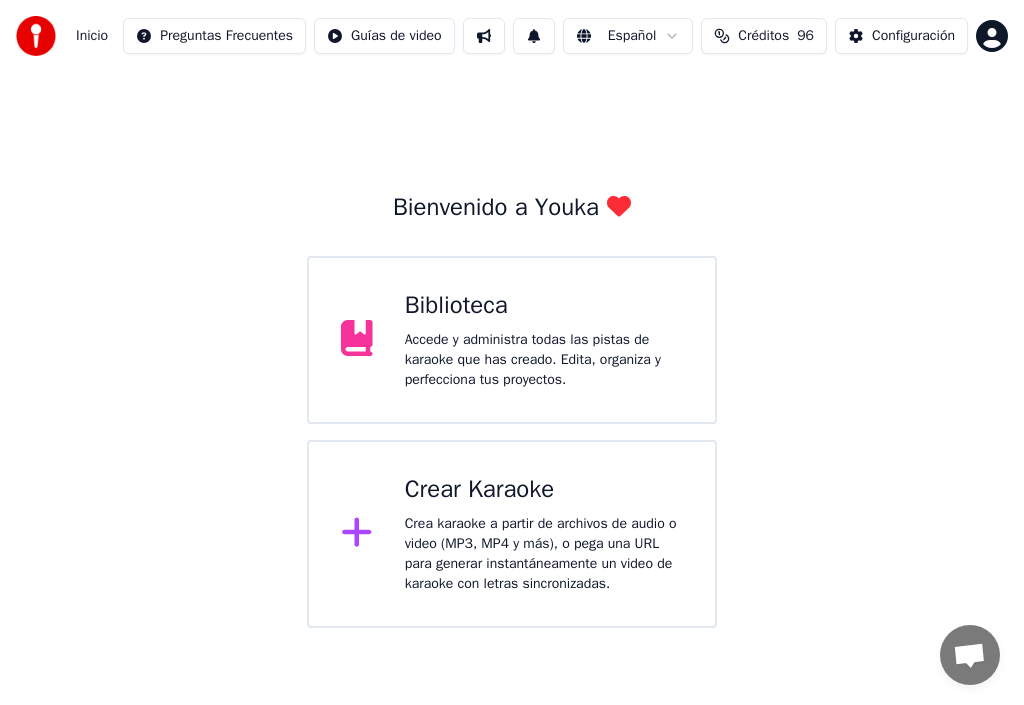 click on "Crear Karaoke" at bounding box center [544, 490] 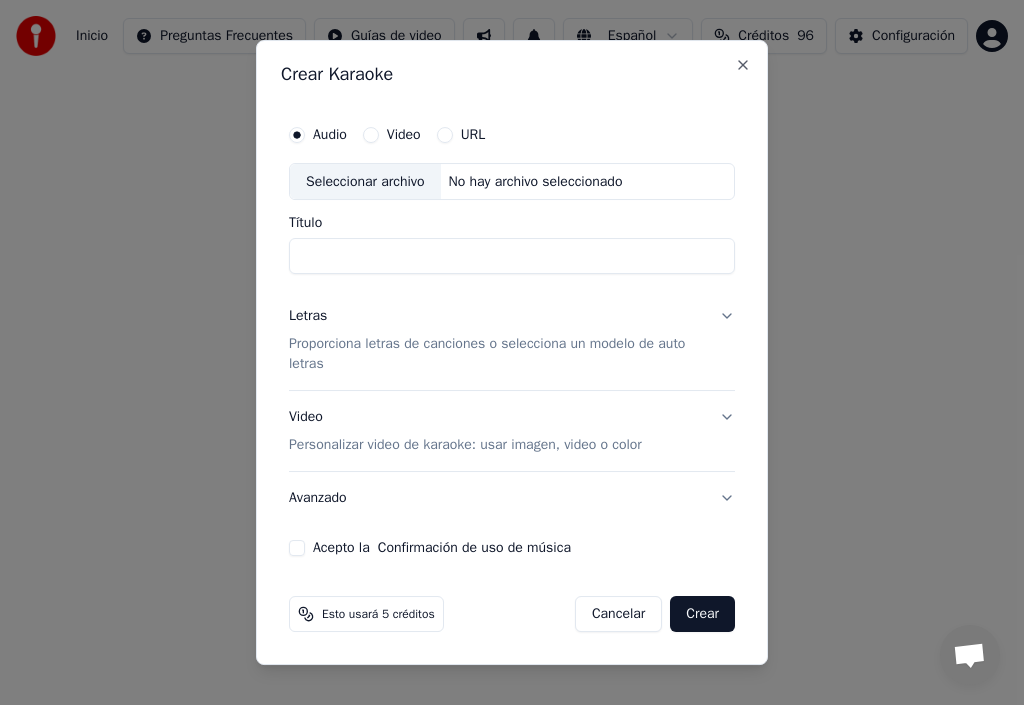 click on "Letras" at bounding box center [308, 317] 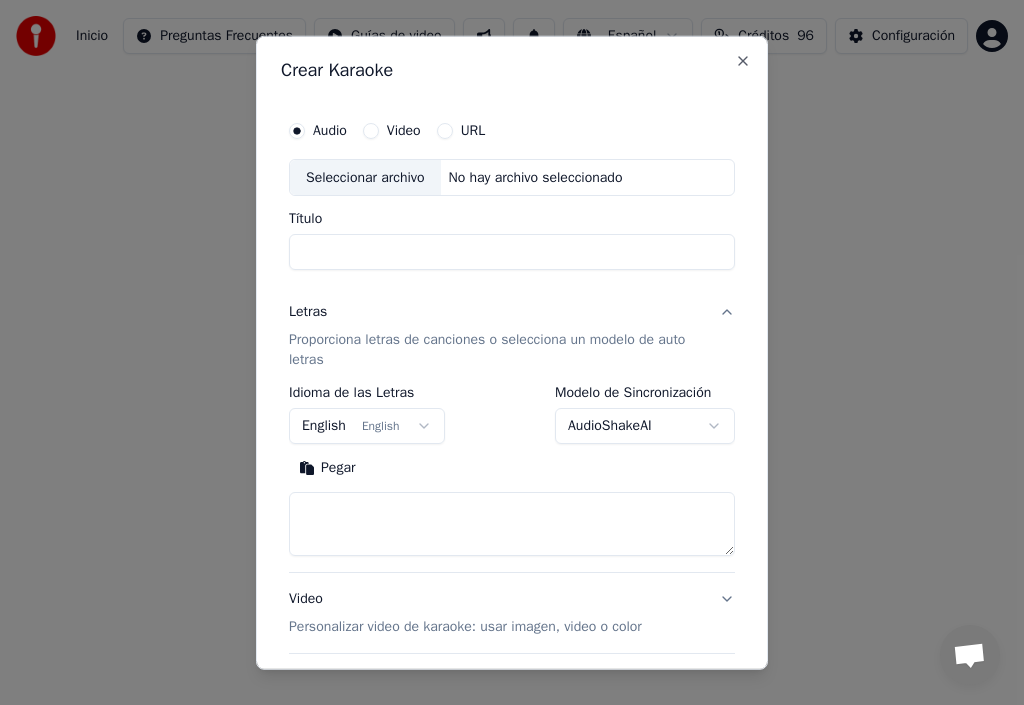 click on "Pegar" at bounding box center [327, 468] 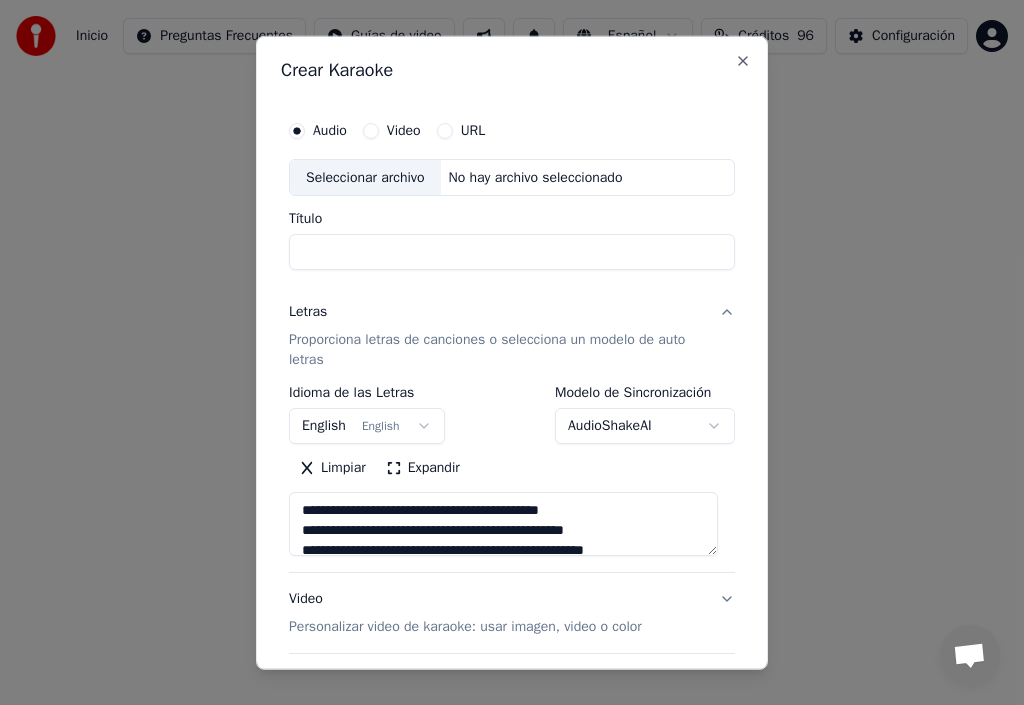 click on "Título" at bounding box center (512, 252) 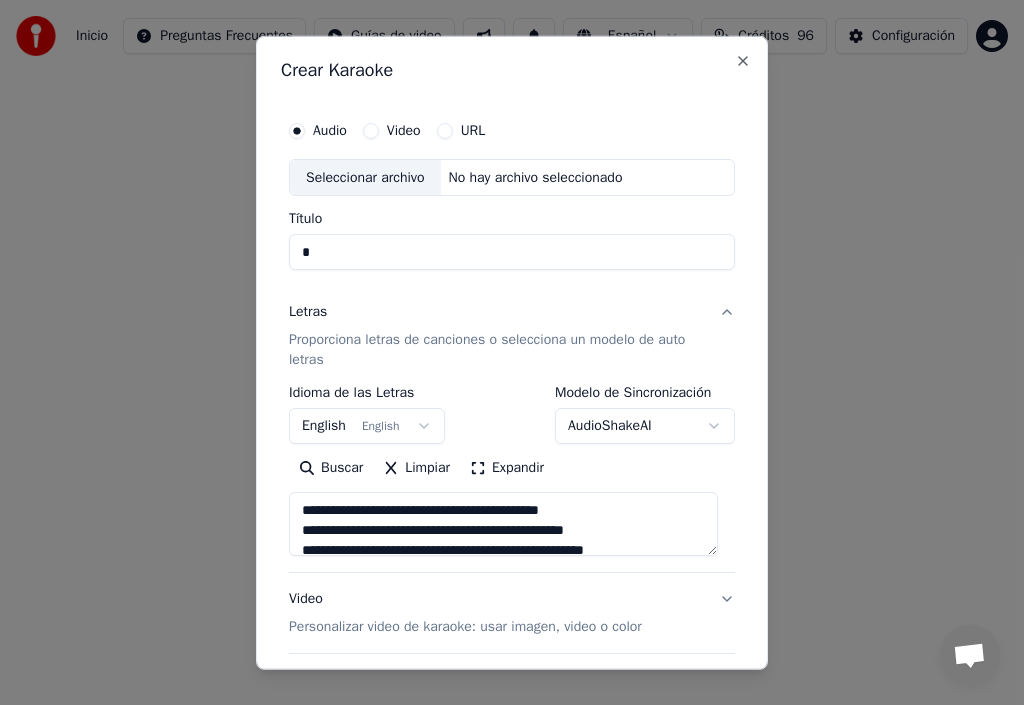 type on "**" 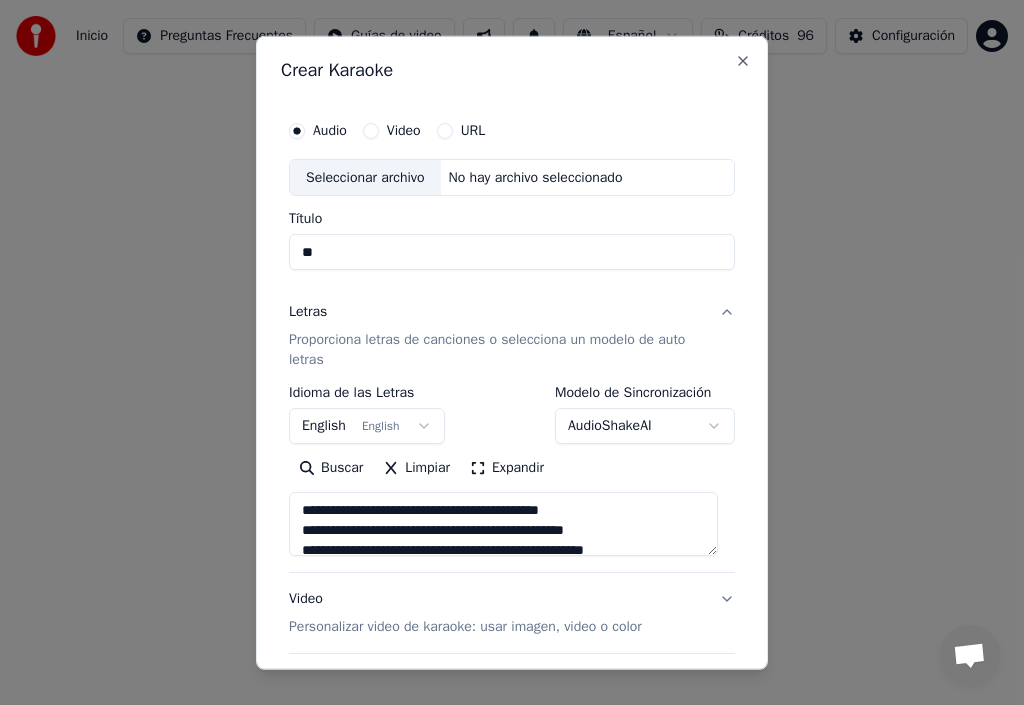 type on "***" 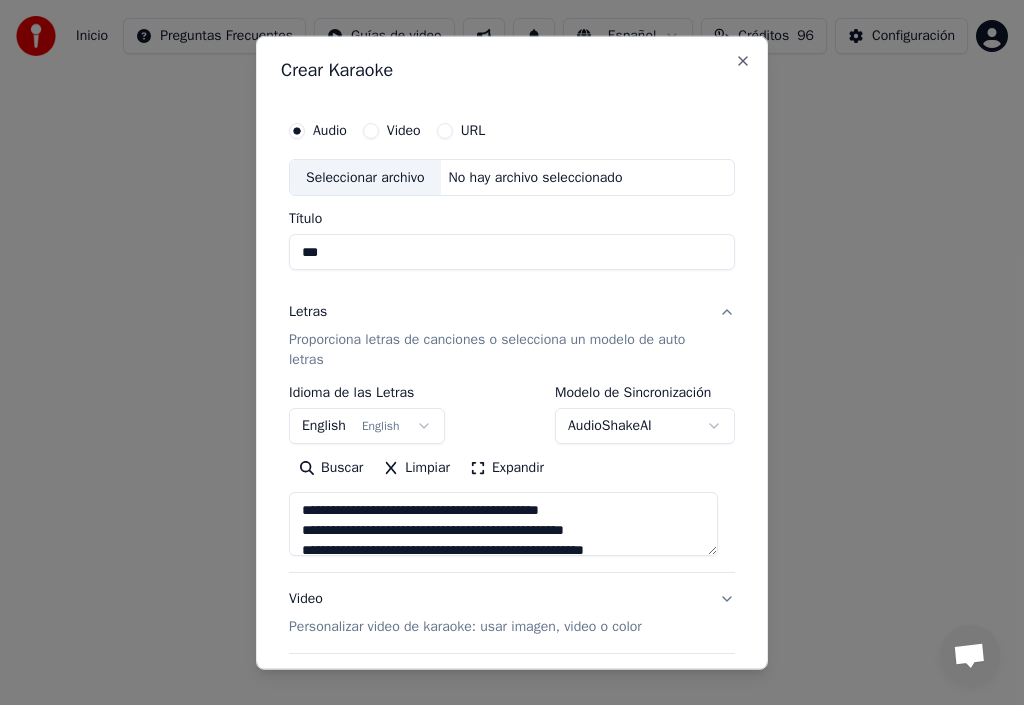 type on "****" 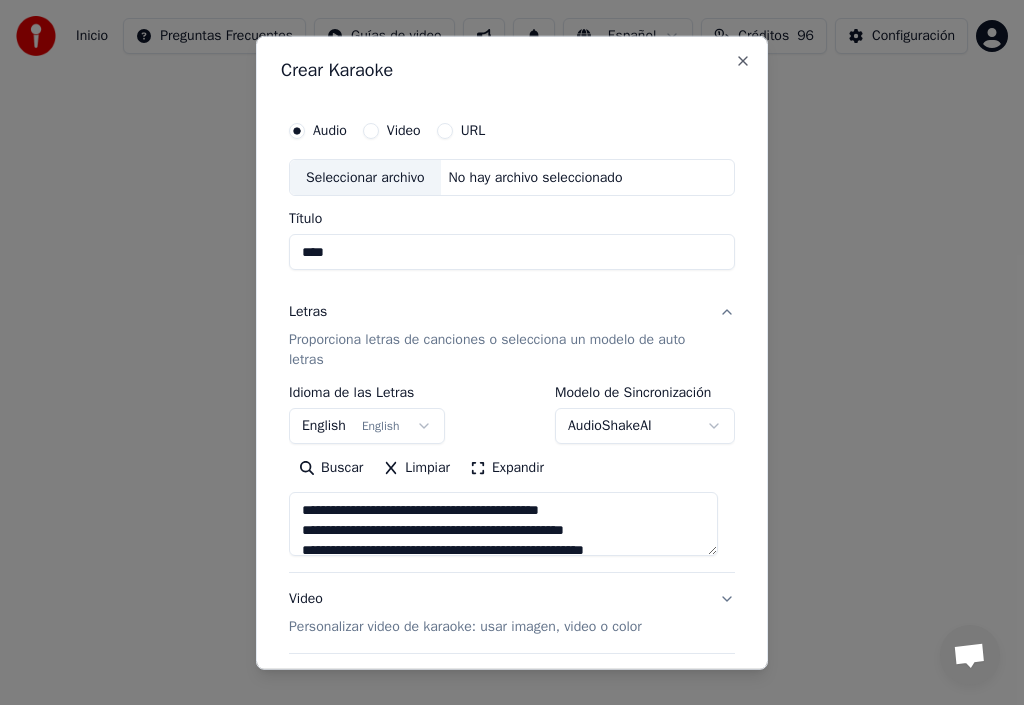 type on "*****" 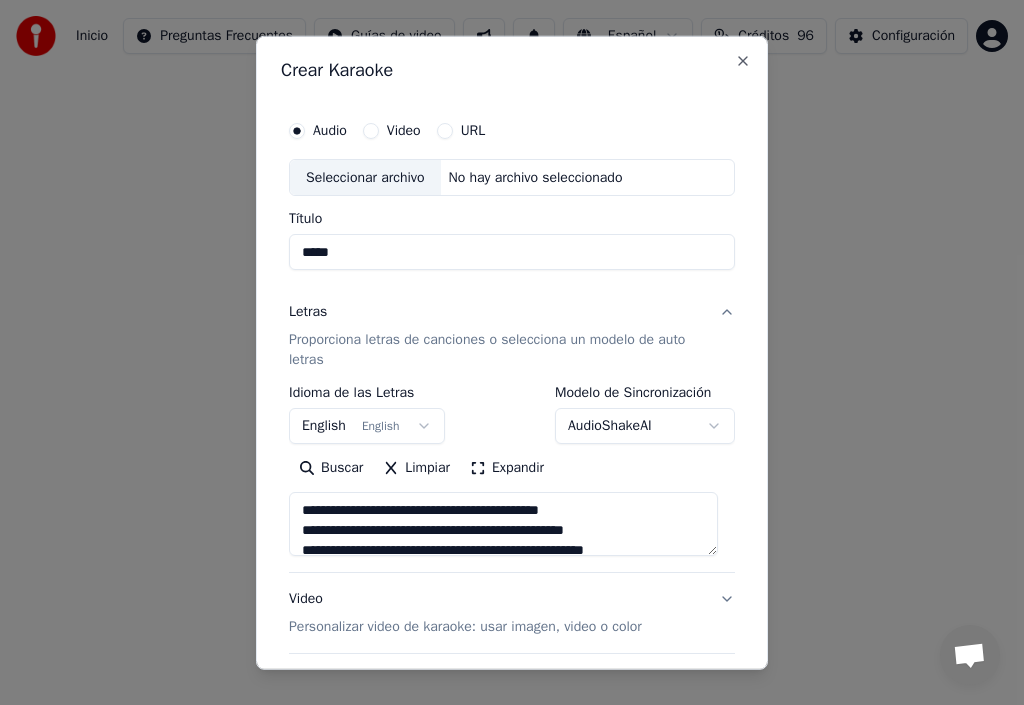 type on "******" 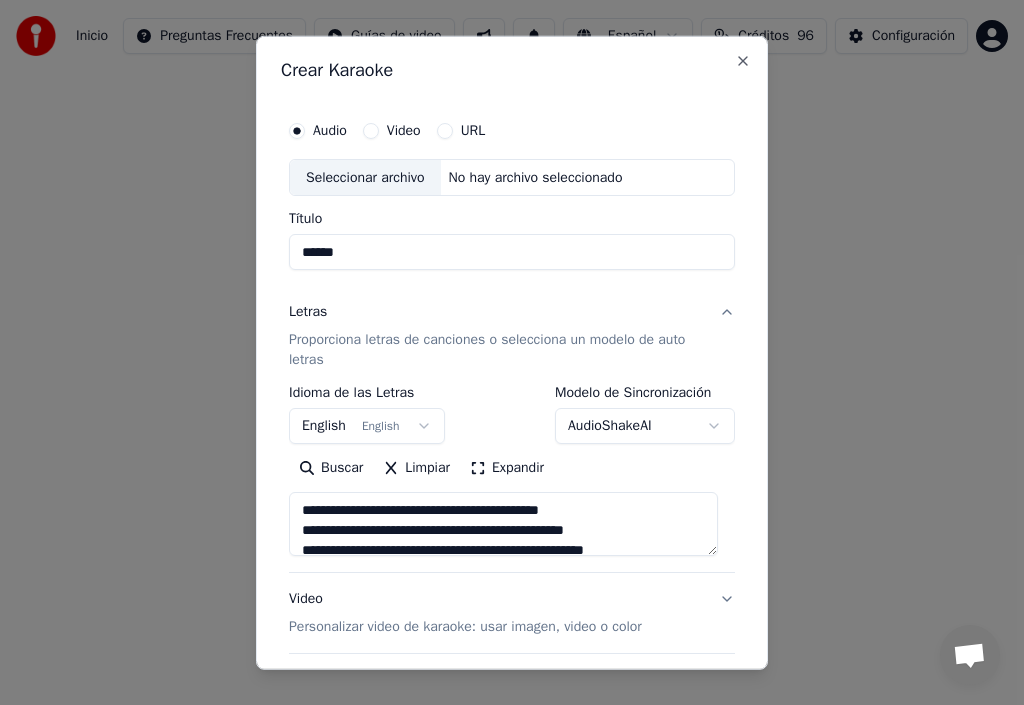 type on "*******" 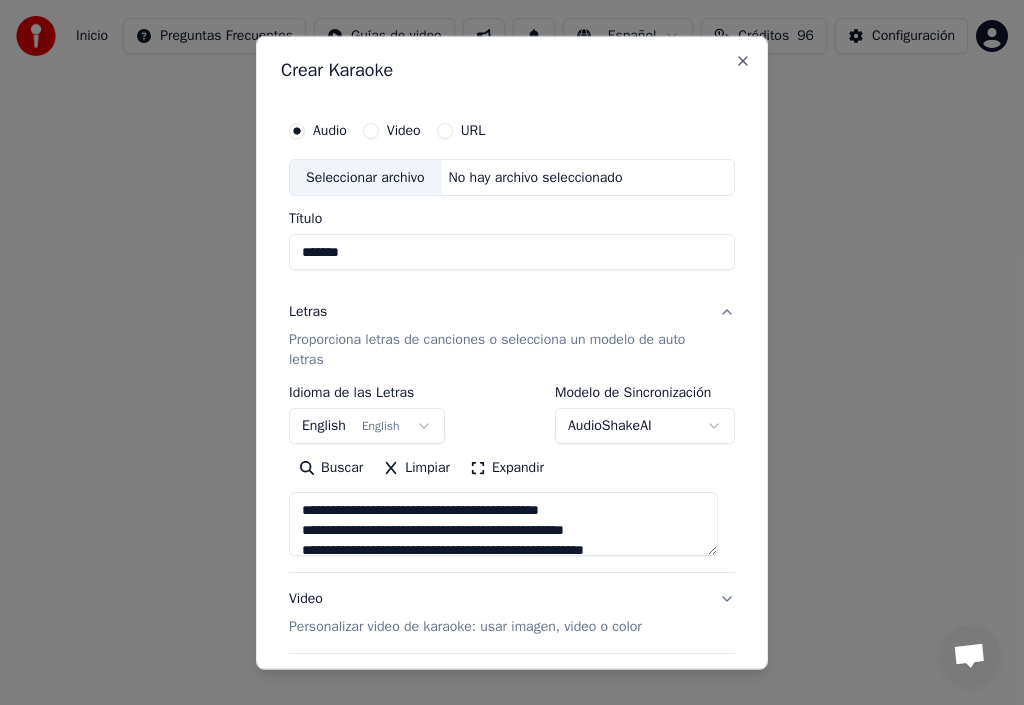type on "**********" 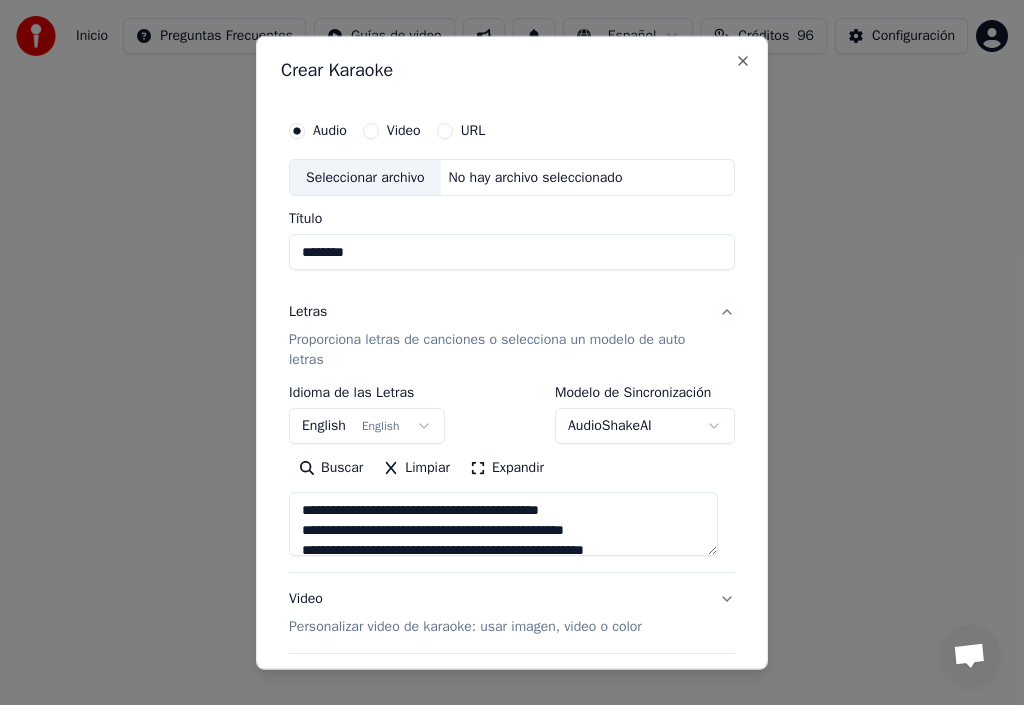 type on "*********" 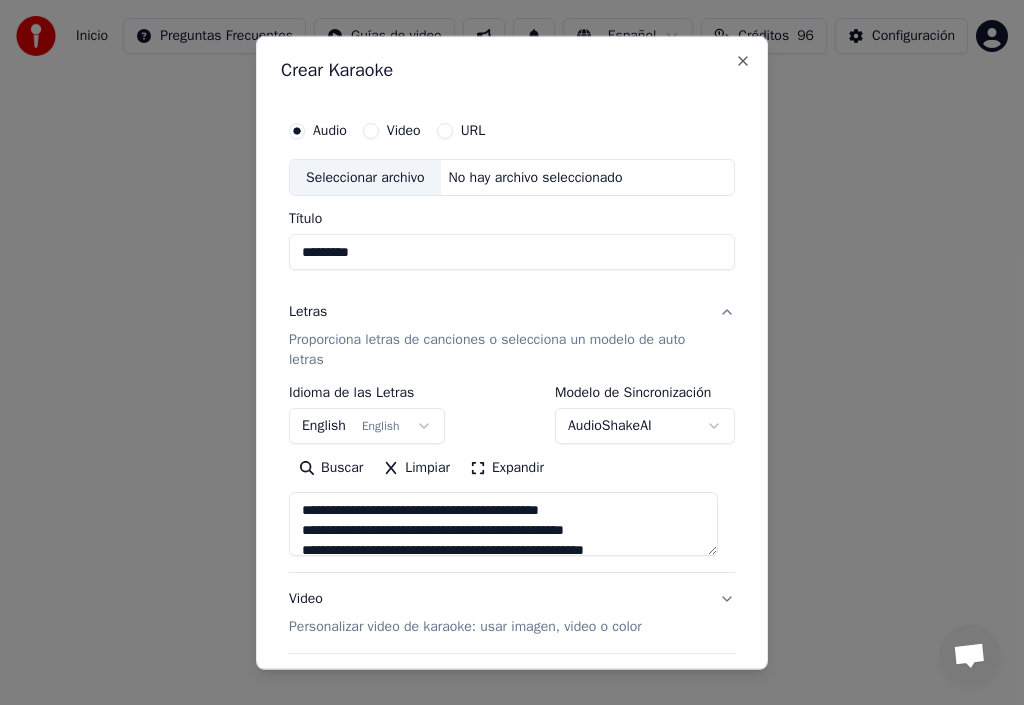 type on "**********" 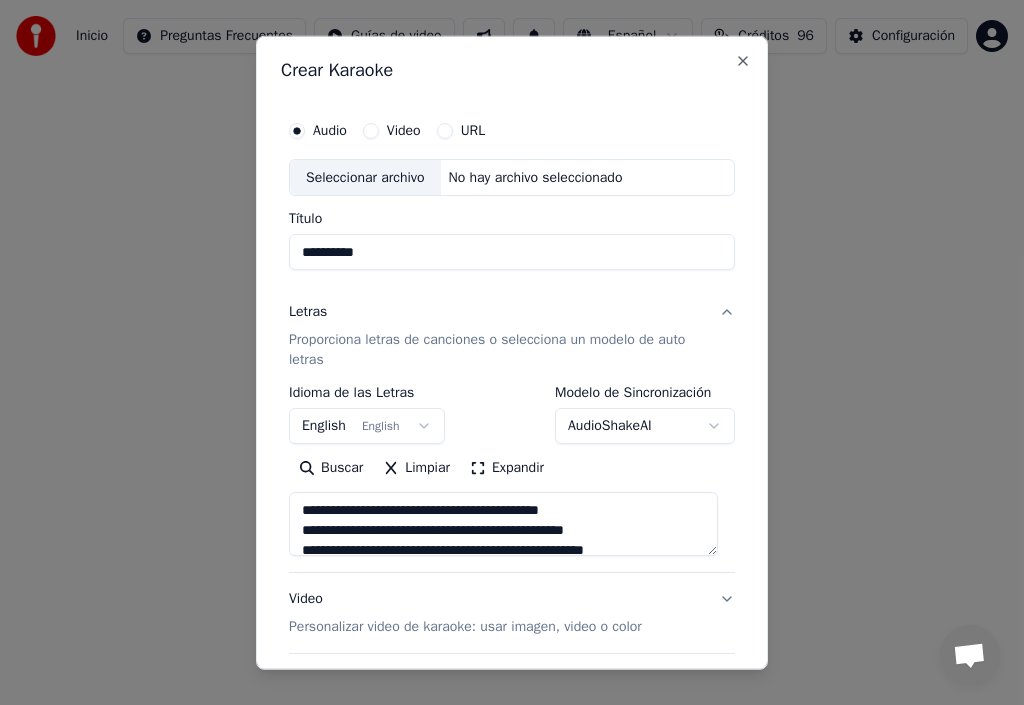 type on "**********" 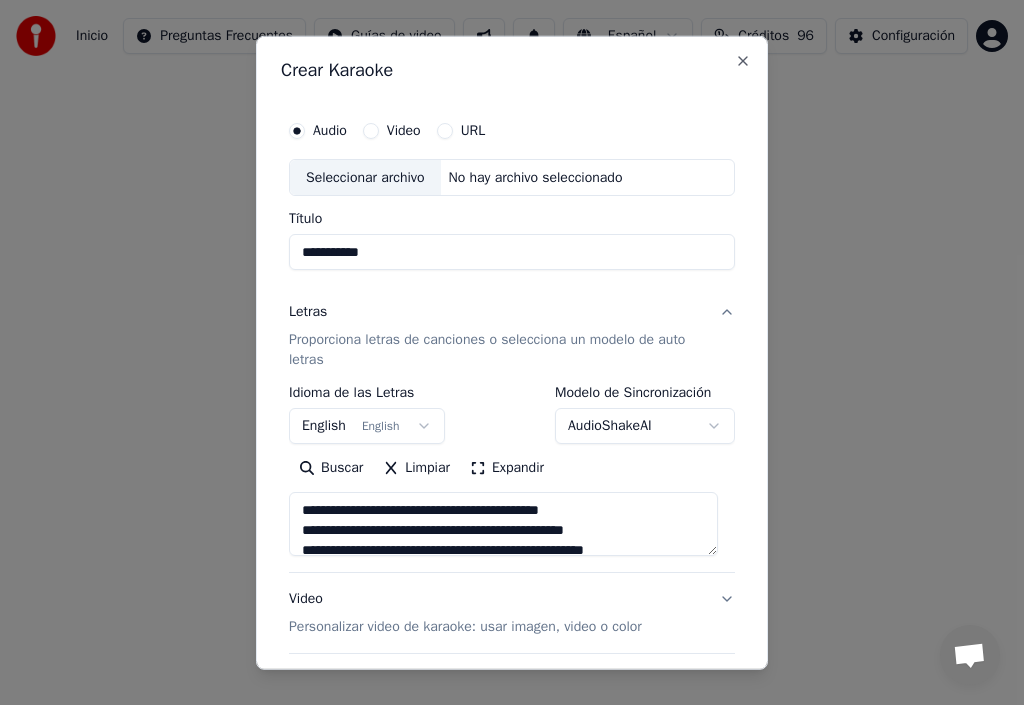 type on "**********" 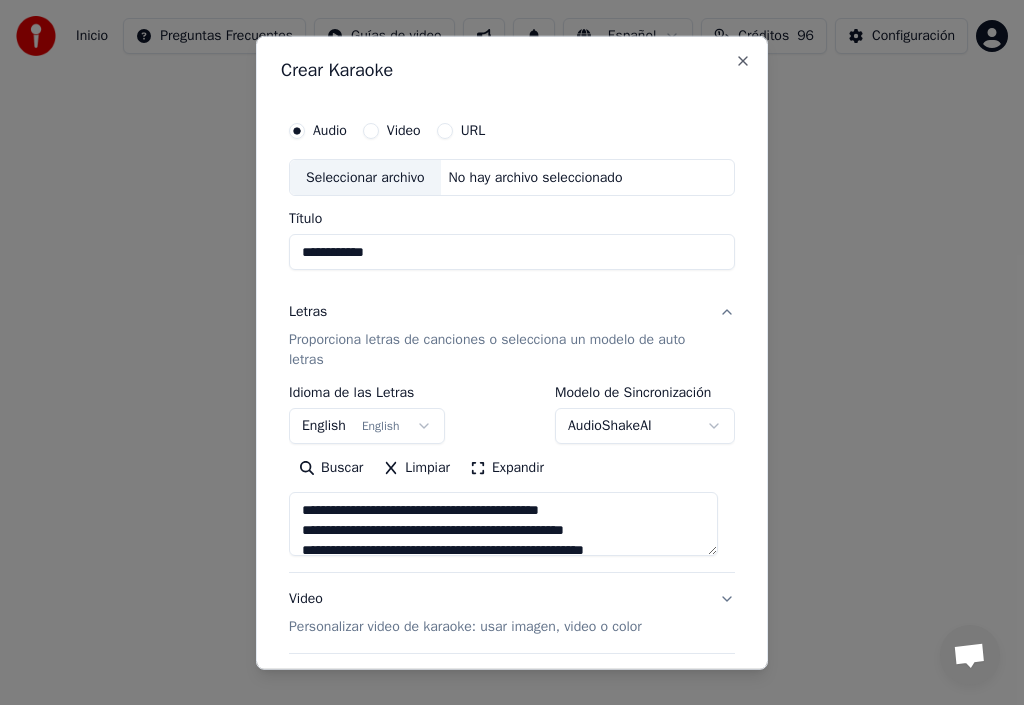 type on "**********" 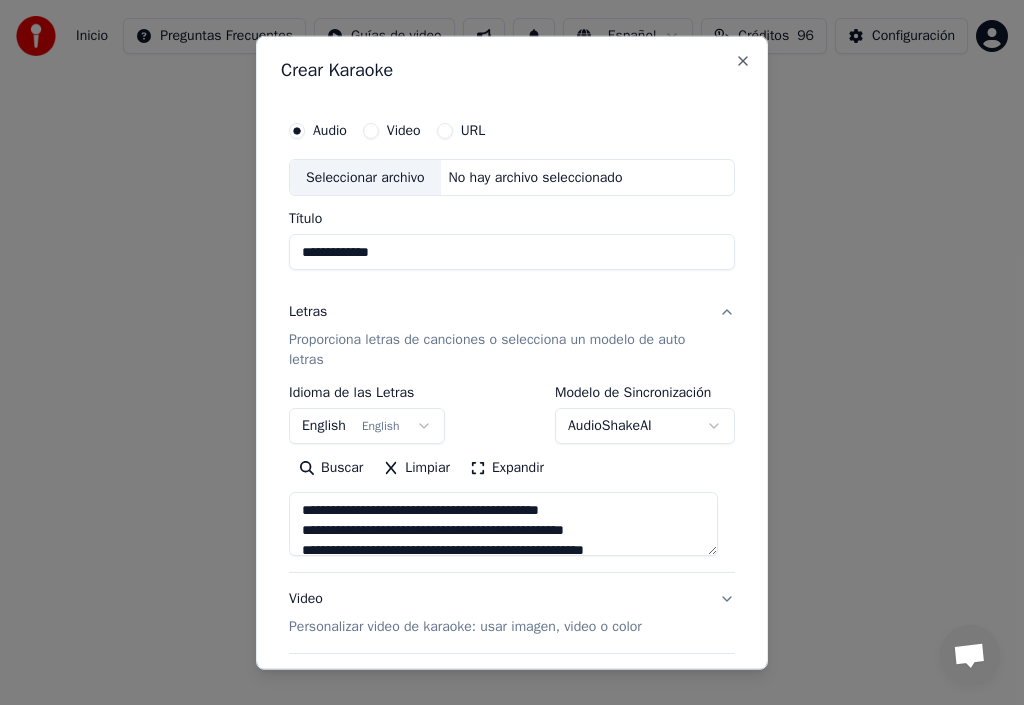 type on "**********" 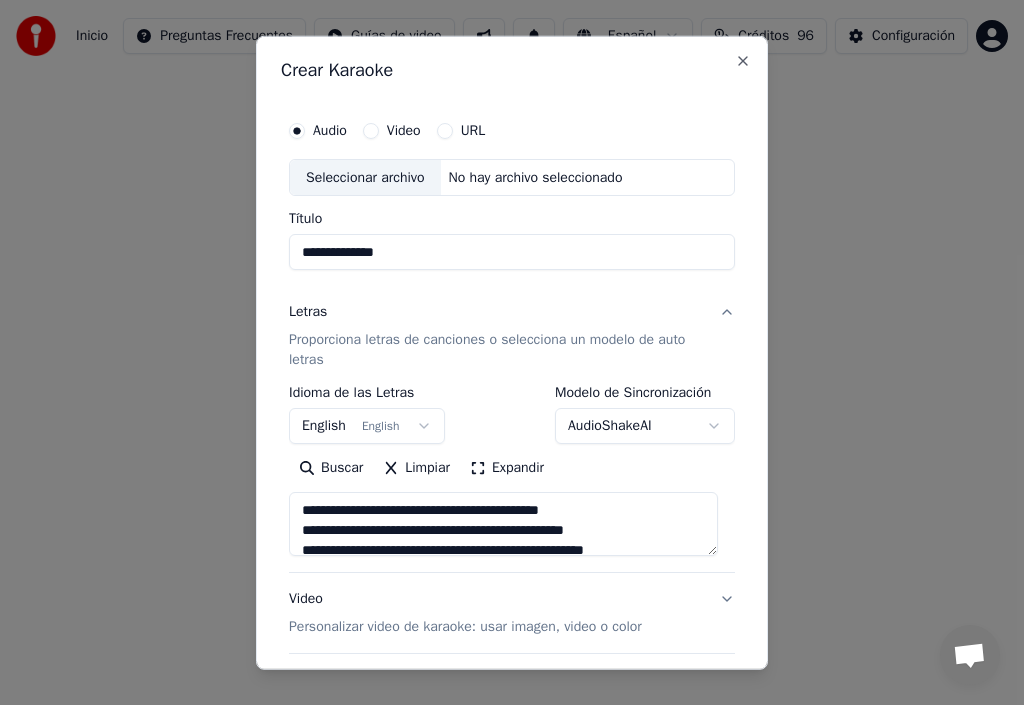 type on "**********" 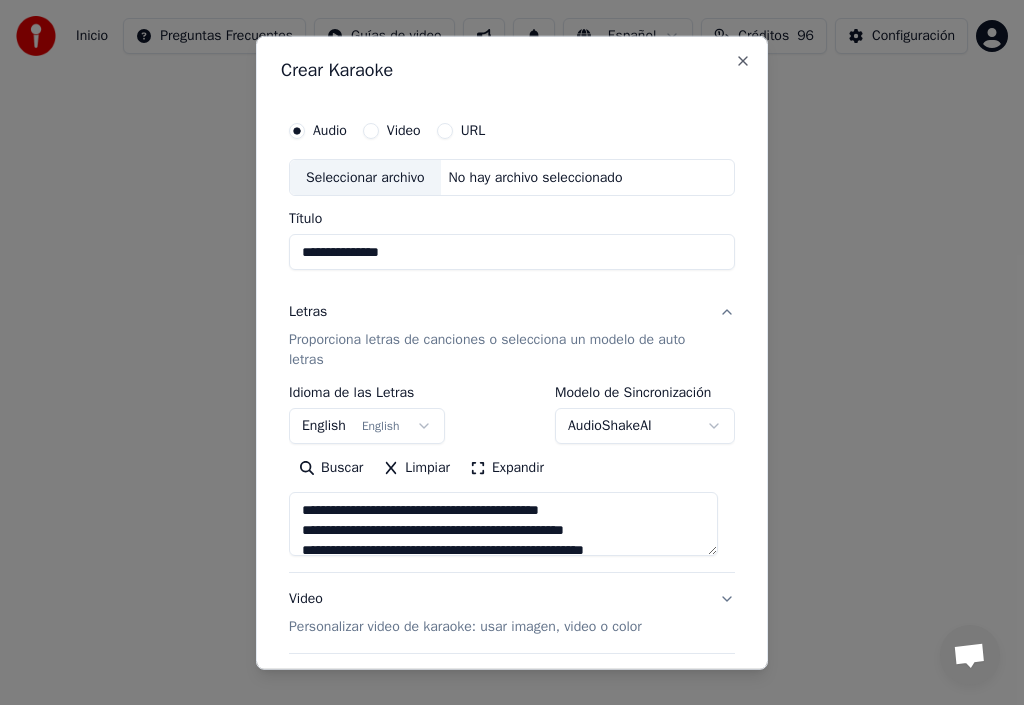 type on "**********" 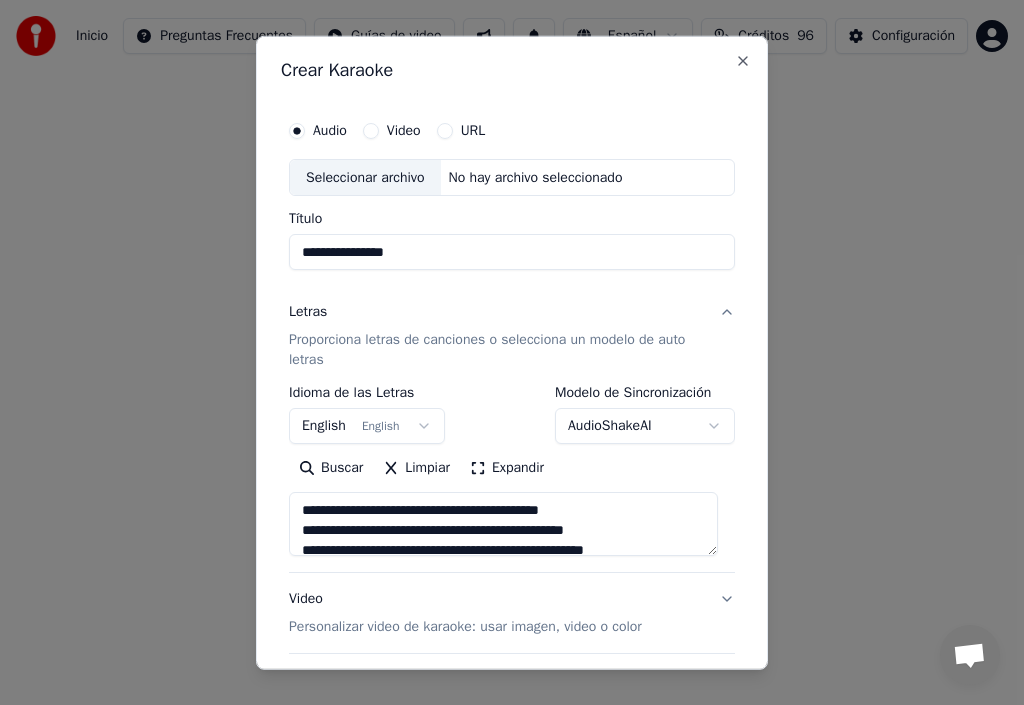 type on "**********" 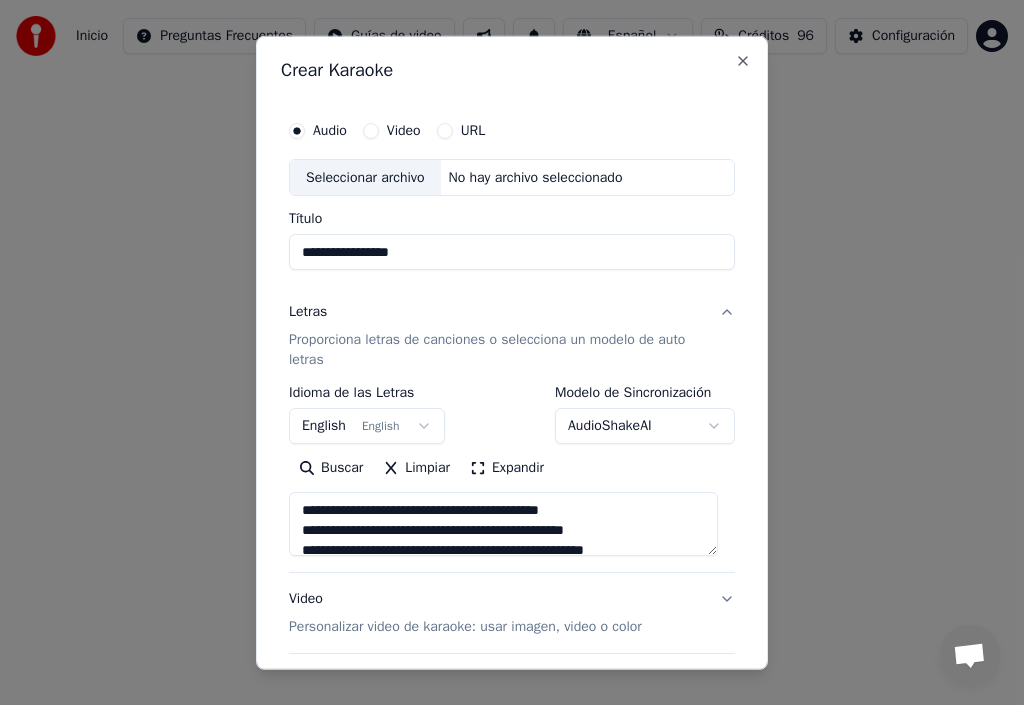 type on "**********" 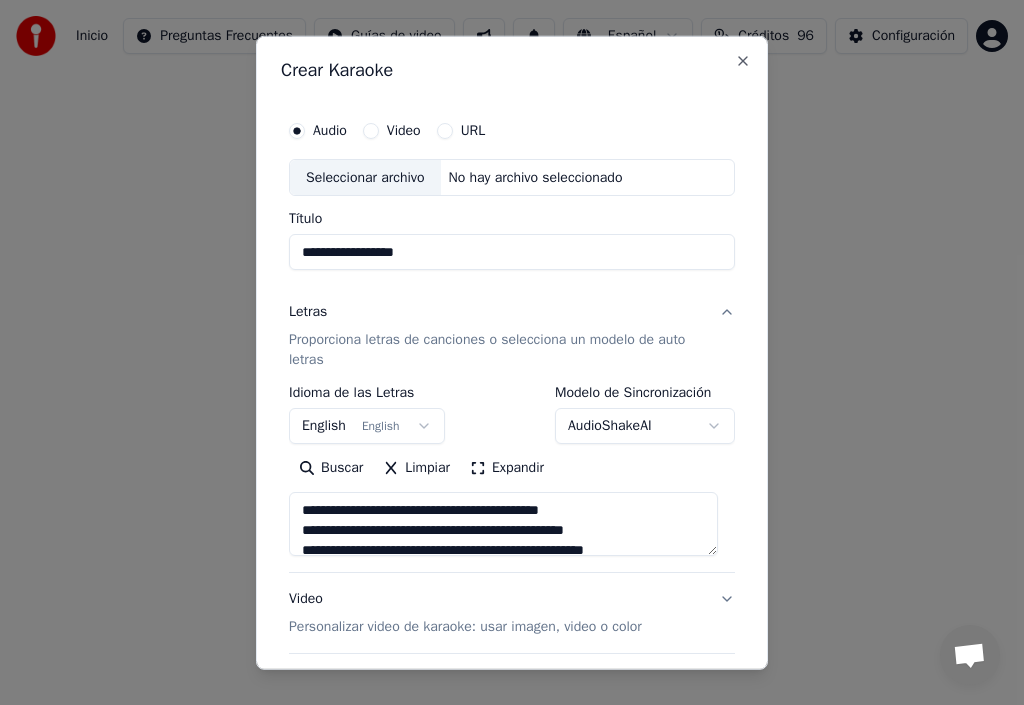 type on "**********" 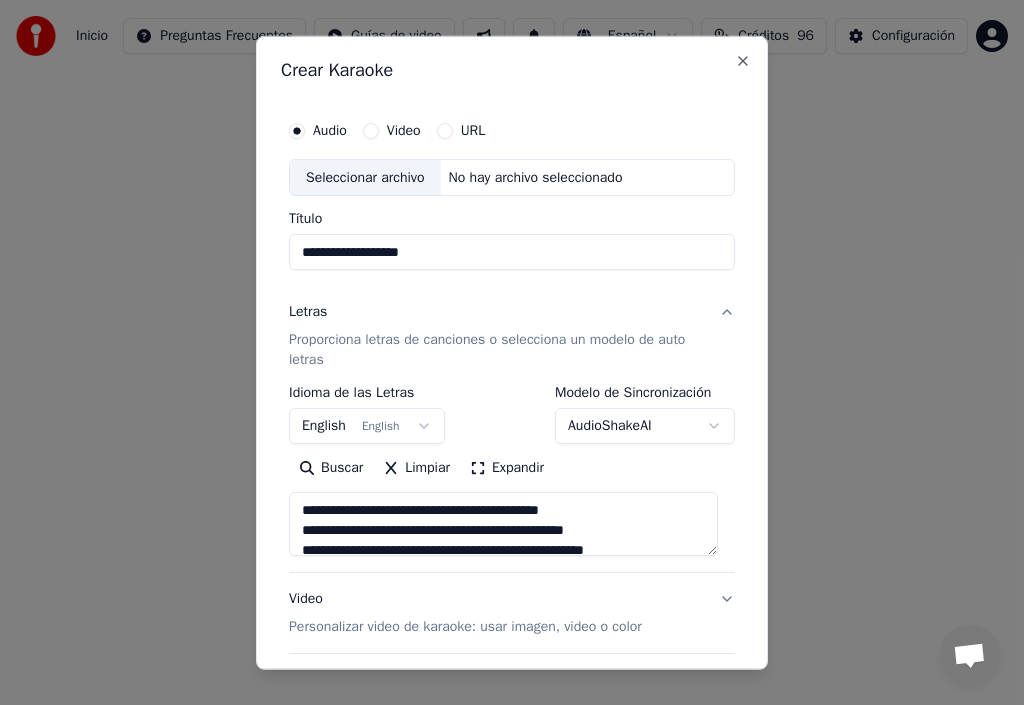 type on "**********" 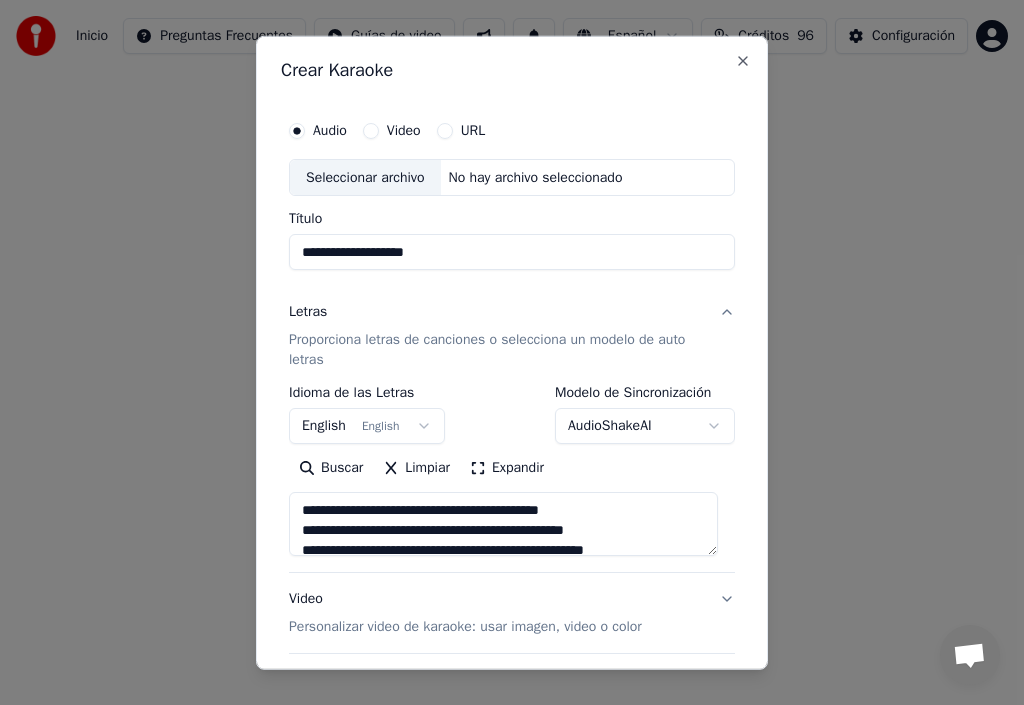 type on "**********" 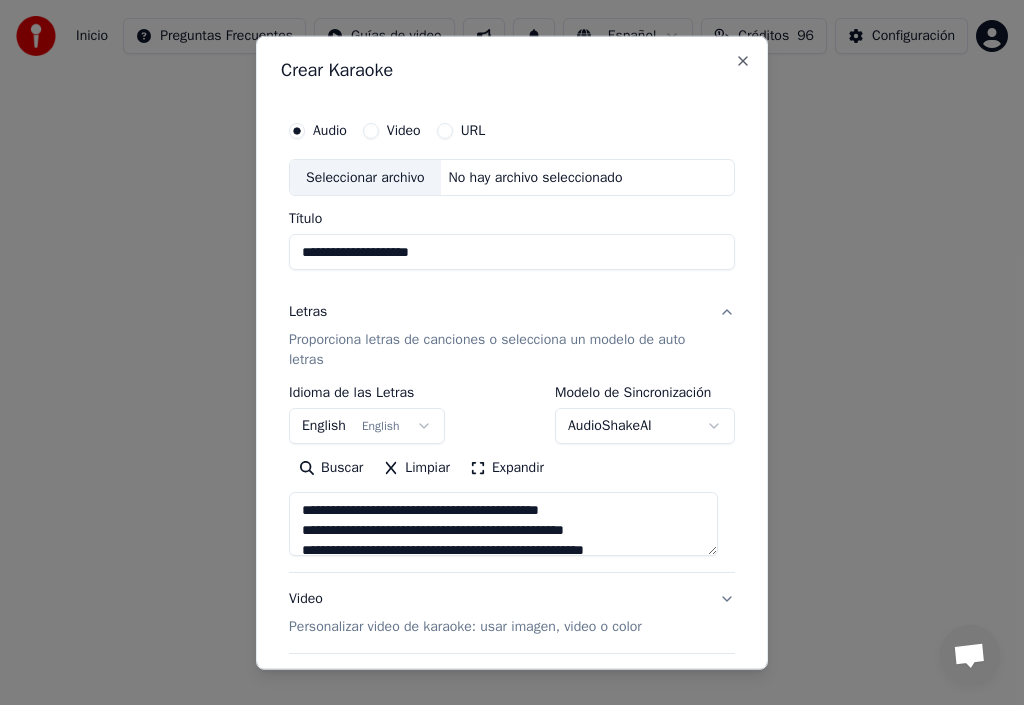 type on "**********" 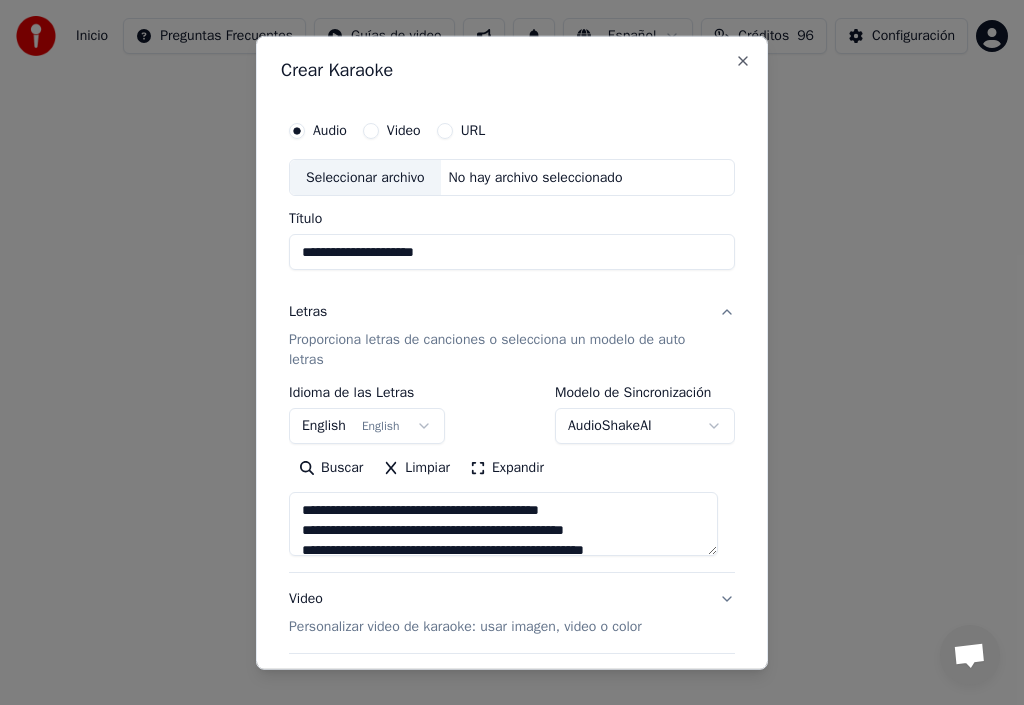 type on "**********" 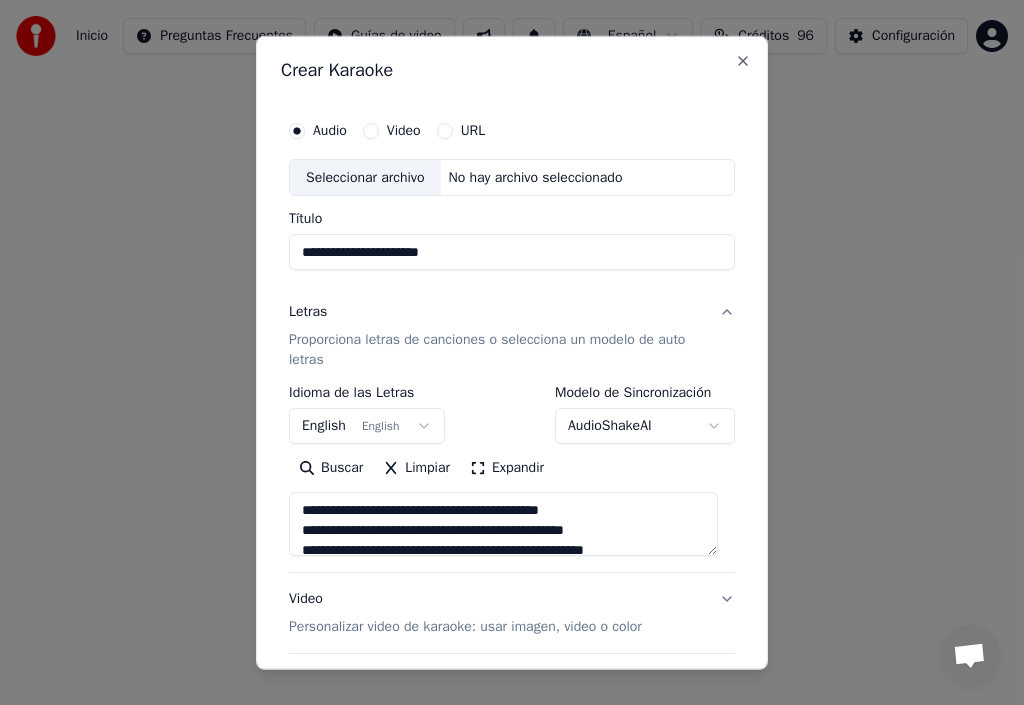 type on "**********" 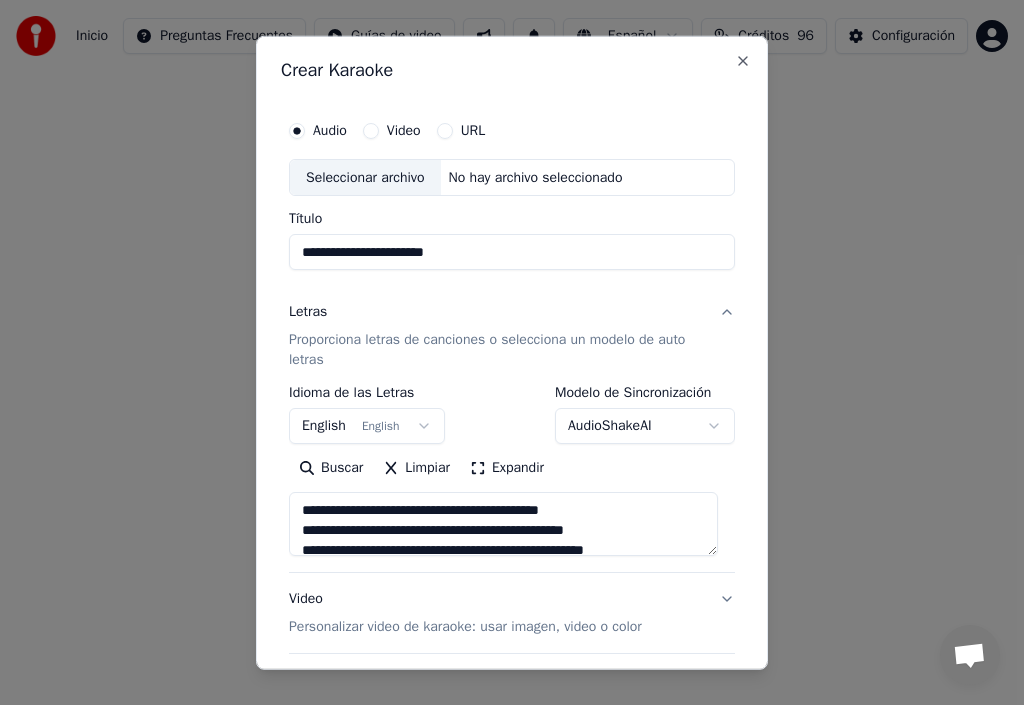 type on "**********" 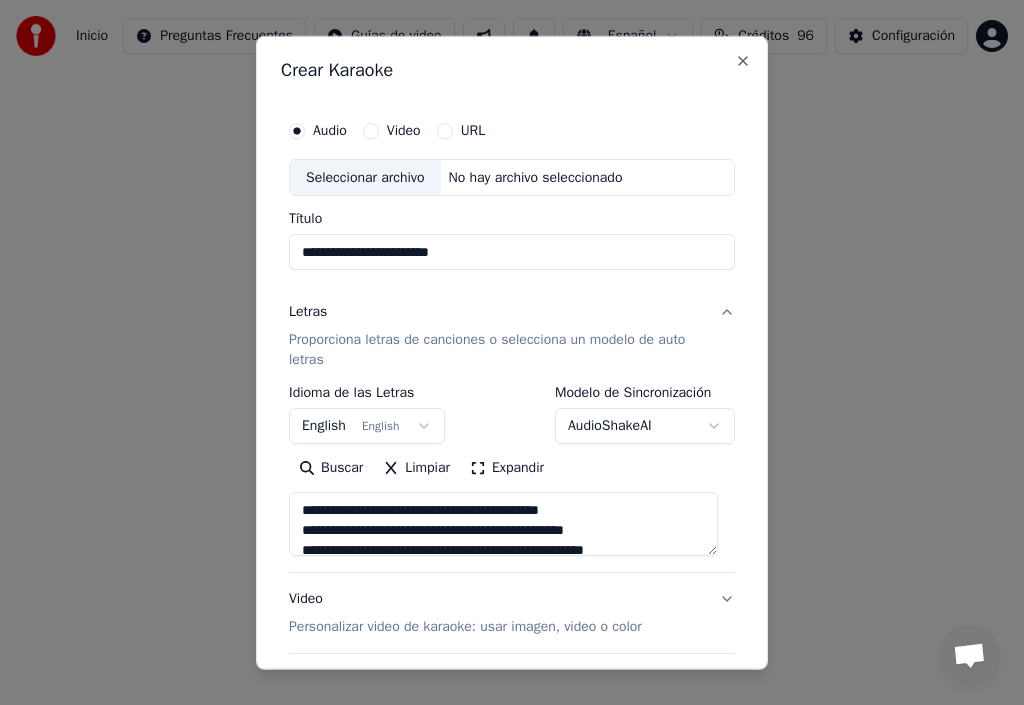 type on "**********" 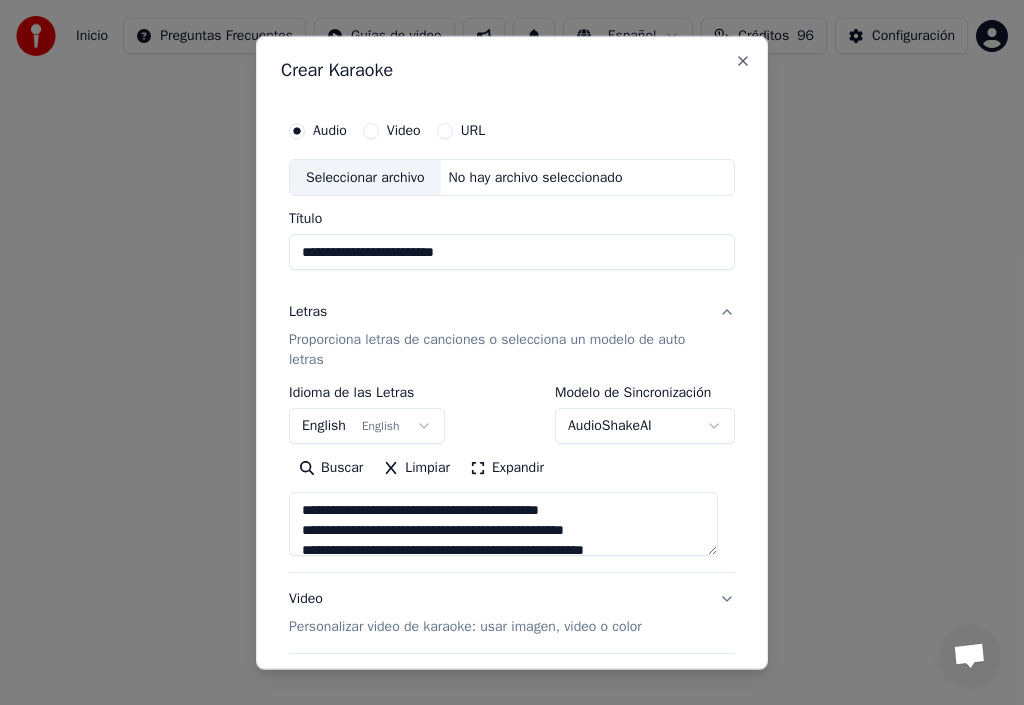 type on "**********" 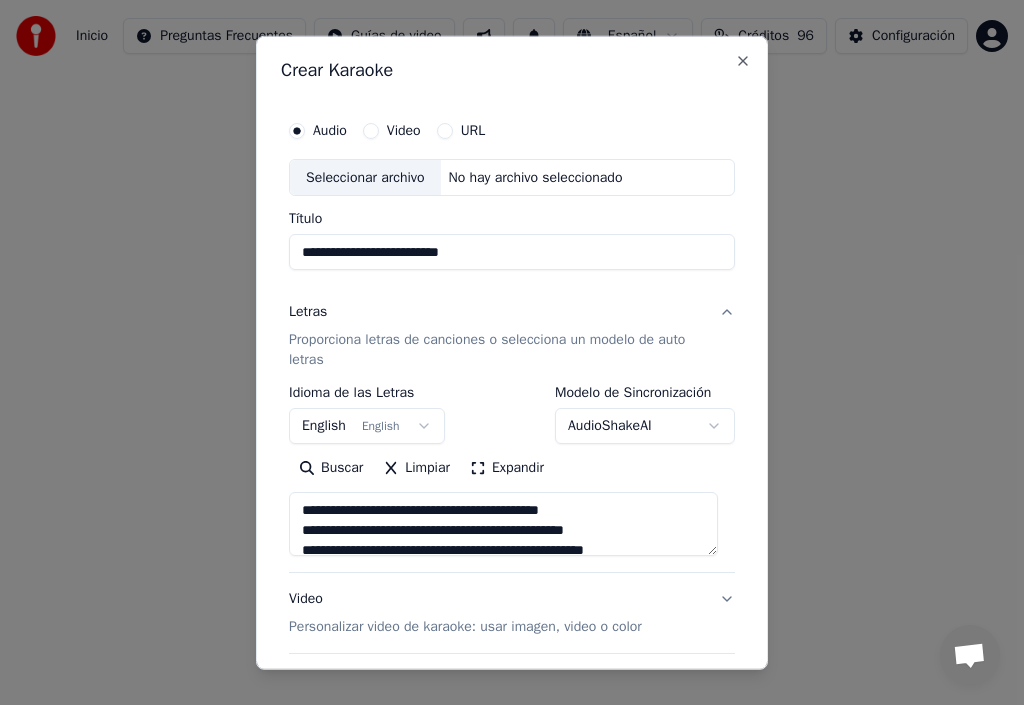 type on "**********" 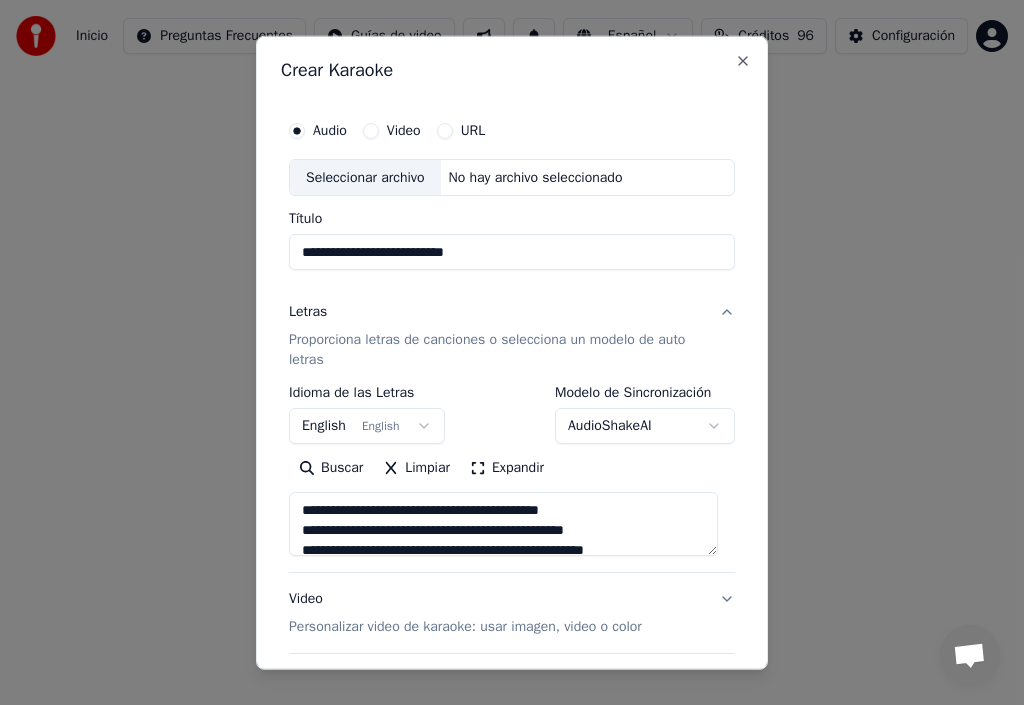 type on "**********" 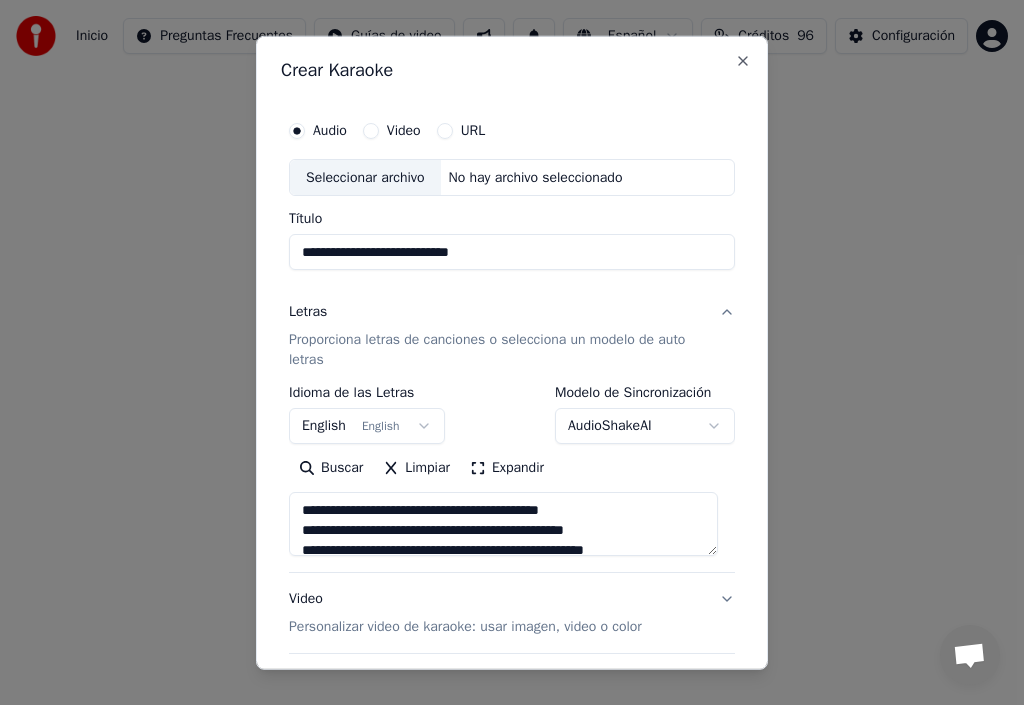type on "**********" 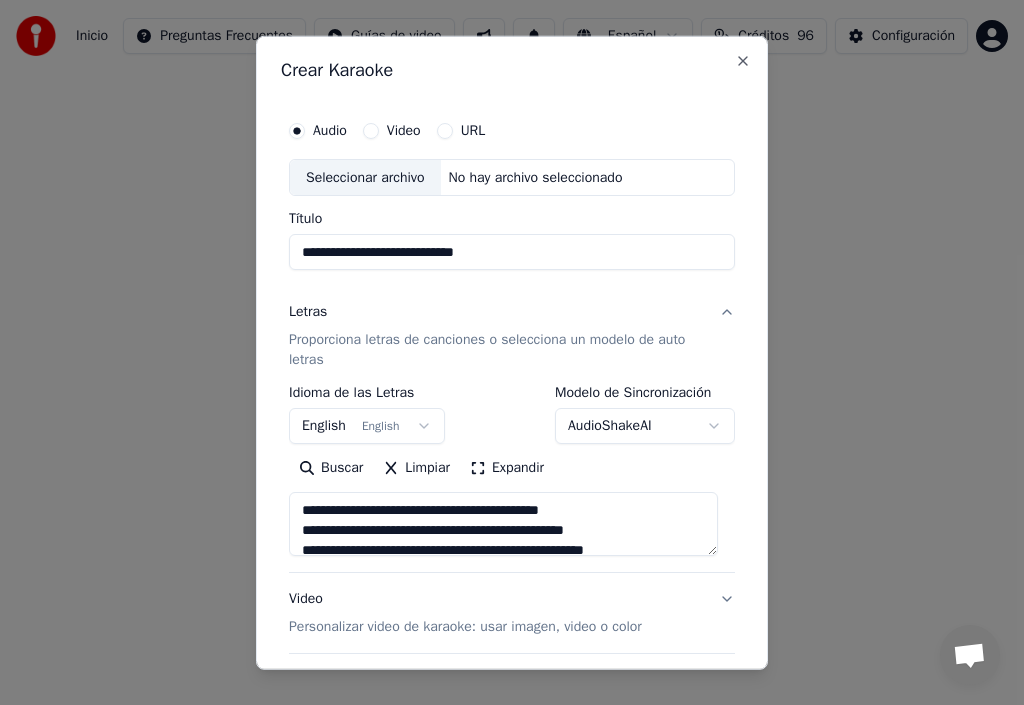type on "**********" 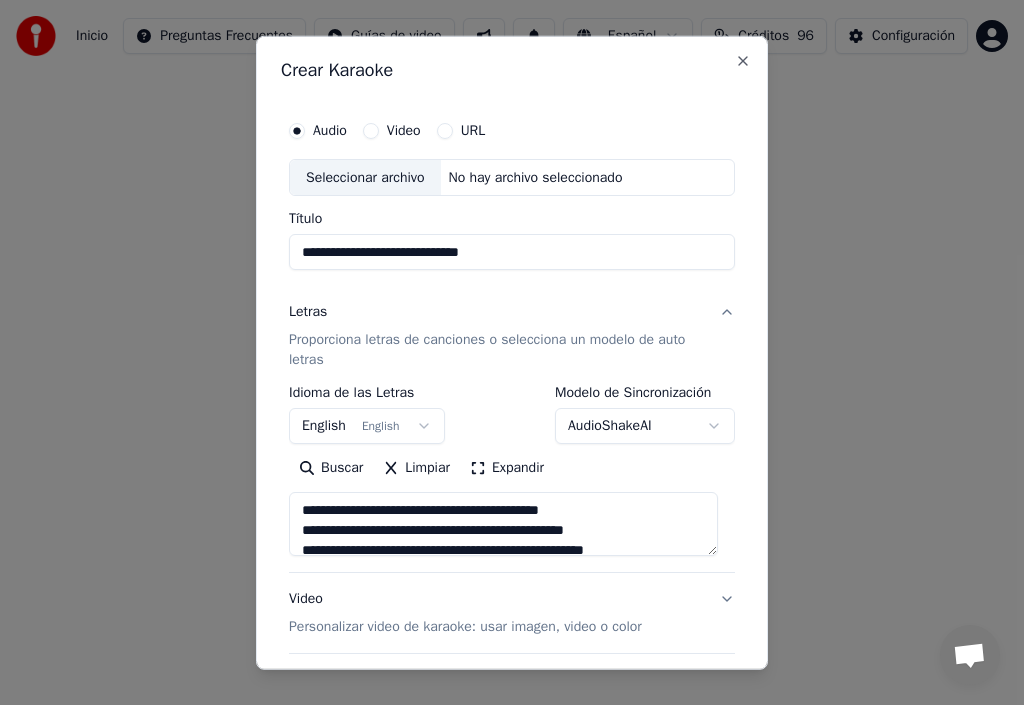 type on "**********" 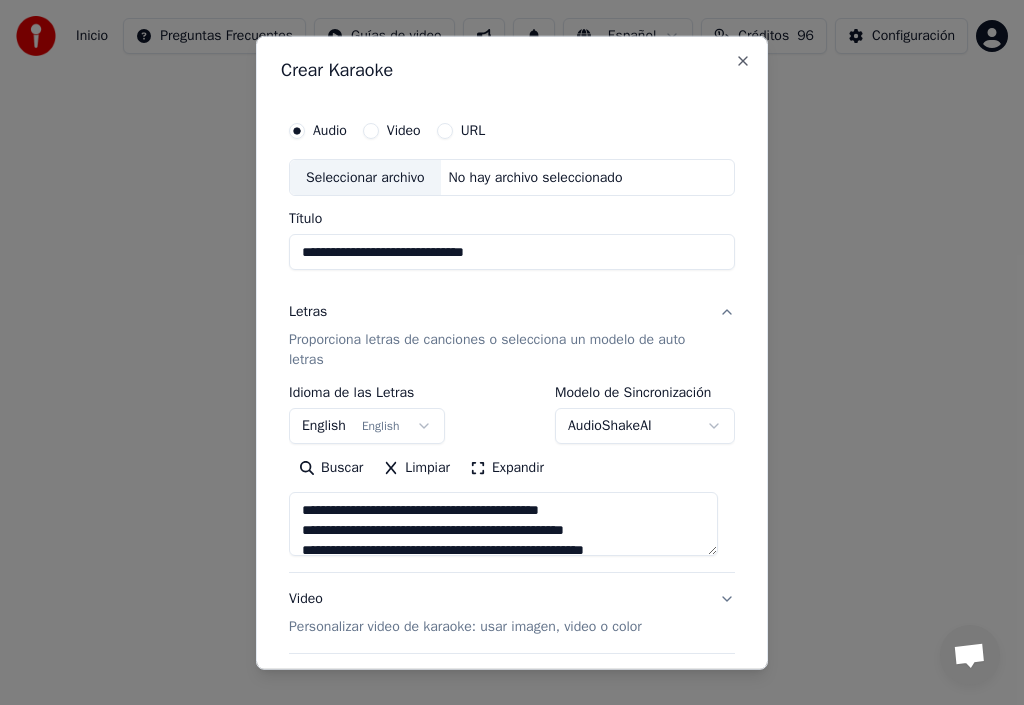 type on "**********" 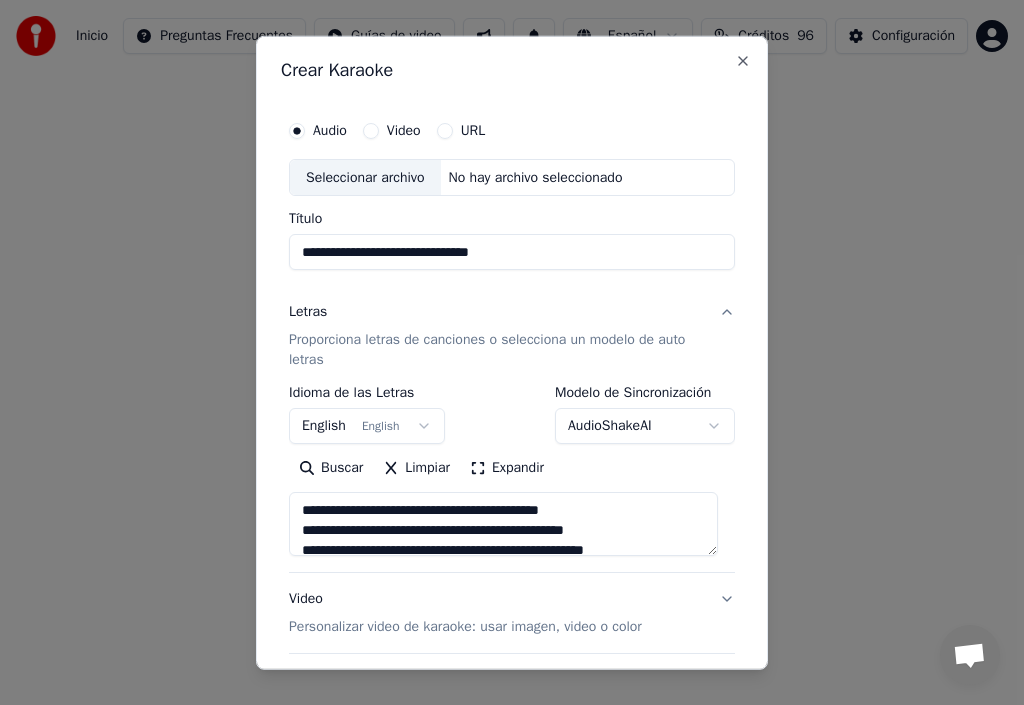 type on "**********" 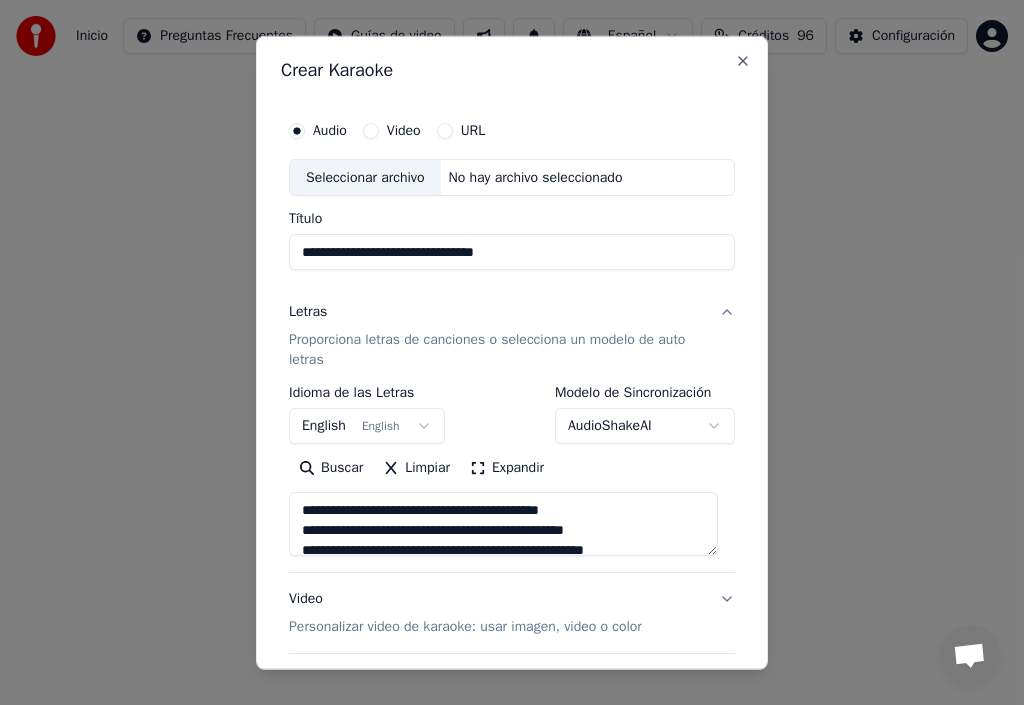 type on "**********" 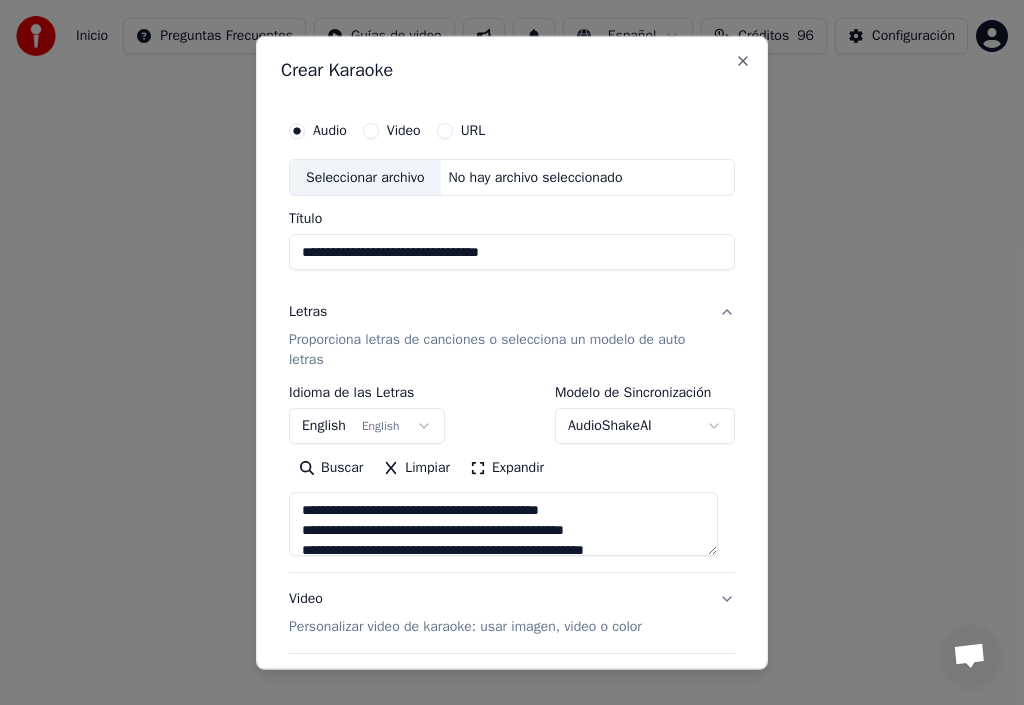 type on "**********" 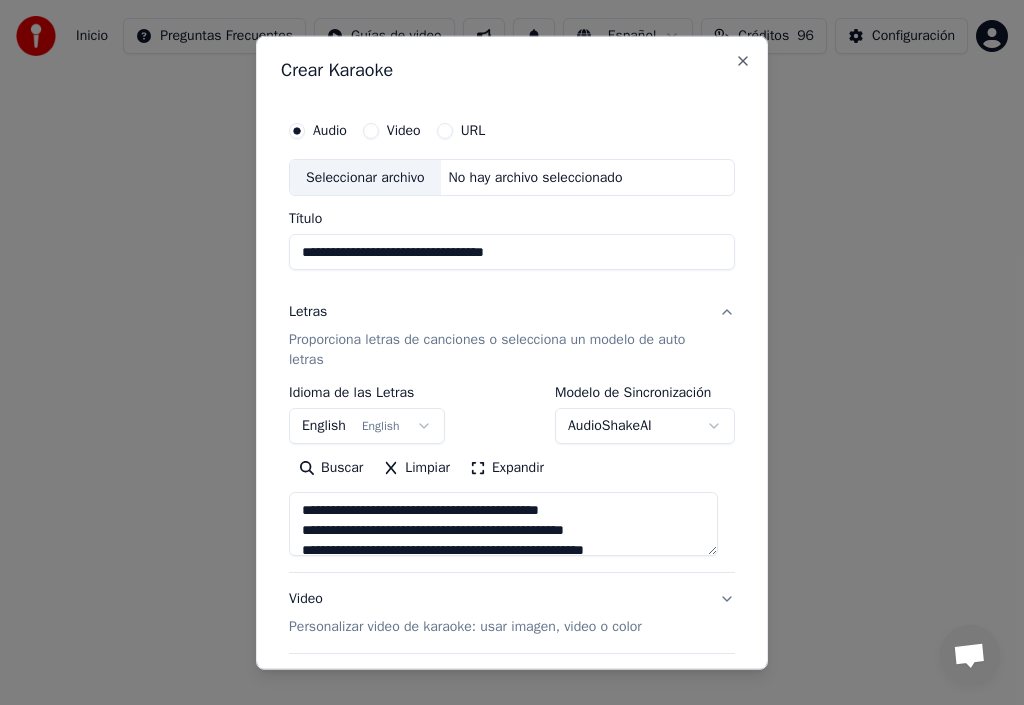 type on "**********" 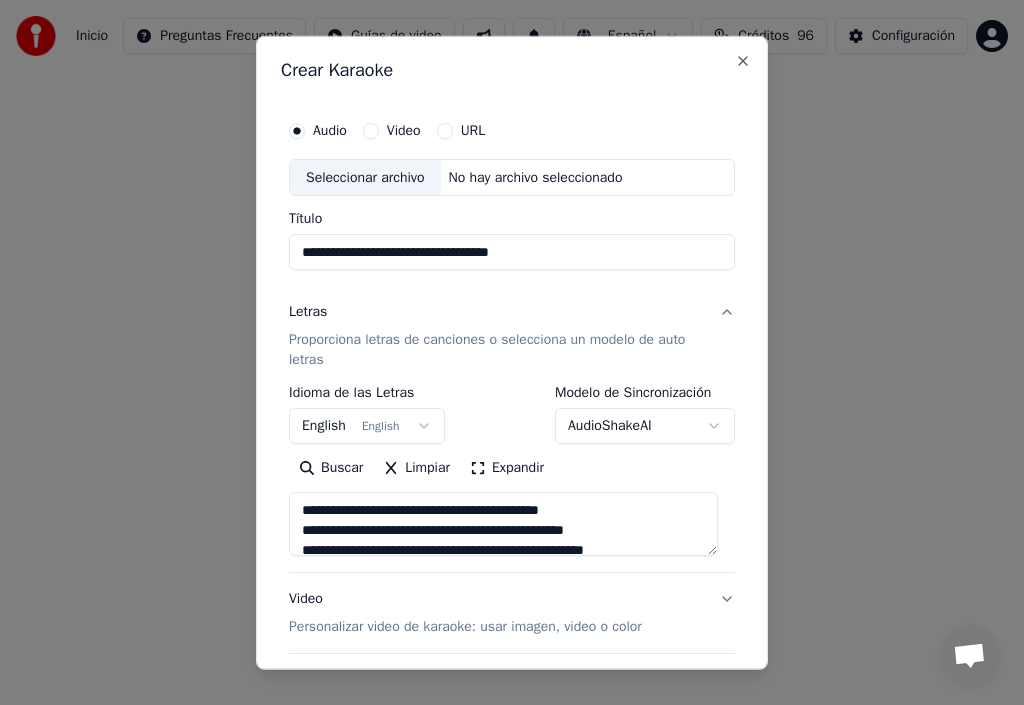 type on "**********" 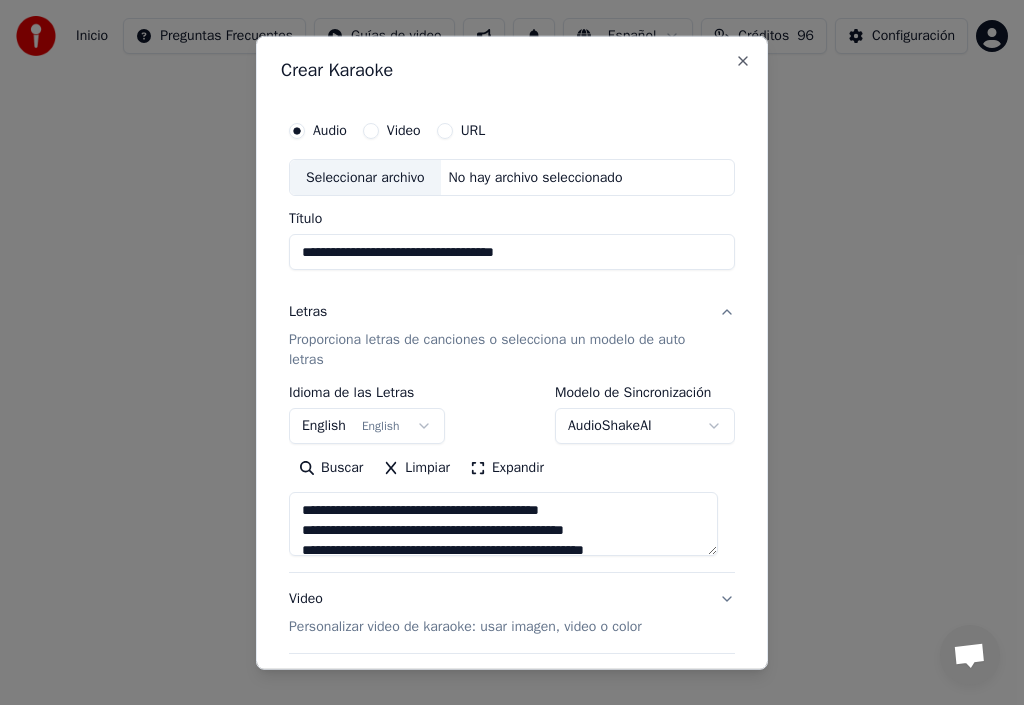 type on "**********" 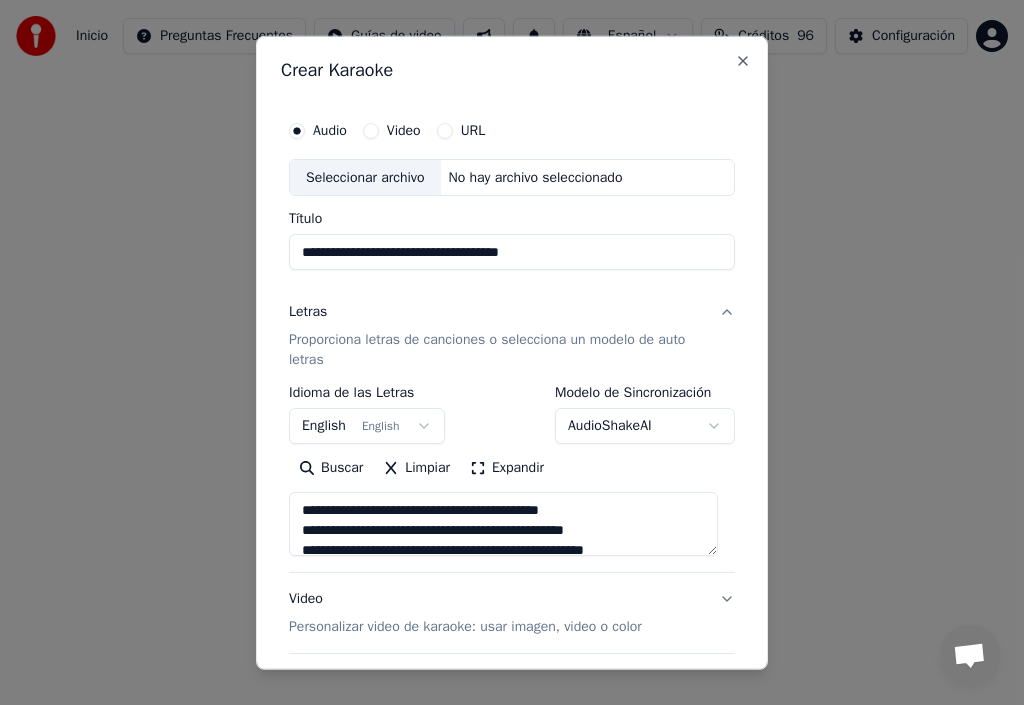 type on "**********" 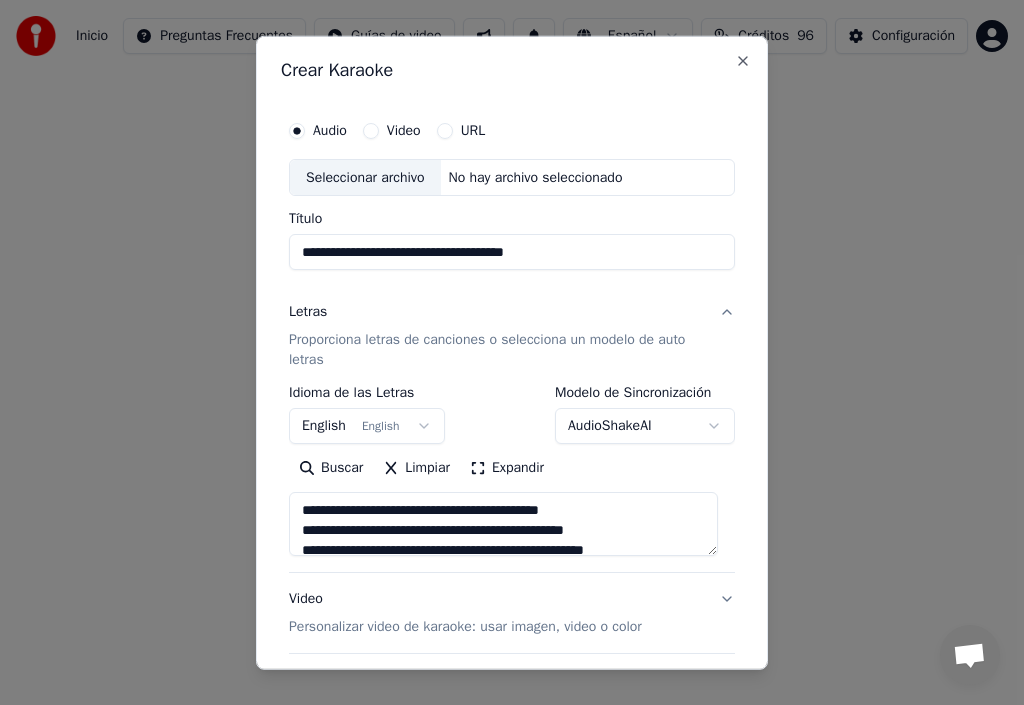 type on "**********" 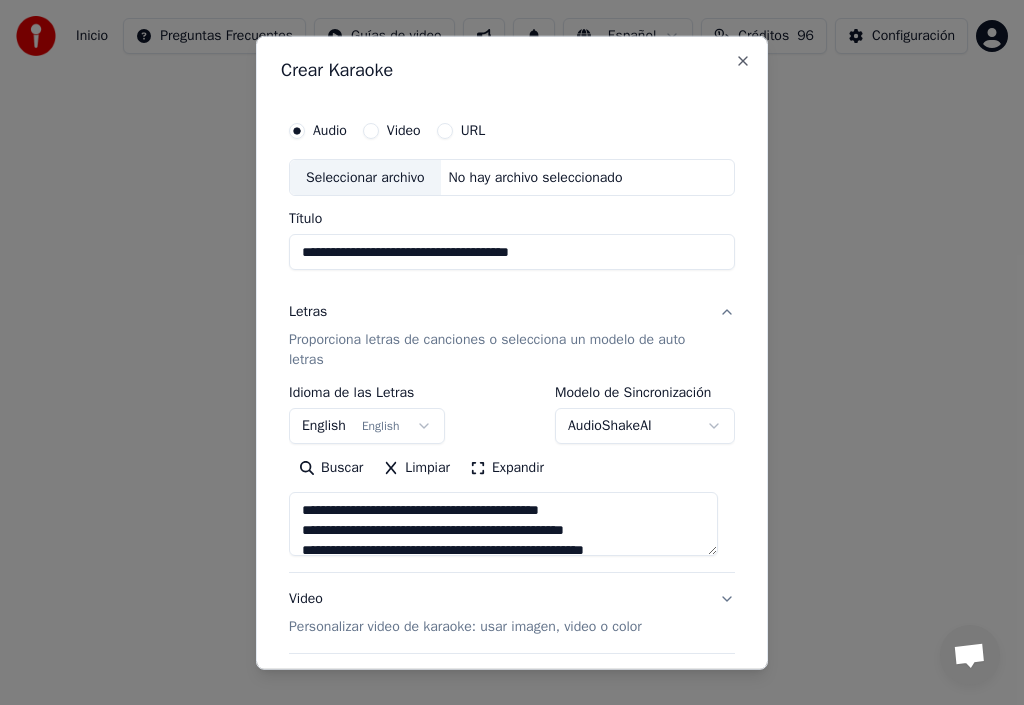 type on "**********" 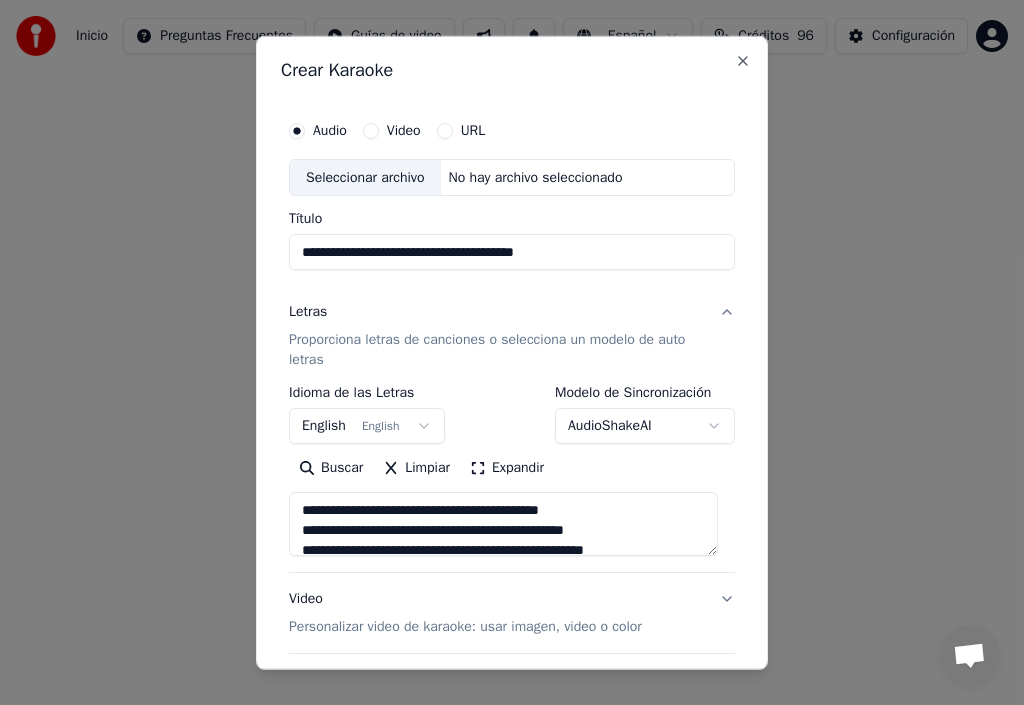 type on "**********" 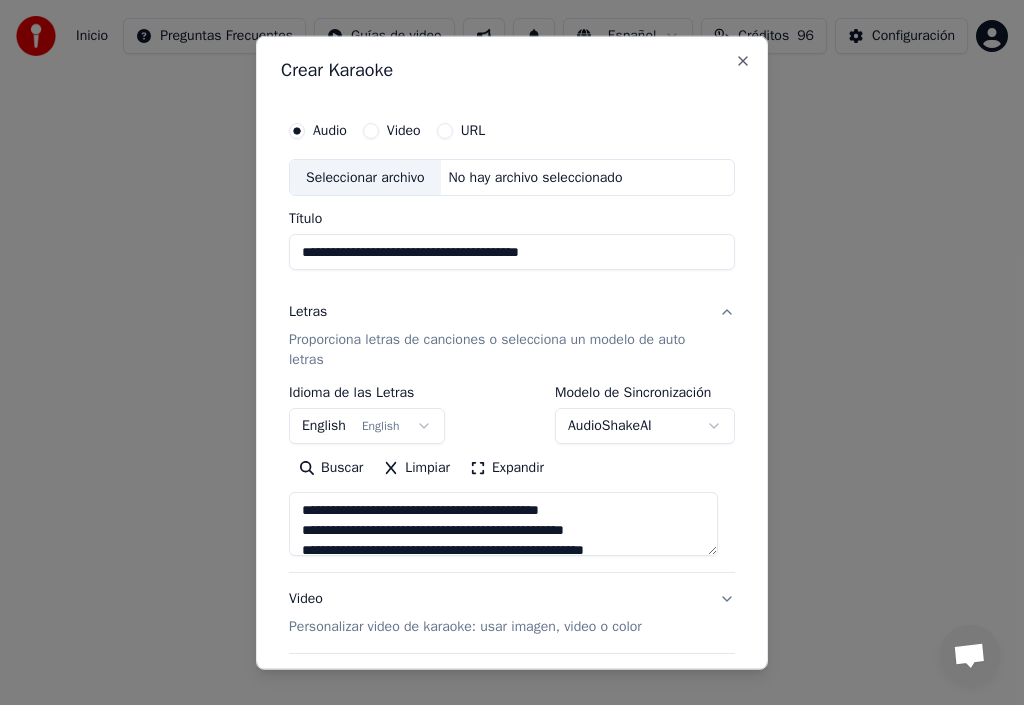 type on "**********" 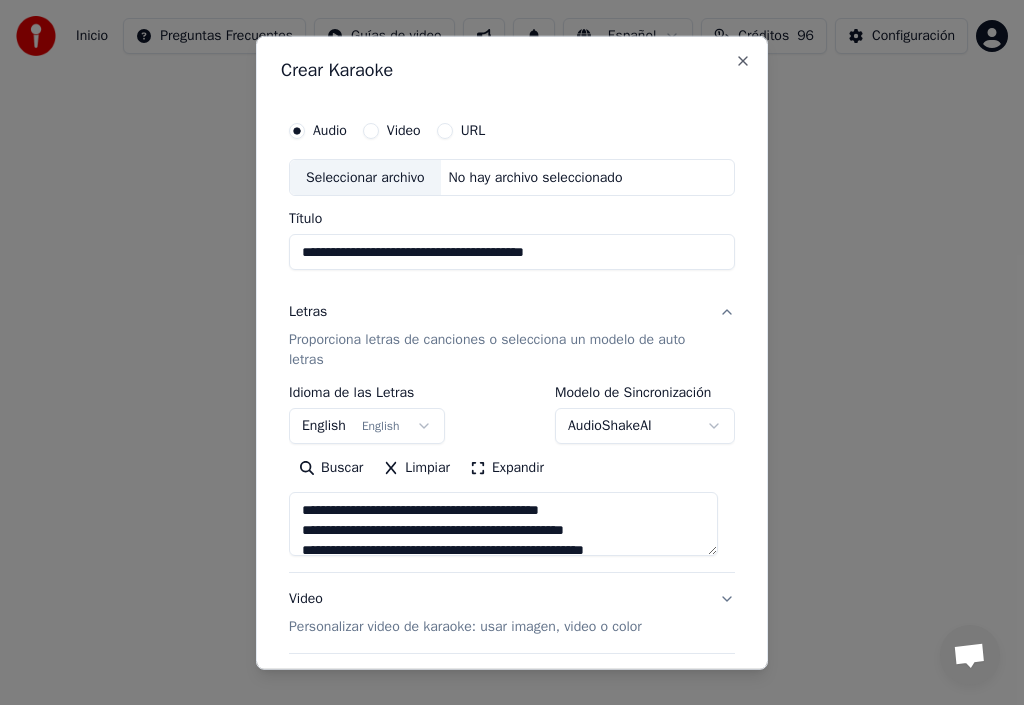 type on "**********" 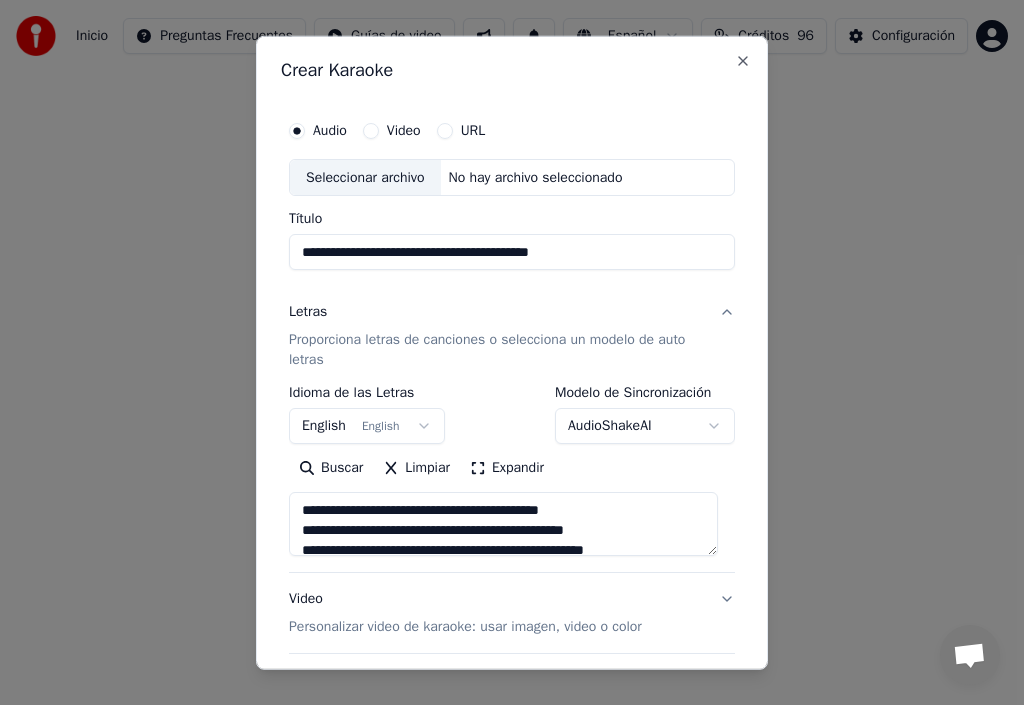 type on "**********" 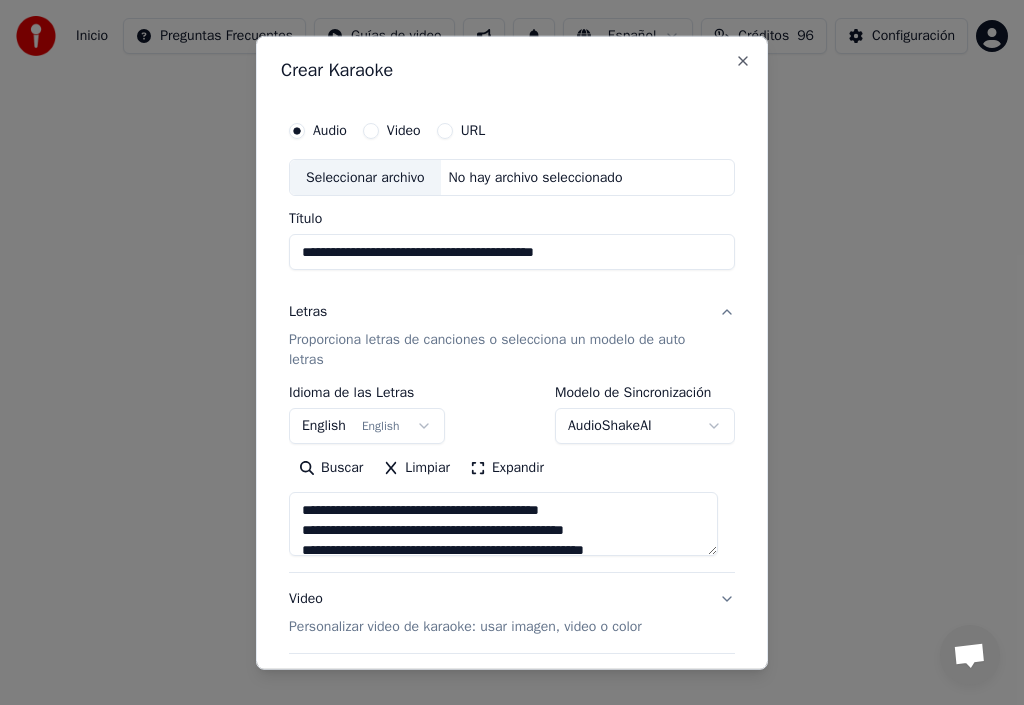 type on "**********" 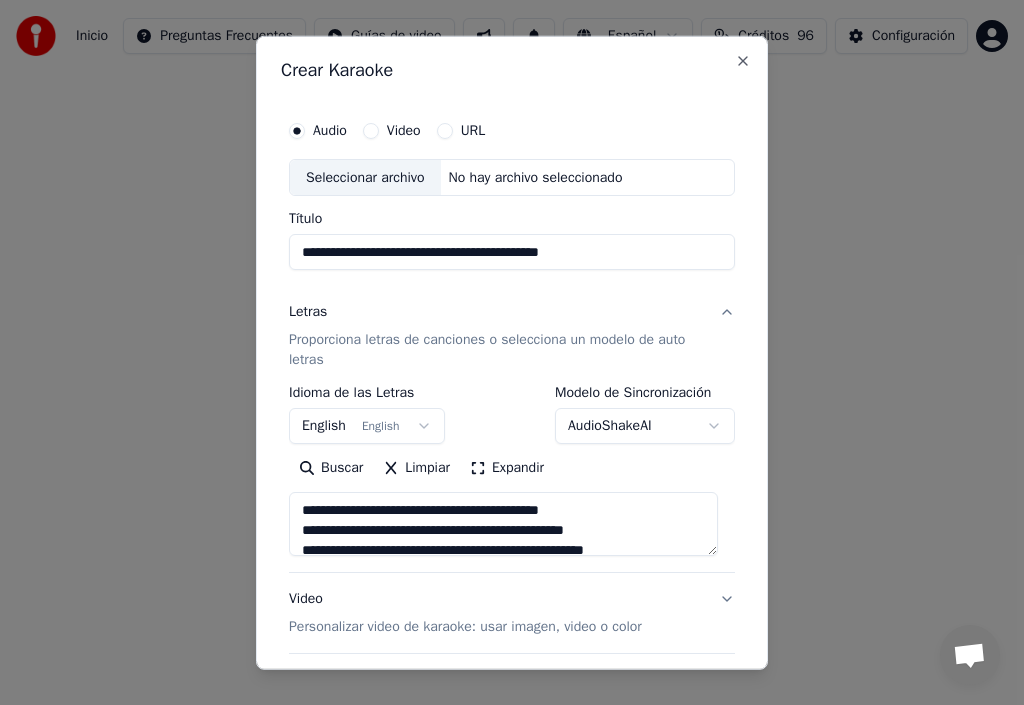 type on "**********" 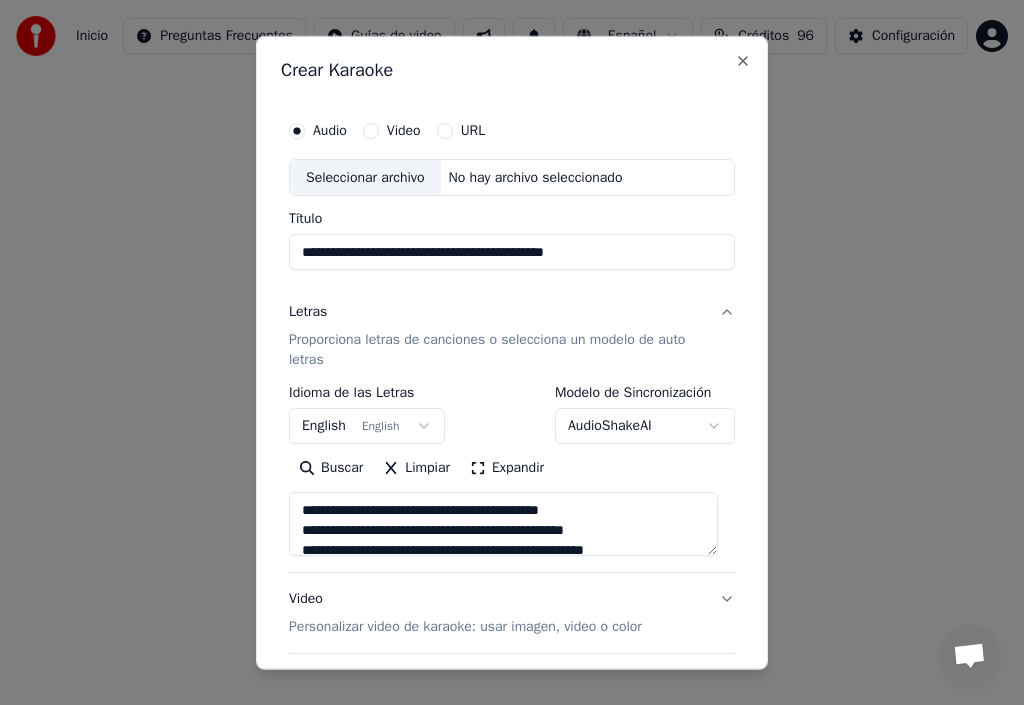 type on "**********" 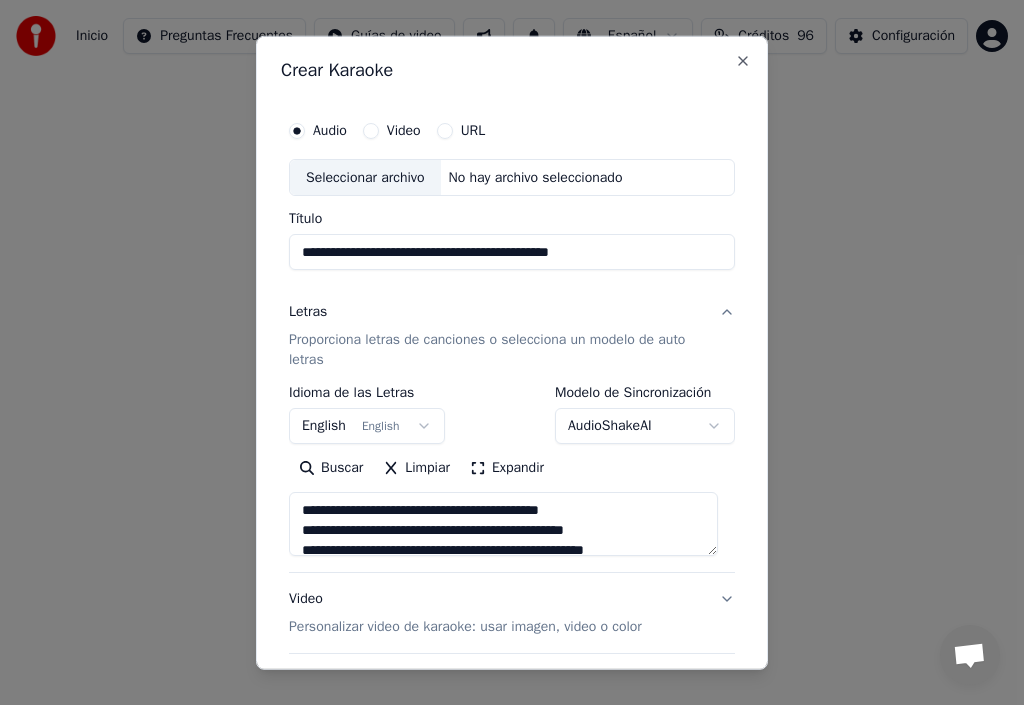 type on "**********" 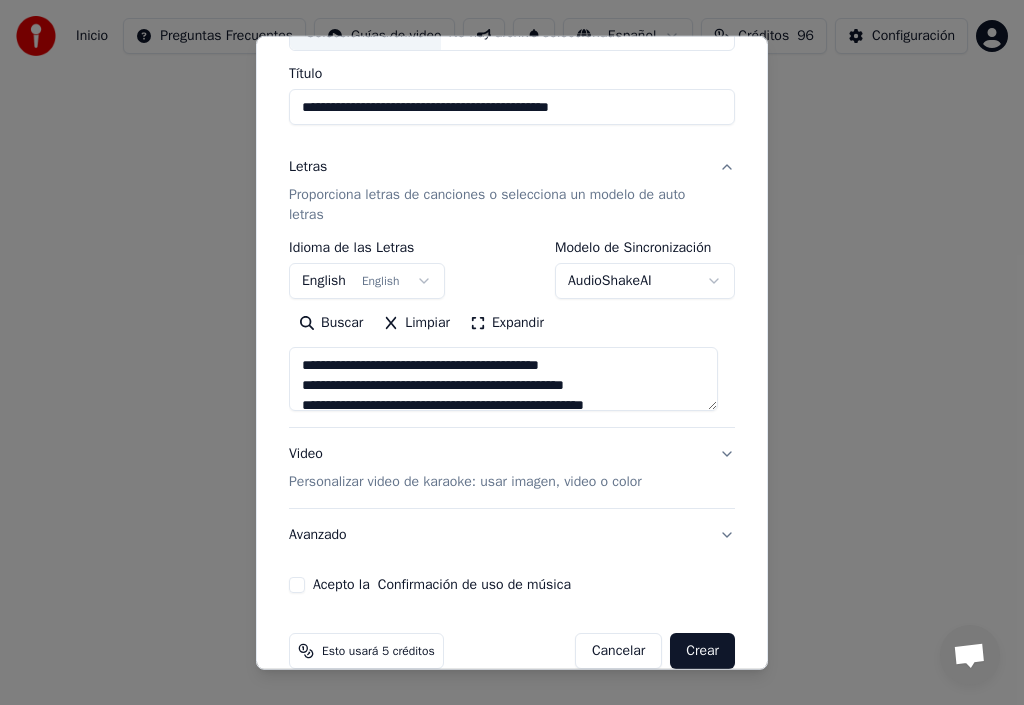 scroll, scrollTop: 177, scrollLeft: 0, axis: vertical 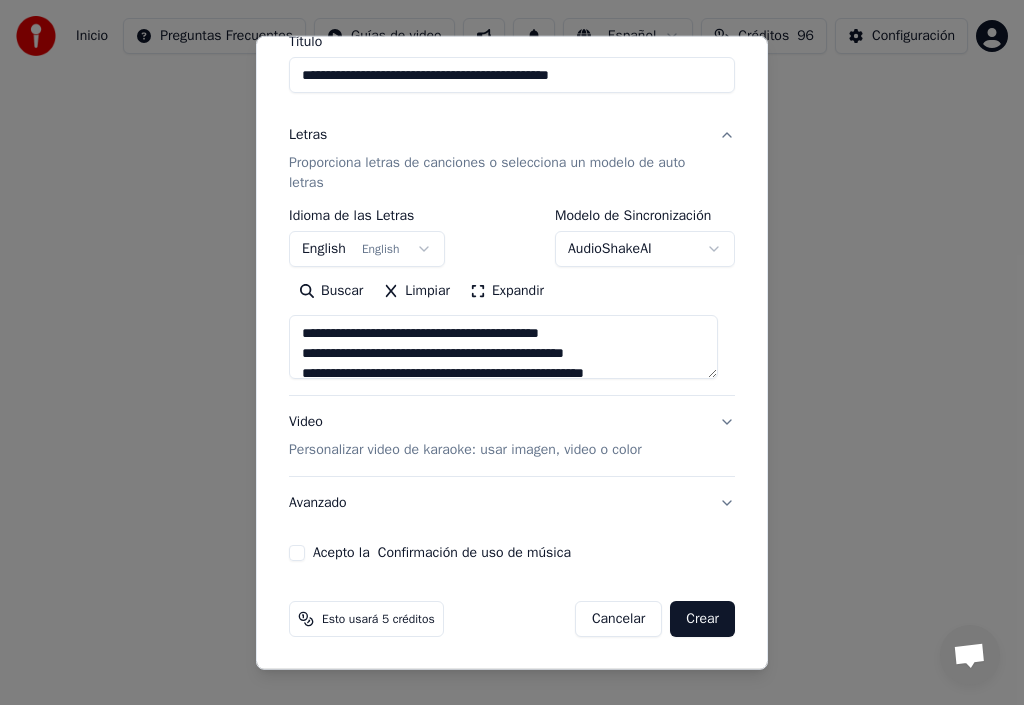 type on "**********" 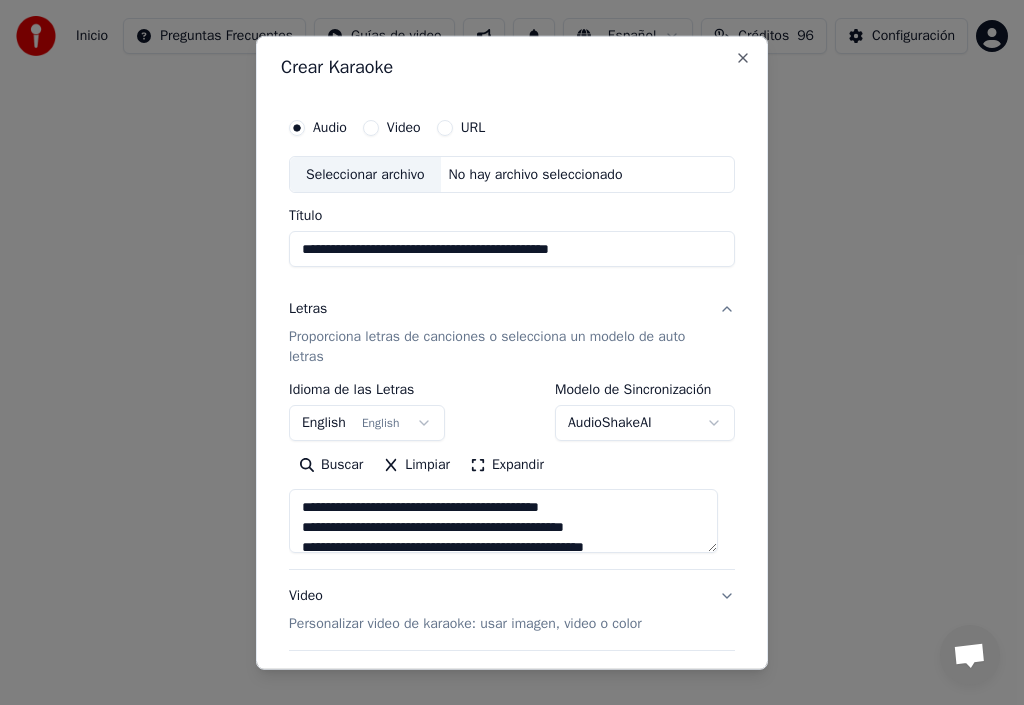 scroll, scrollTop: 0, scrollLeft: 0, axis: both 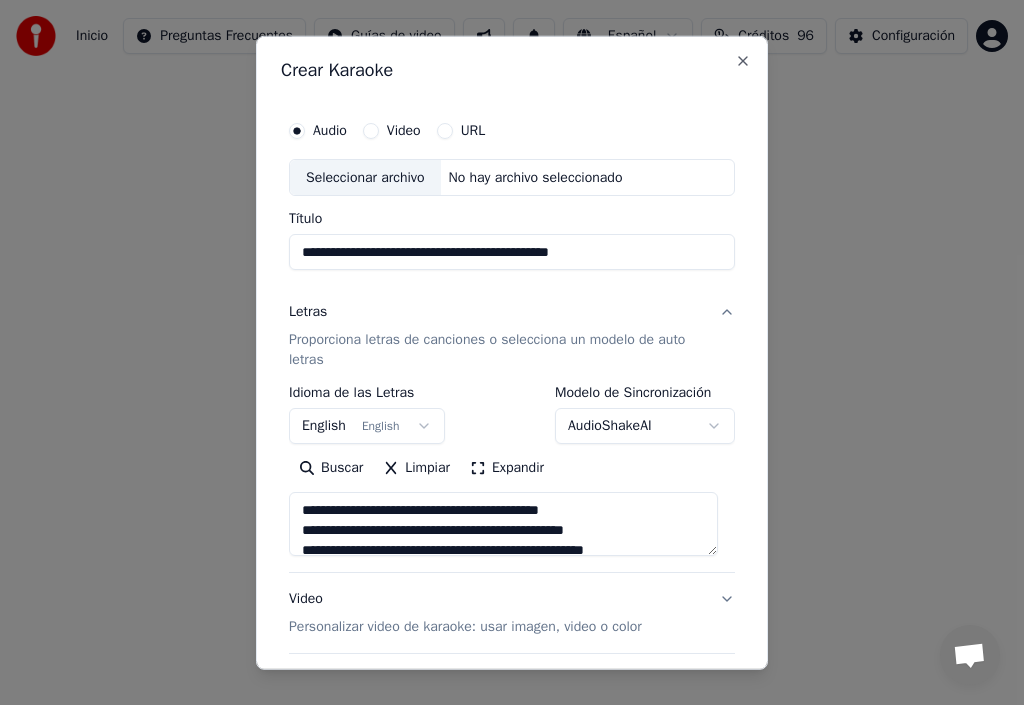 click on "Seleccionar archivo" at bounding box center (365, 177) 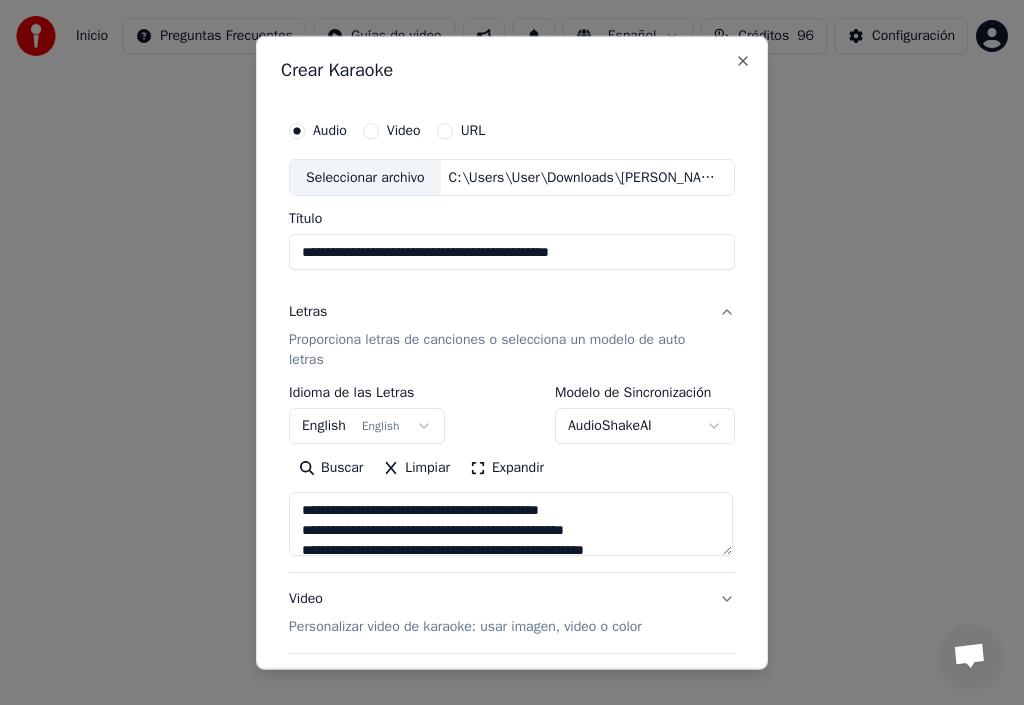 scroll, scrollTop: 400, scrollLeft: 0, axis: vertical 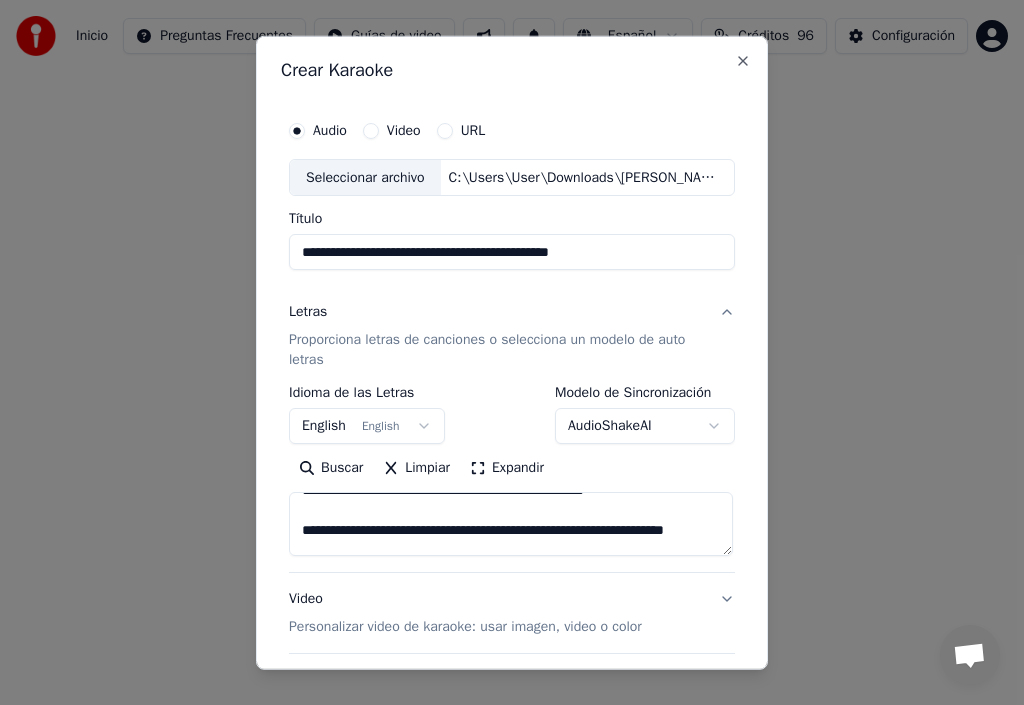 type on "**********" 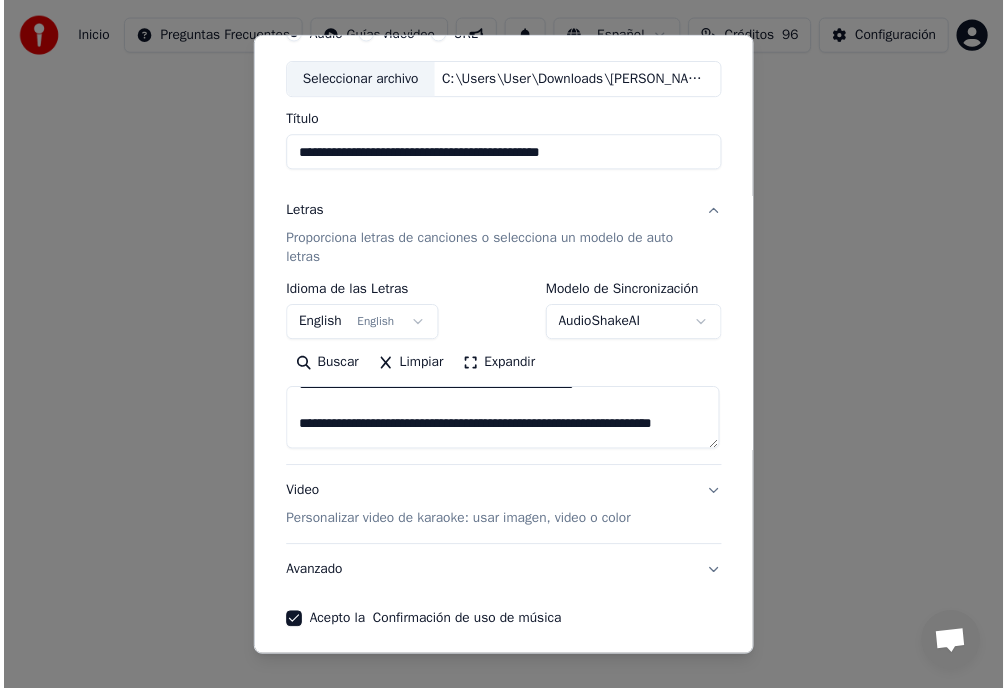 scroll, scrollTop: 177, scrollLeft: 0, axis: vertical 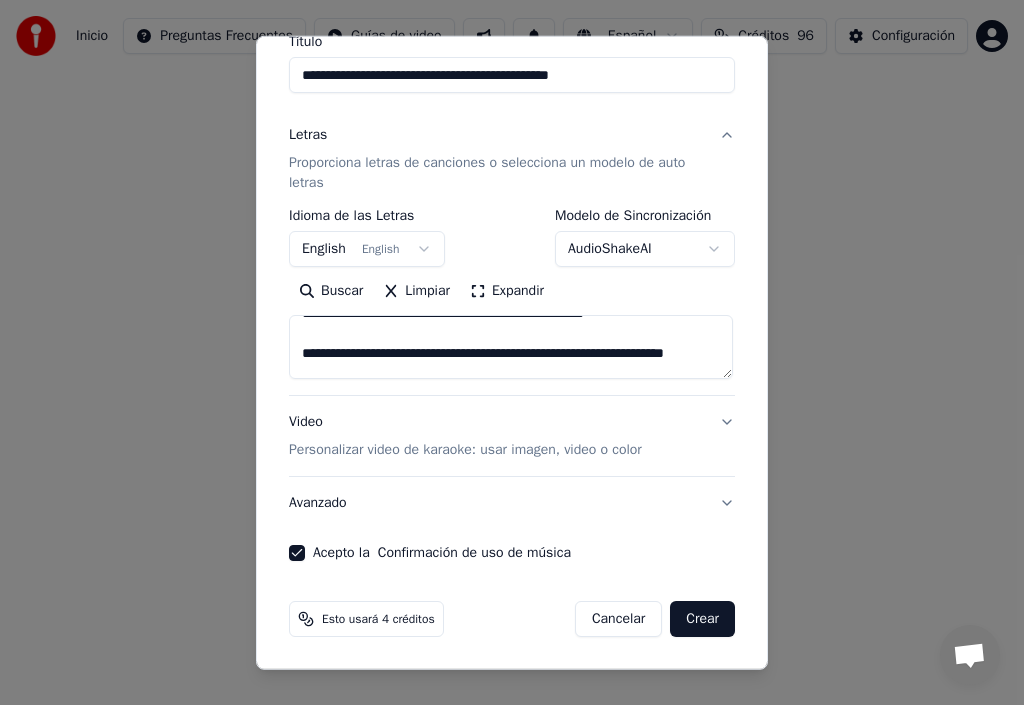 click on "Crear" at bounding box center (702, 619) 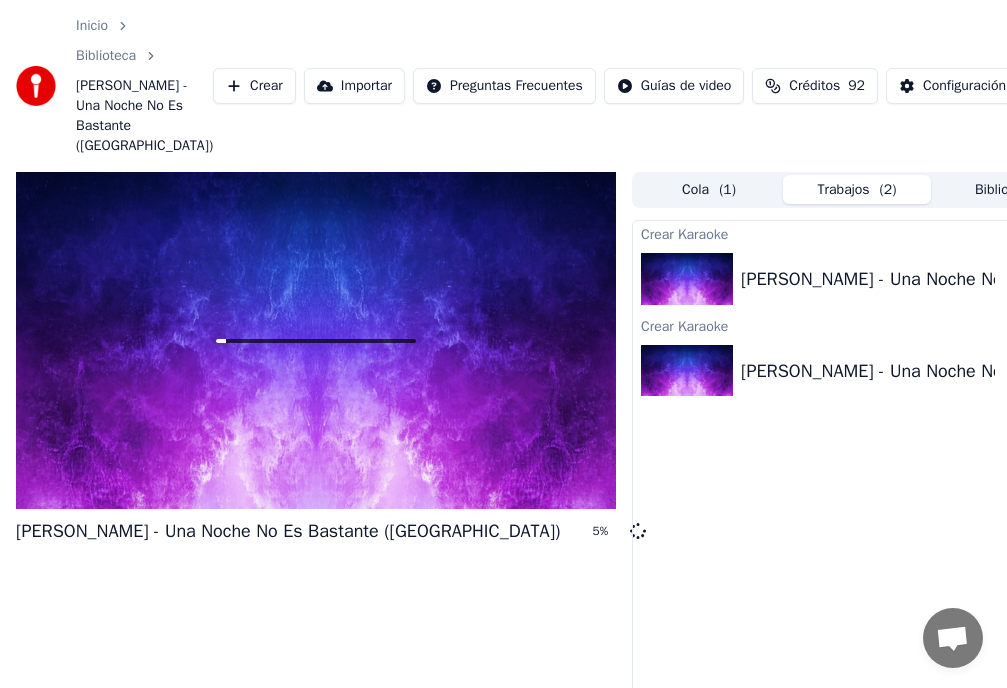 scroll, scrollTop: 0, scrollLeft: 75, axis: horizontal 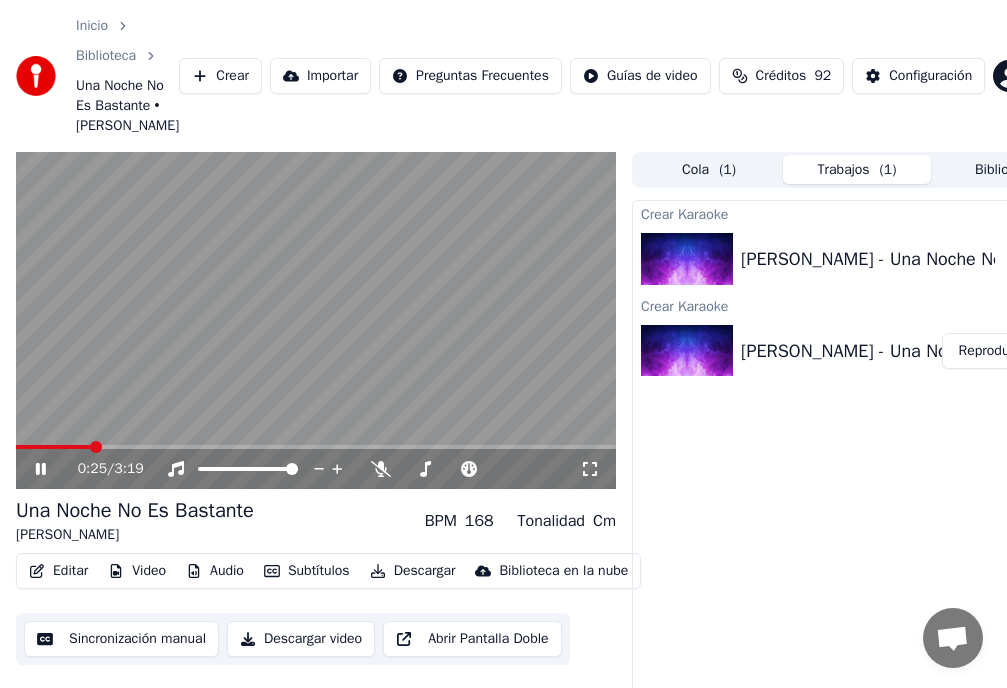 click 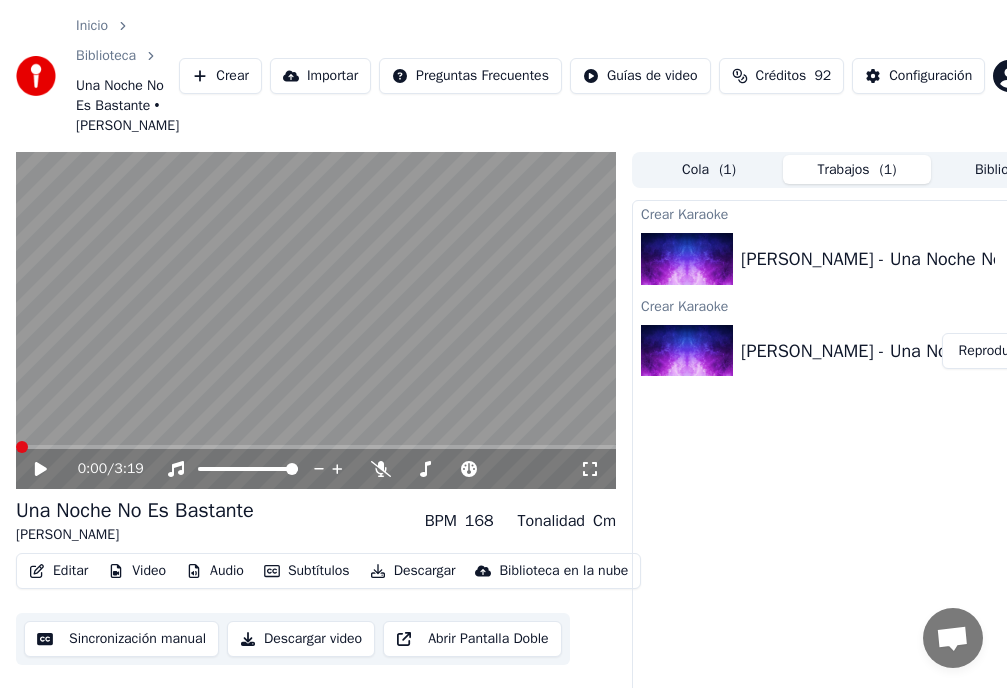 click at bounding box center [22, 447] 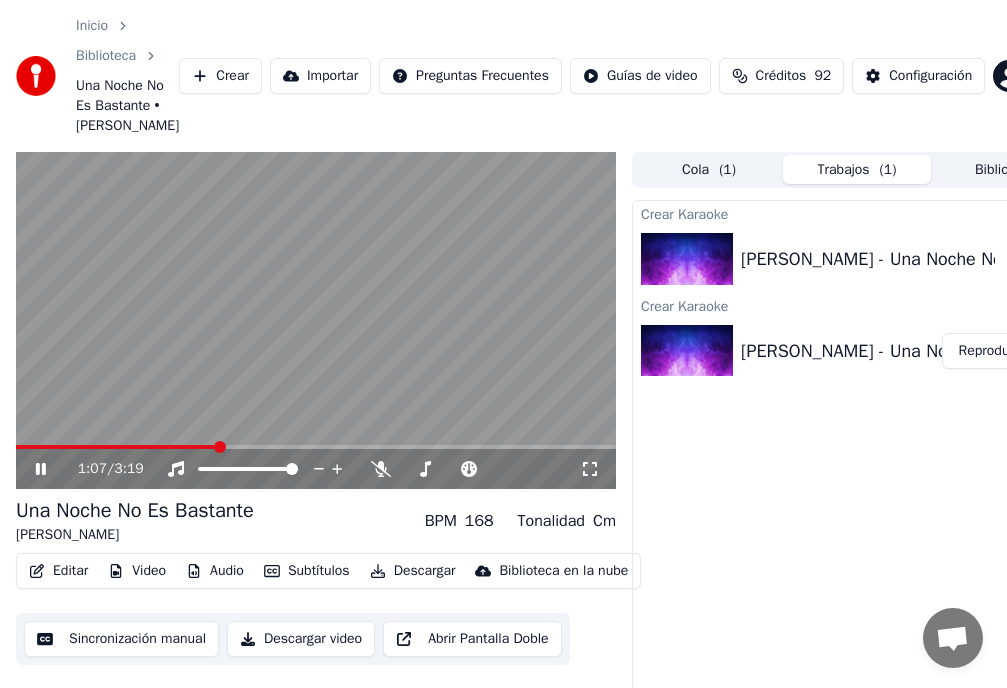 click 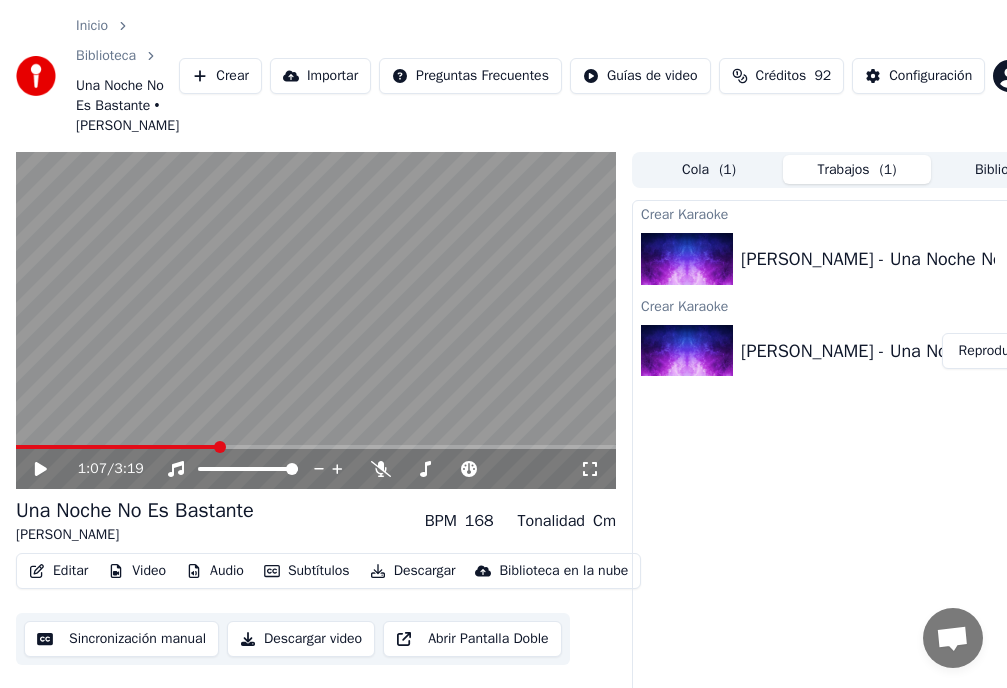 click on "Editar" at bounding box center (58, 571) 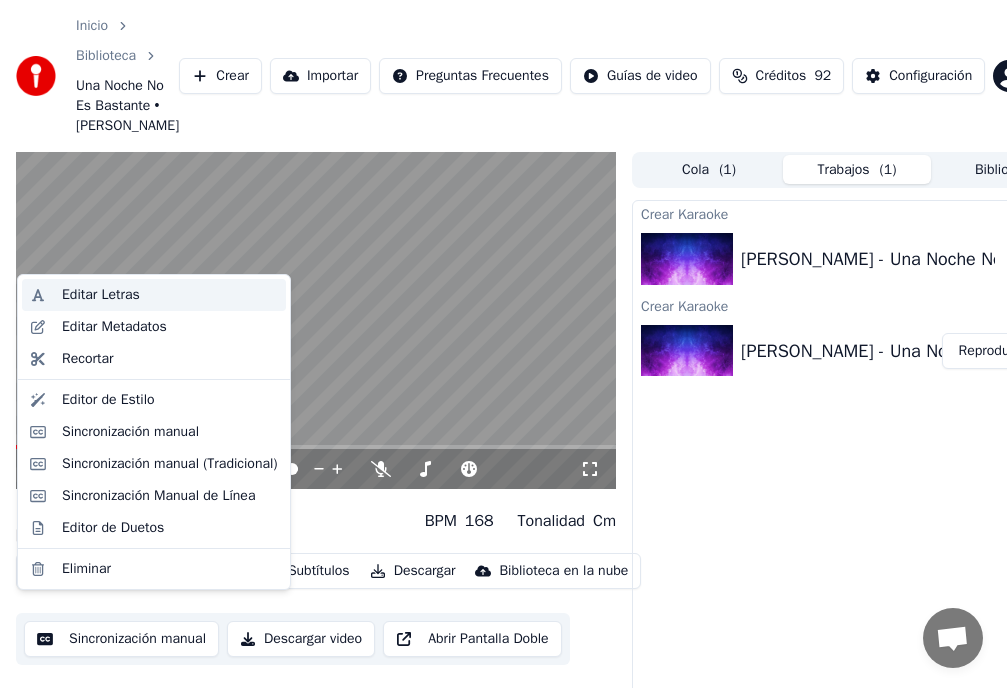 click on "Editar Letras" at bounding box center [101, 295] 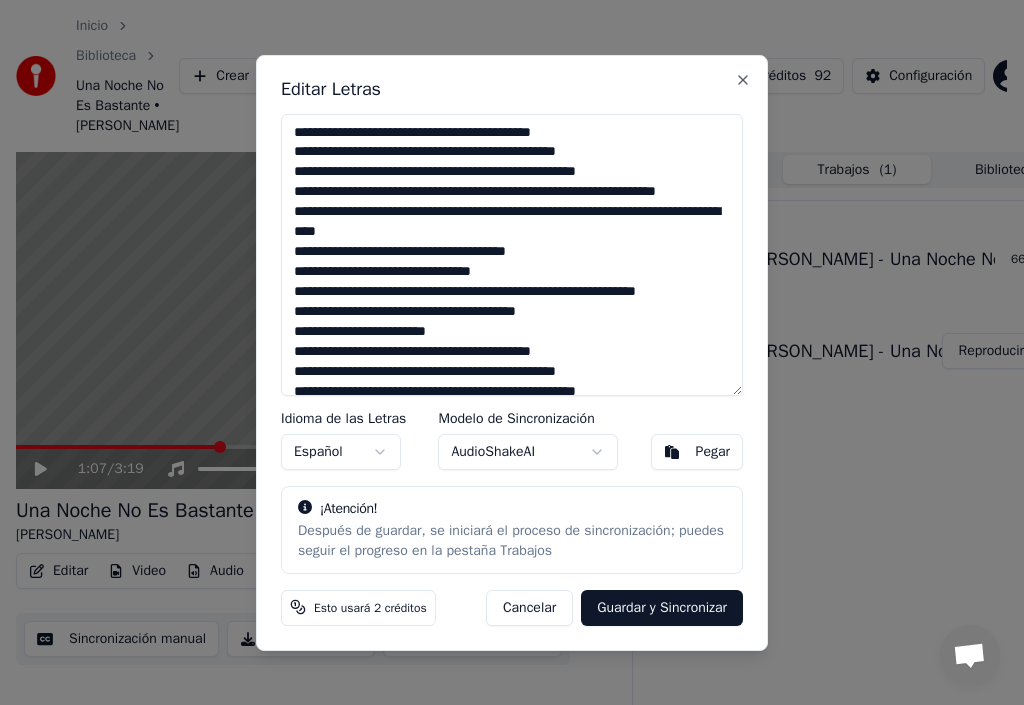 click on "**********" at bounding box center (512, 255) 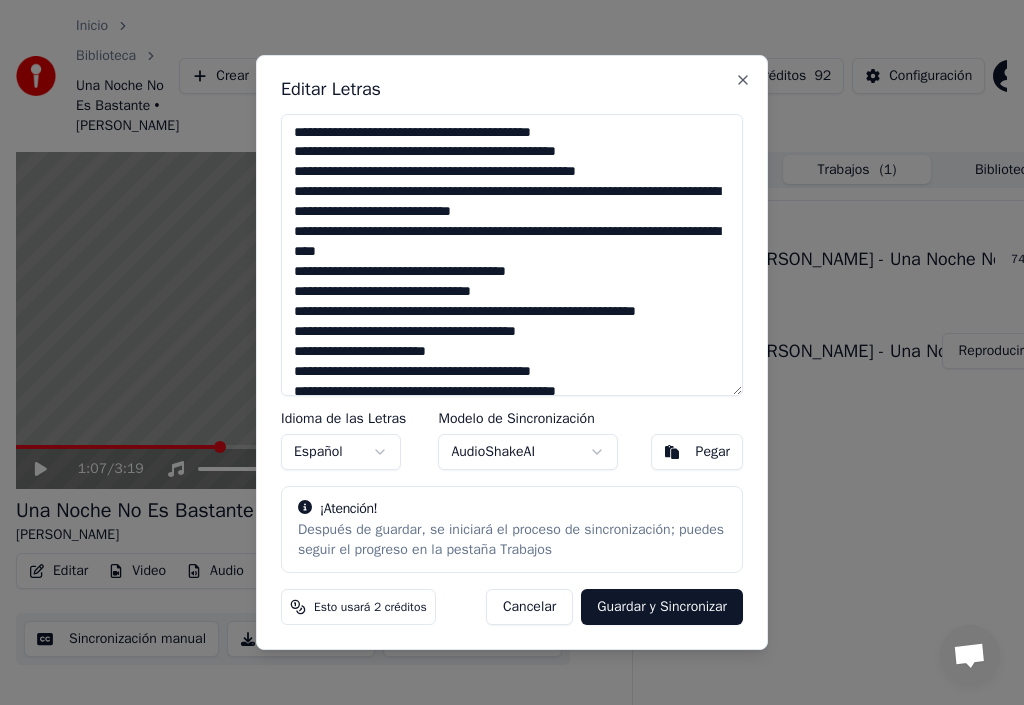 click on "**********" at bounding box center [512, 255] 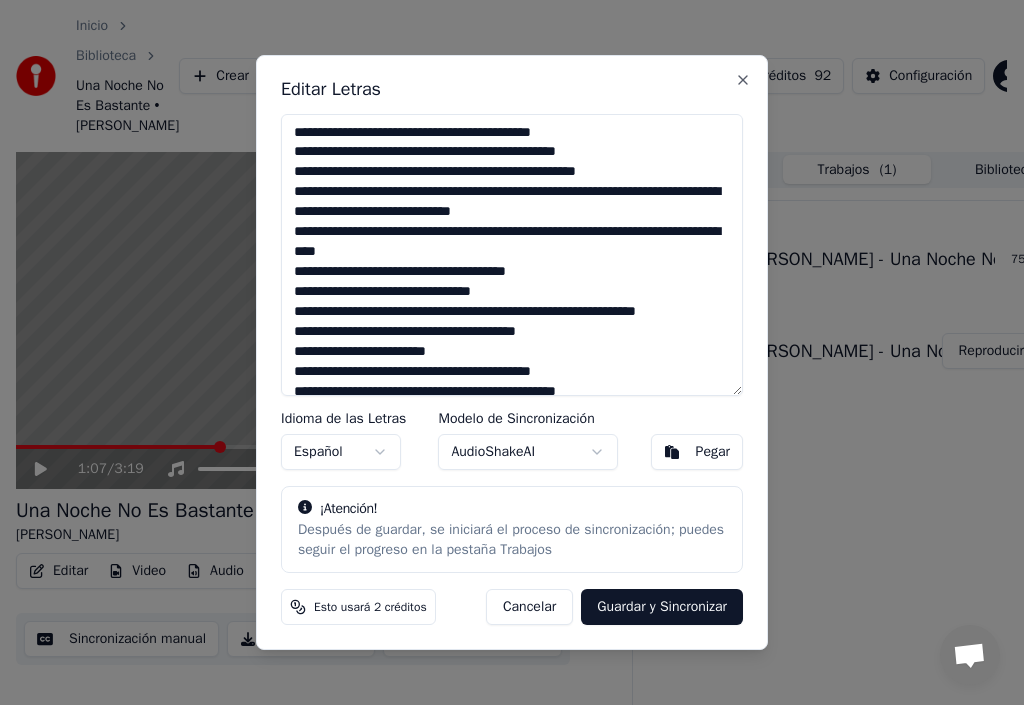 click on "**********" at bounding box center (512, 255) 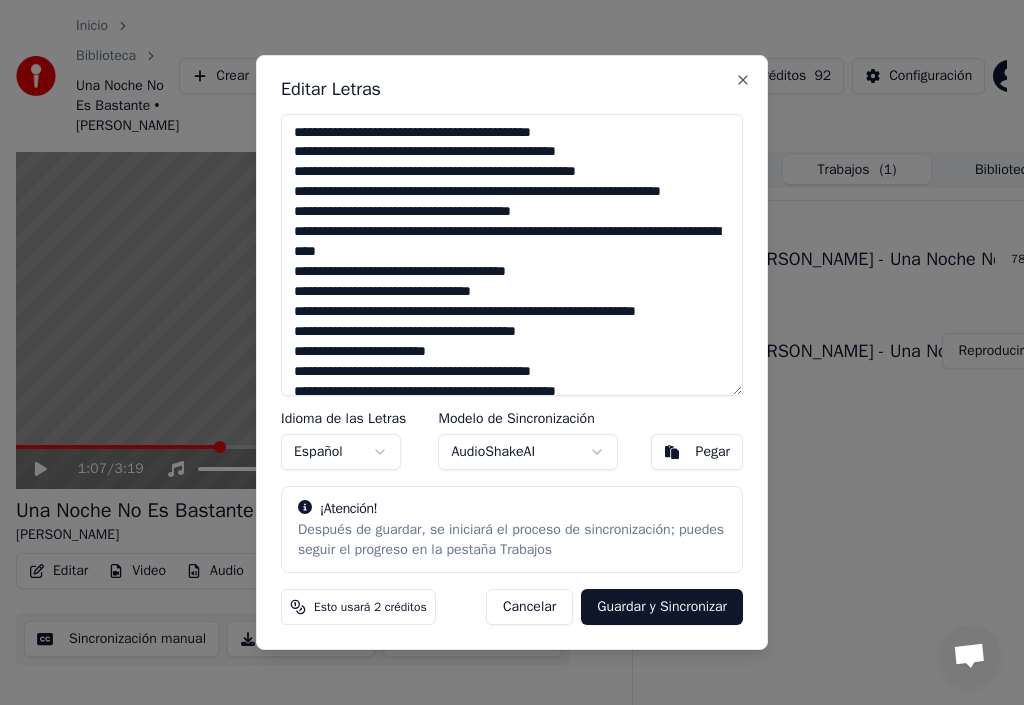 type on "**********" 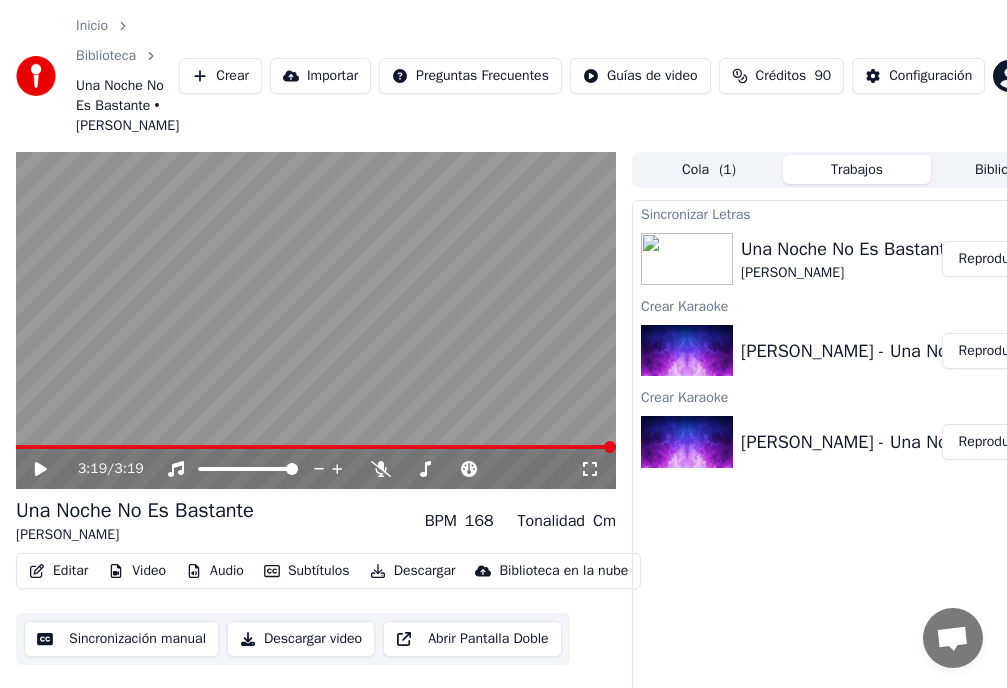 click on "Reproducir" at bounding box center [991, 259] 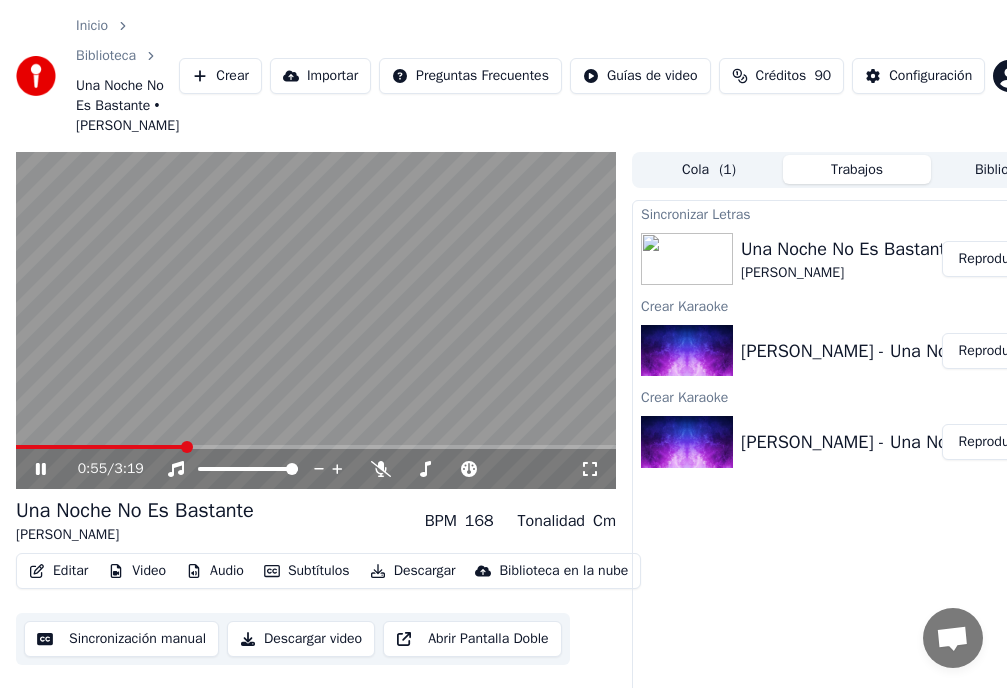 click on "0:55  /  3:19" at bounding box center (316, 469) 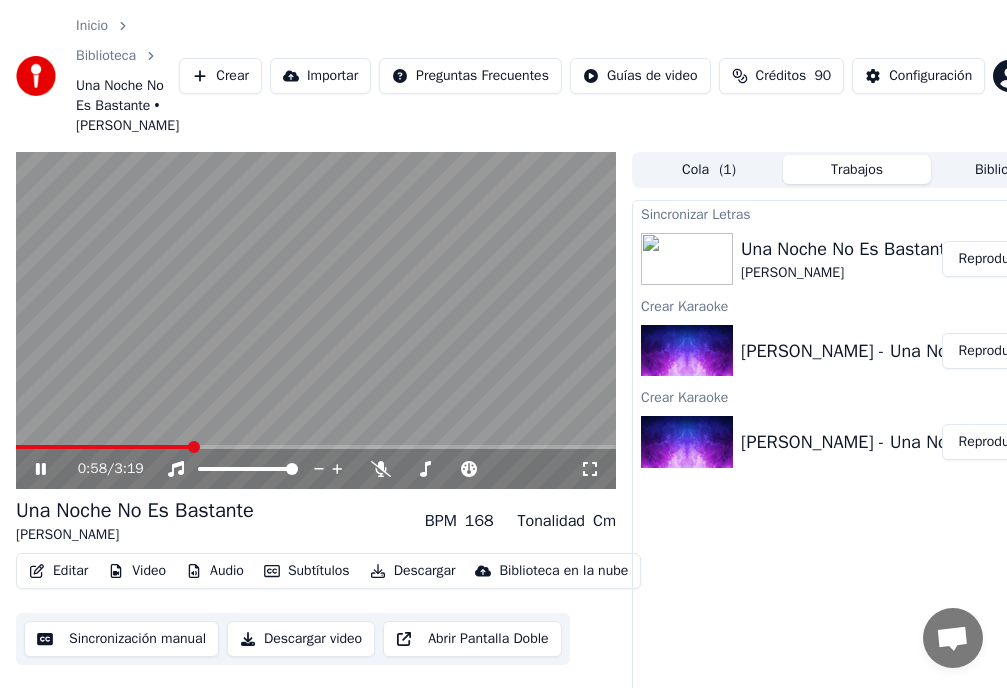 click 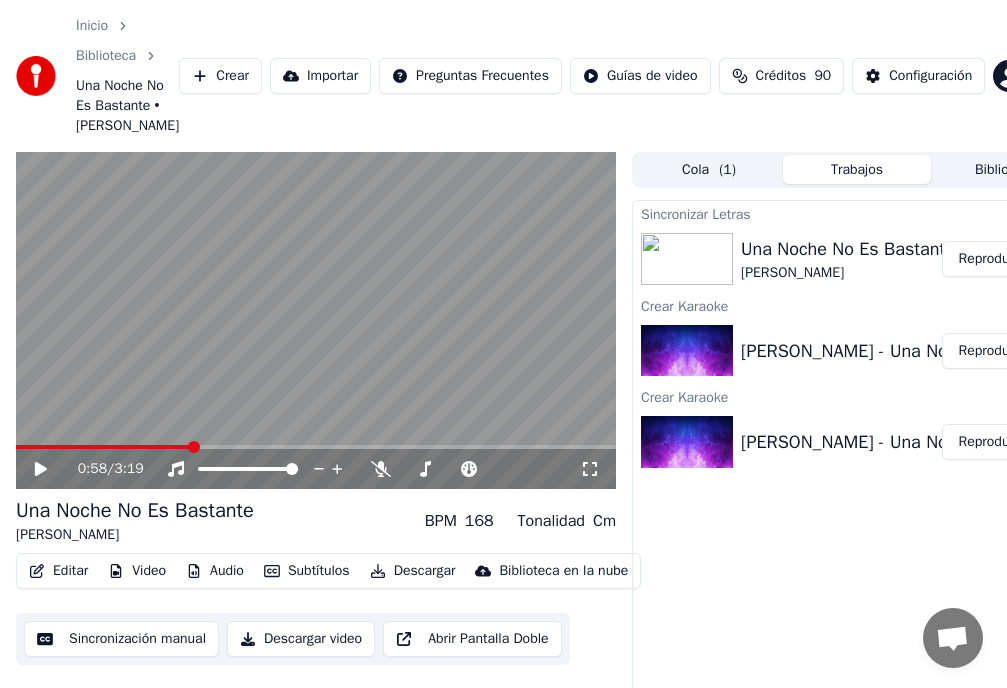 click on "Editar" at bounding box center [58, 571] 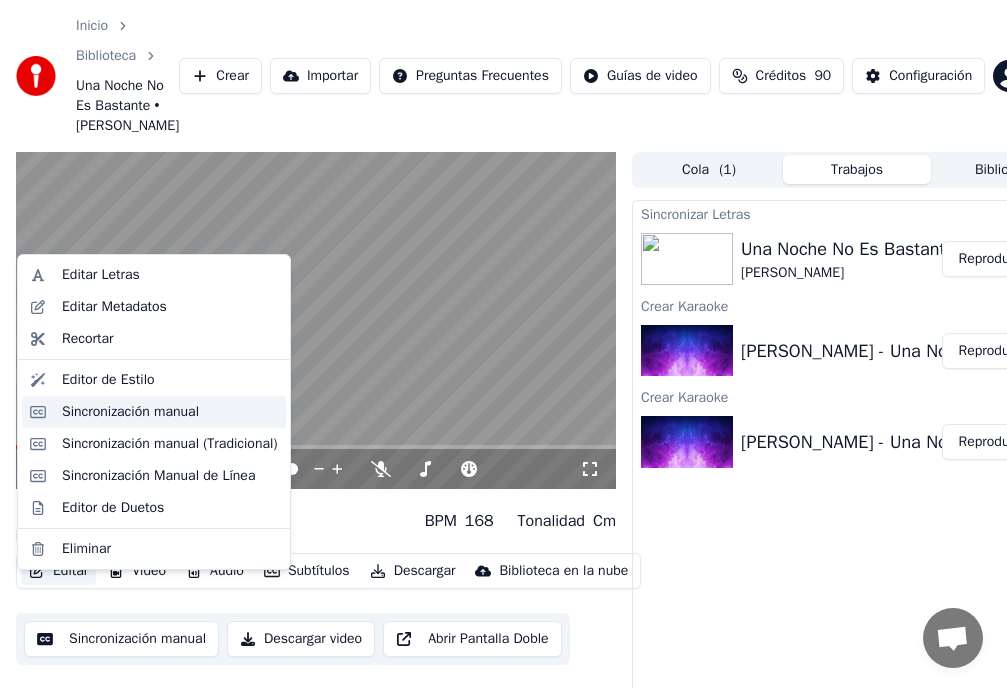 click on "Sincronización manual" at bounding box center [130, 412] 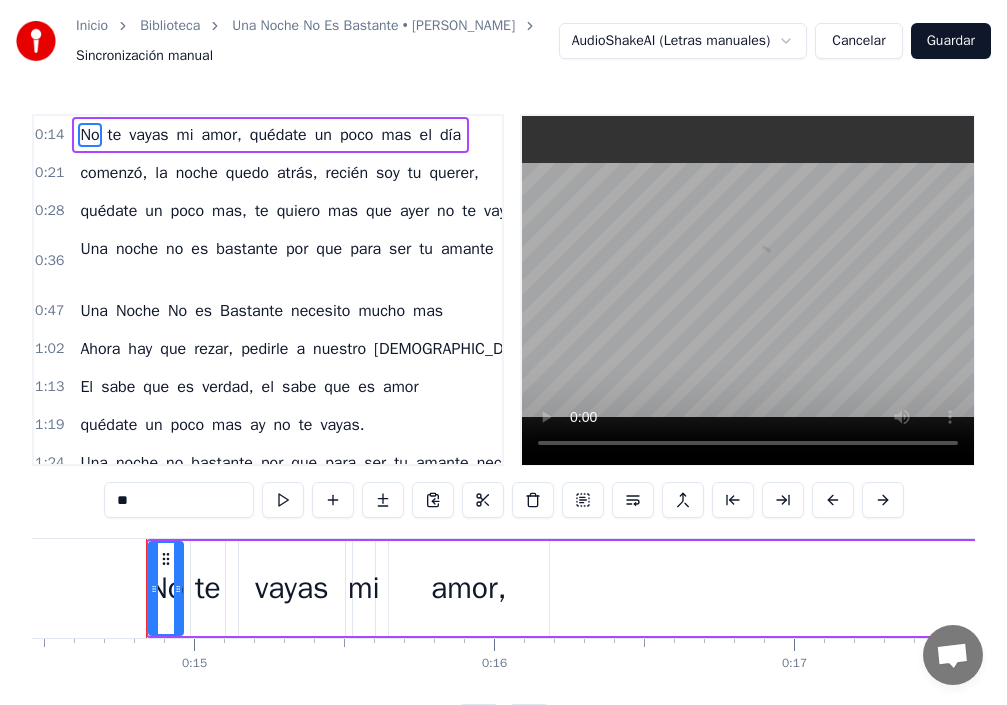 scroll, scrollTop: 0, scrollLeft: 4351, axis: horizontal 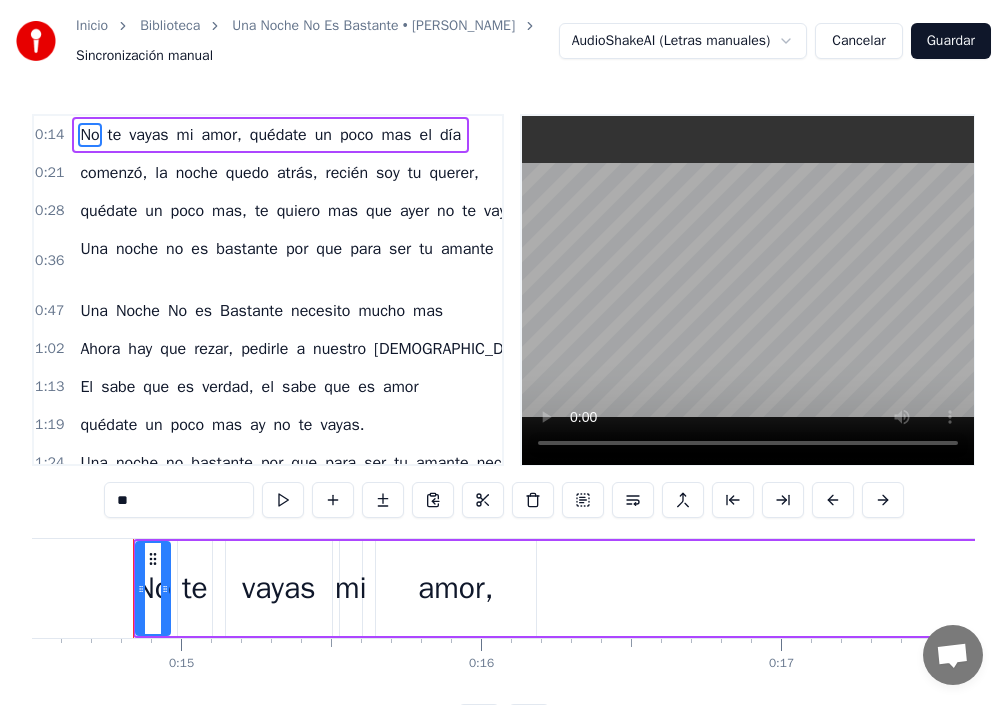 click on "Bastante" at bounding box center (251, 311) 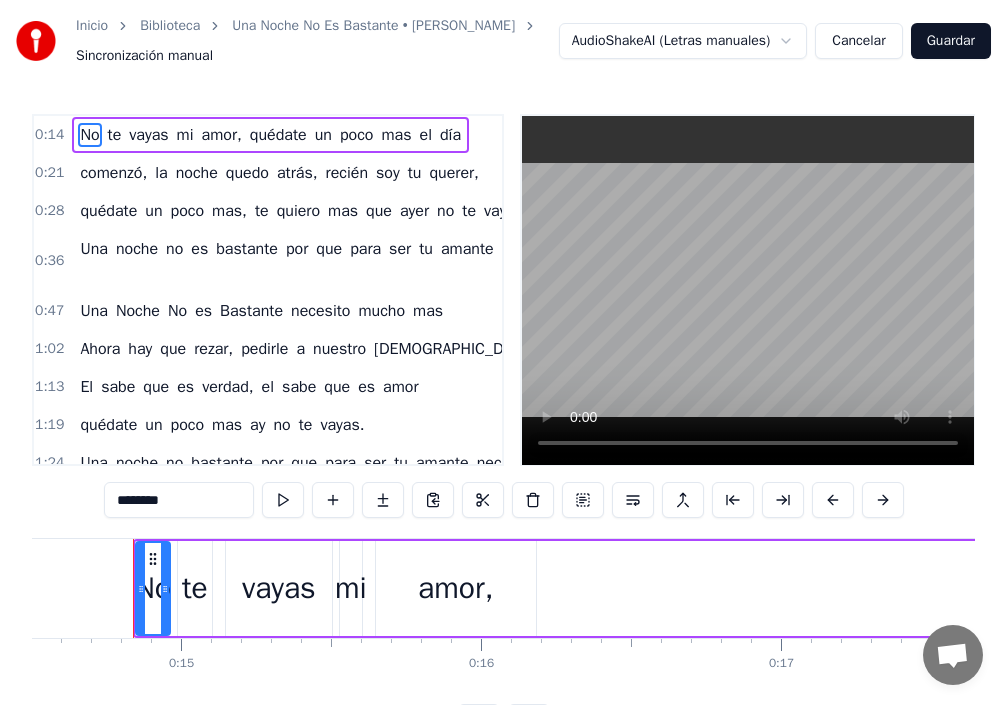 scroll, scrollTop: 29, scrollLeft: 0, axis: vertical 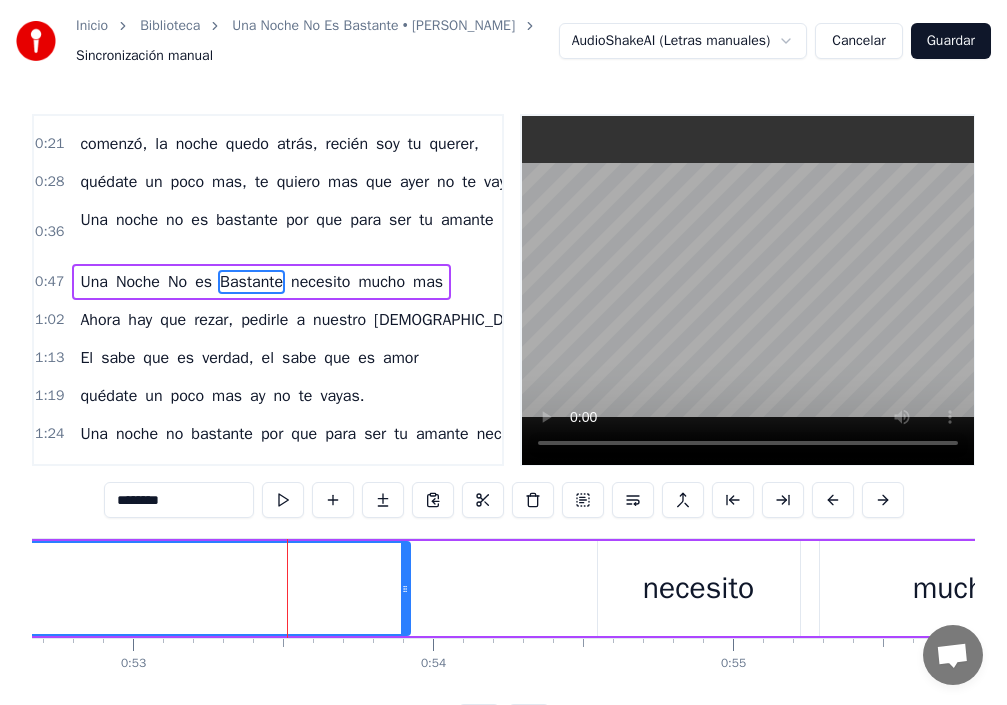 drag, startPoint x: 505, startPoint y: 593, endPoint x: 403, endPoint y: 610, distance: 103.40696 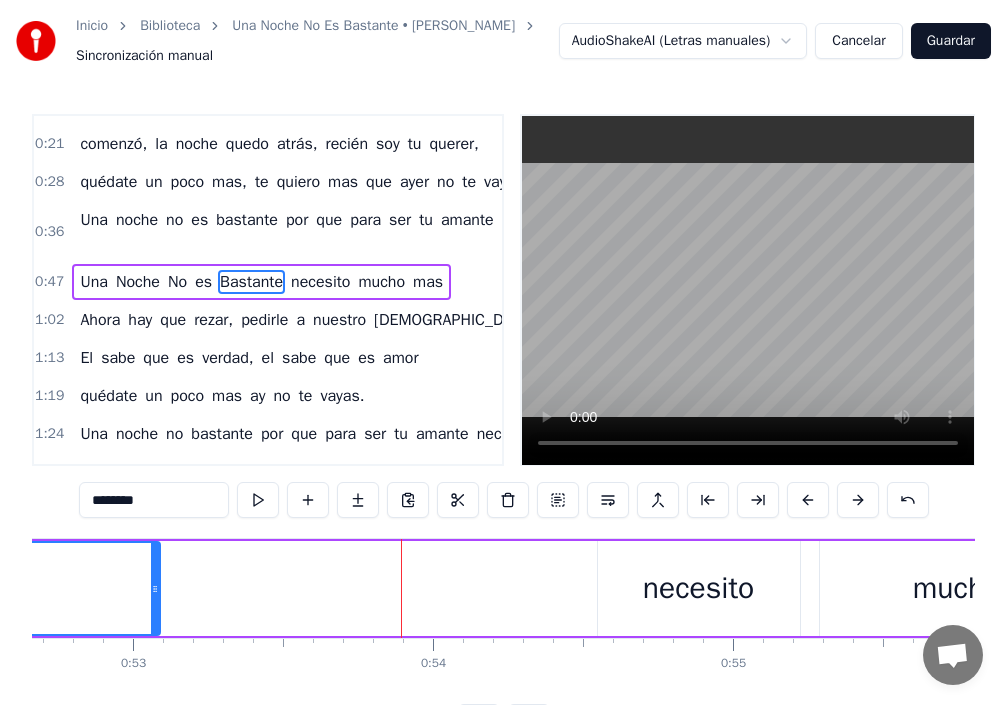 drag, startPoint x: 406, startPoint y: 588, endPoint x: 156, endPoint y: 587, distance: 250.002 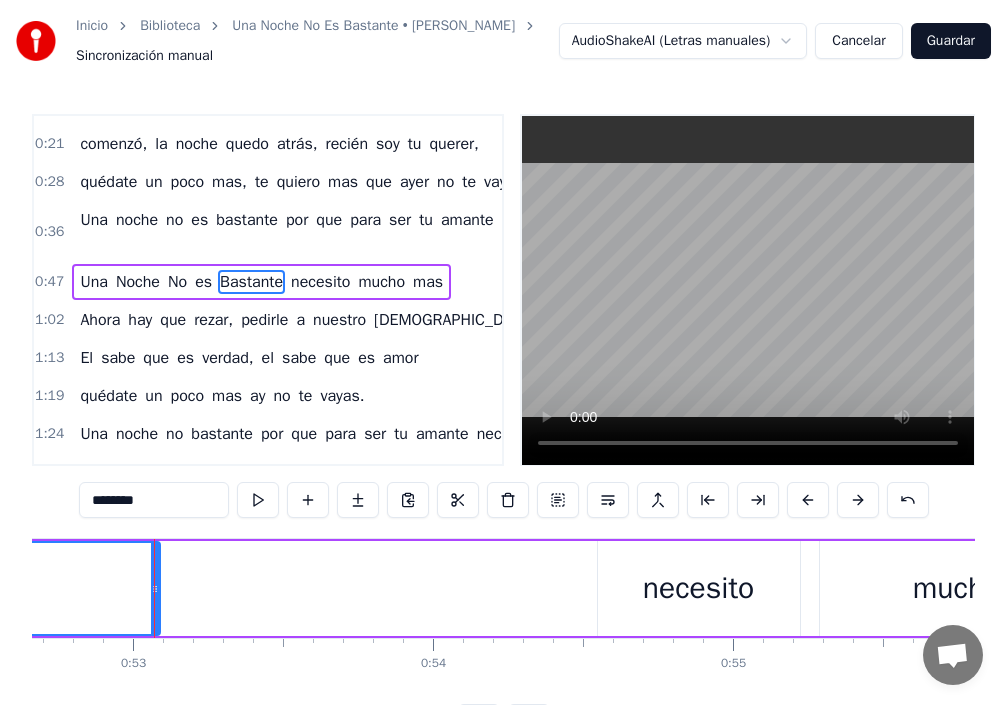 click on "Biblioteca" at bounding box center [170, 26] 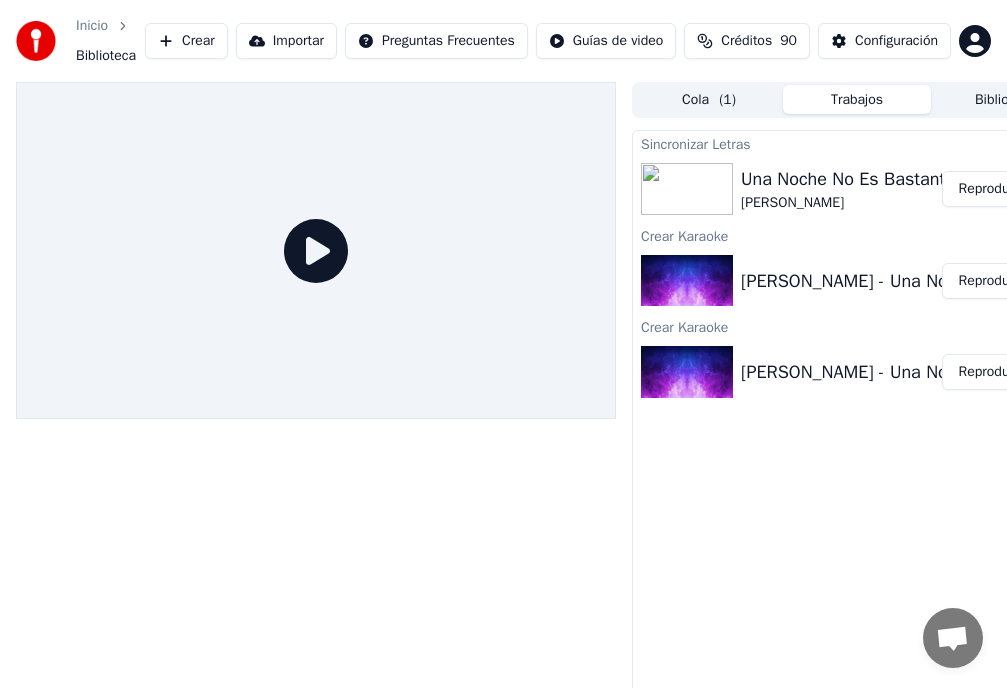 click on "Reproducir" at bounding box center (991, 189) 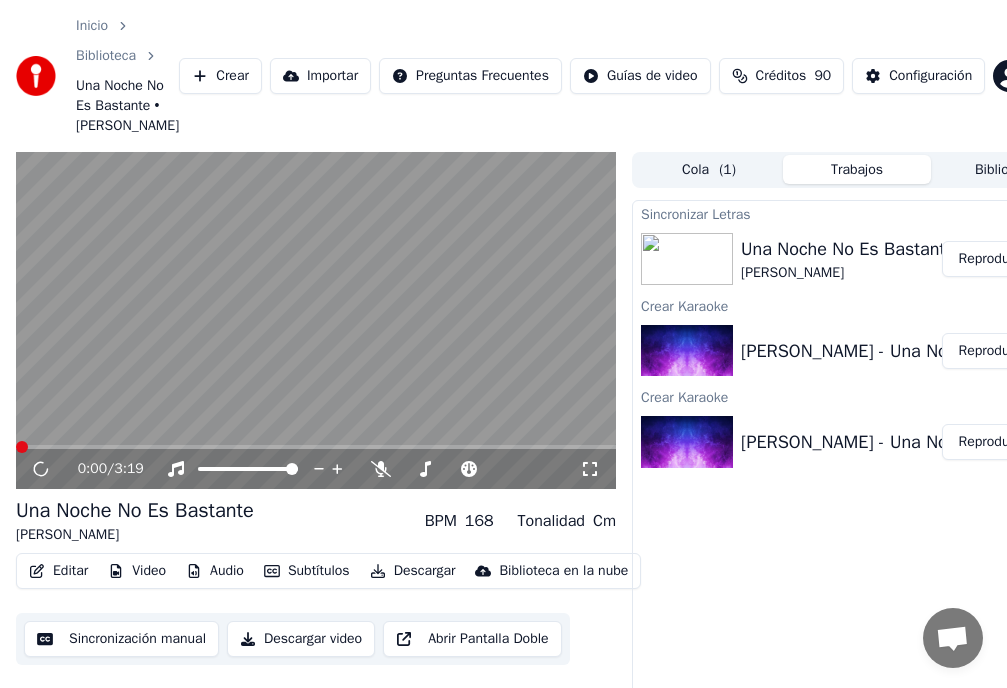 click on "Editar" at bounding box center [58, 571] 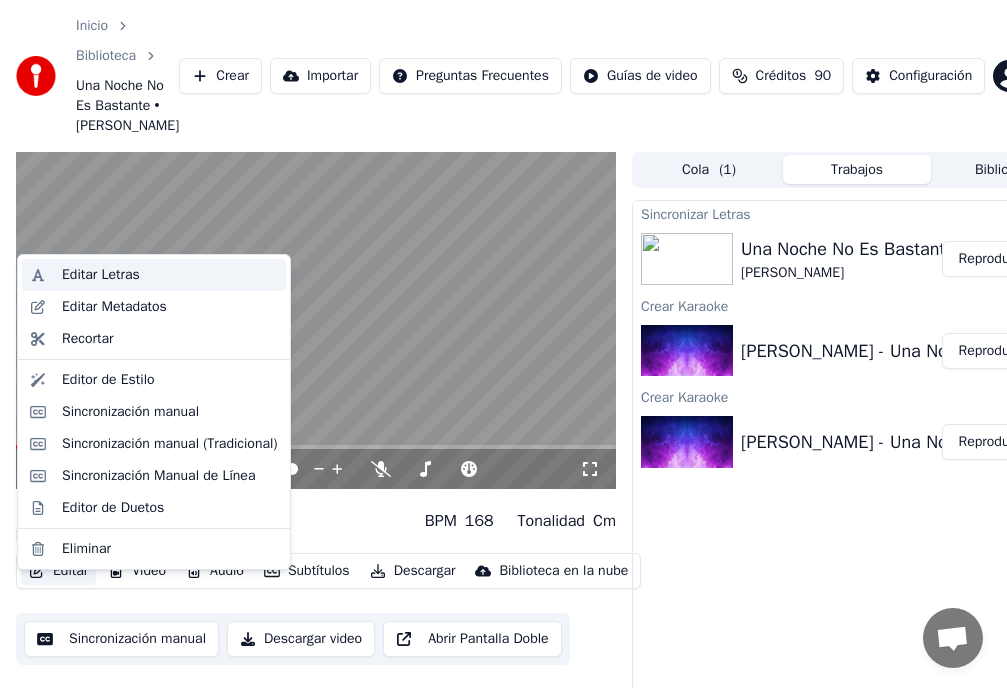 click on "Editar Letras" at bounding box center [101, 275] 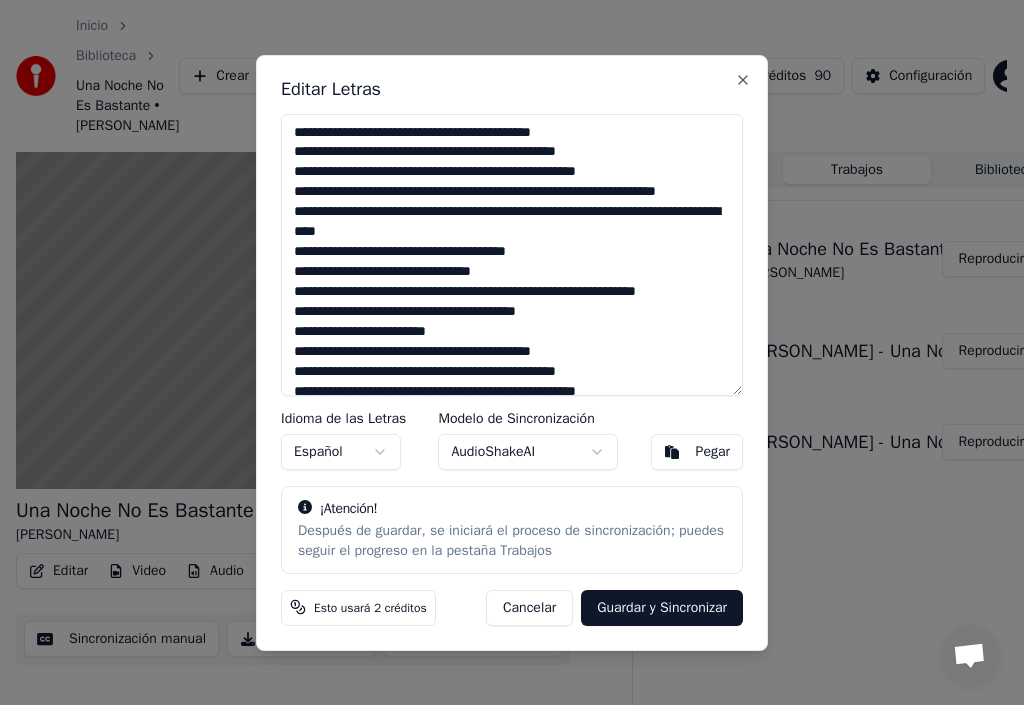 drag, startPoint x: 566, startPoint y: 88, endPoint x: 624, endPoint y: 94, distance: 58.30952 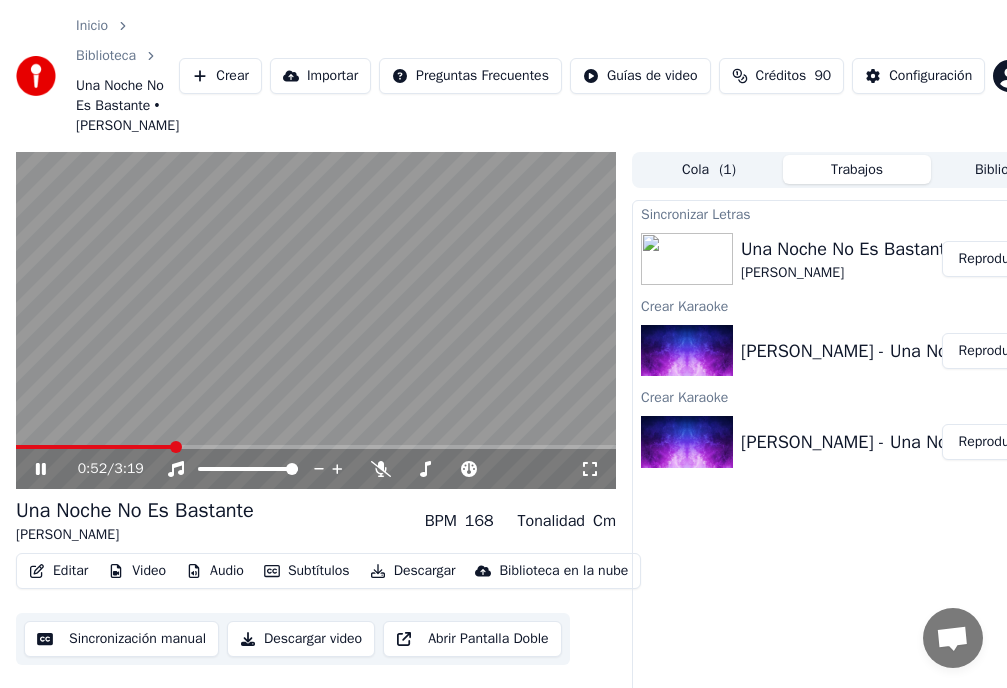 click 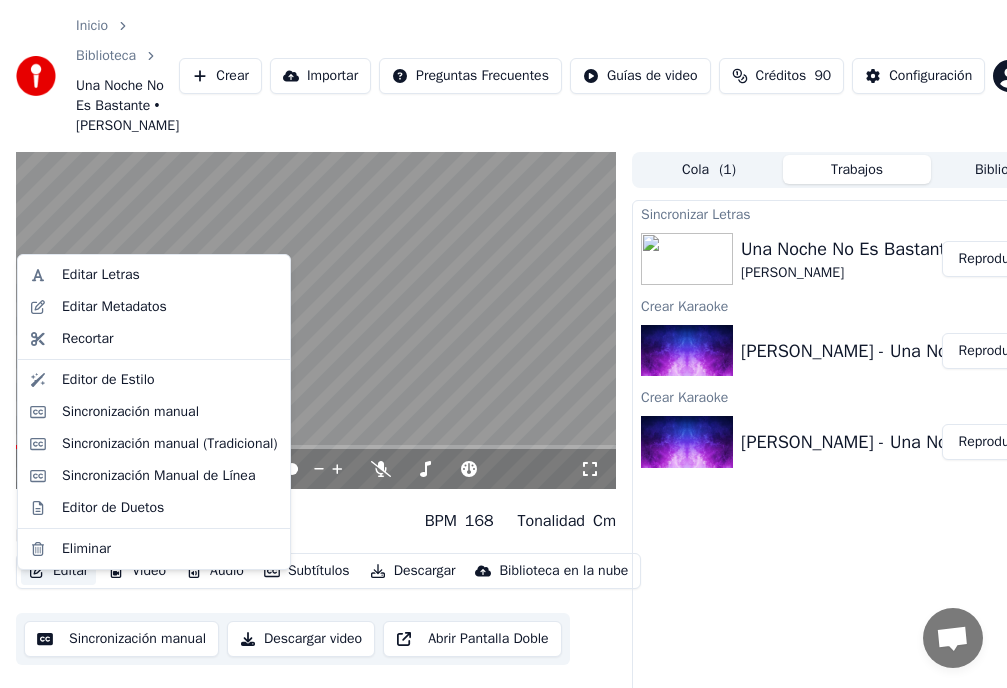 click on "Editar" at bounding box center [58, 571] 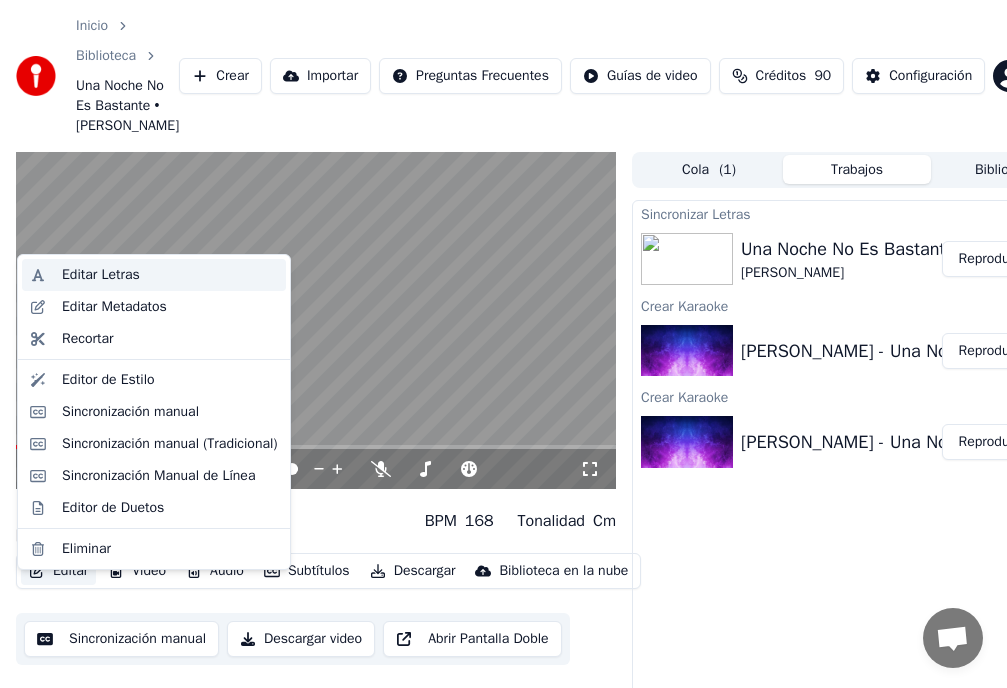 click on "Editar Letras" at bounding box center [101, 275] 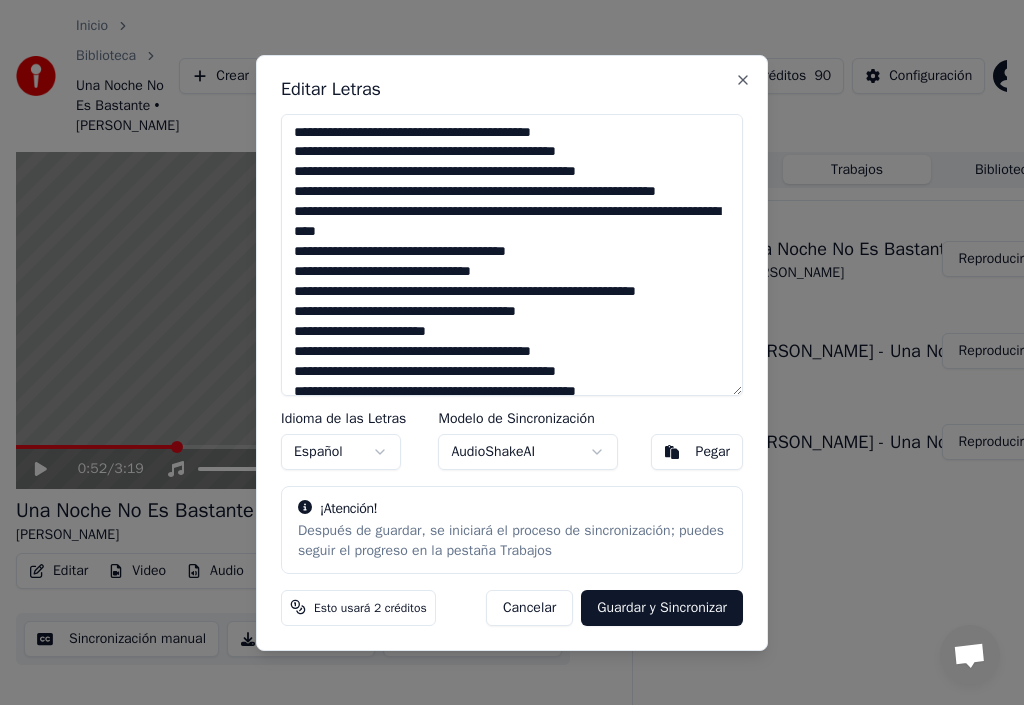 click on "**********" at bounding box center [512, 255] 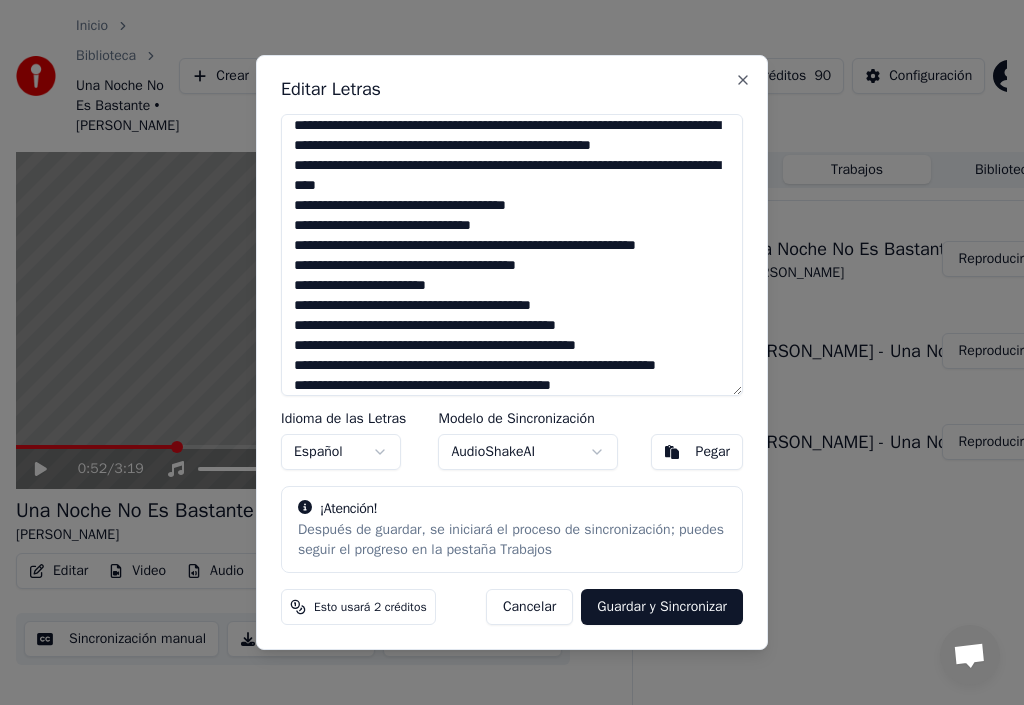 scroll, scrollTop: 100, scrollLeft: 0, axis: vertical 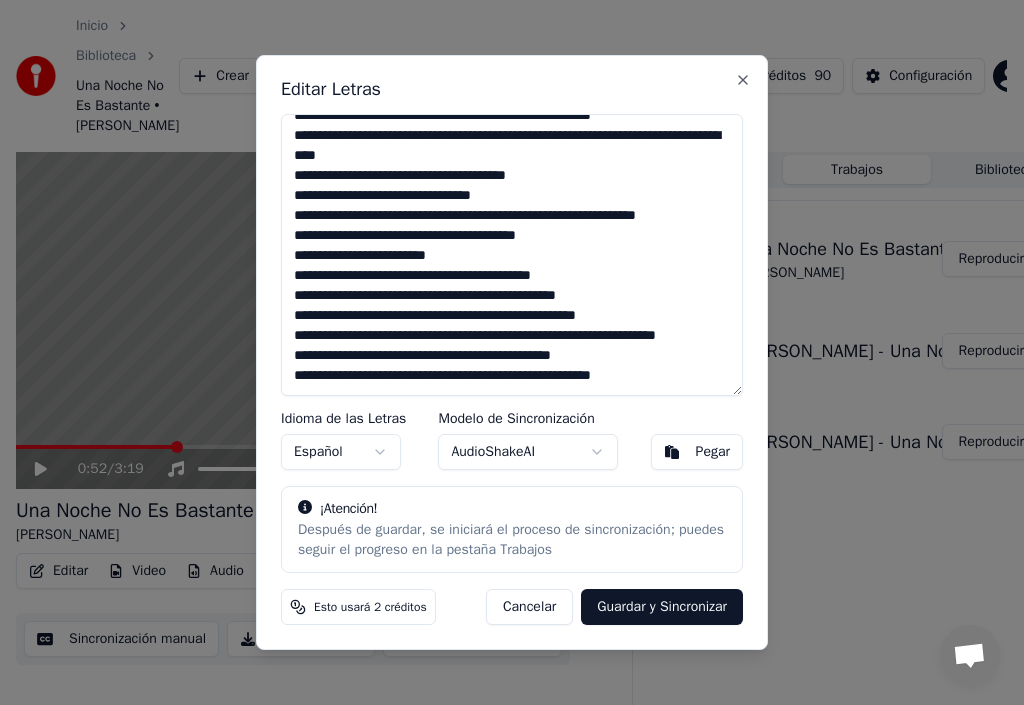 click on "**********" at bounding box center [512, 255] 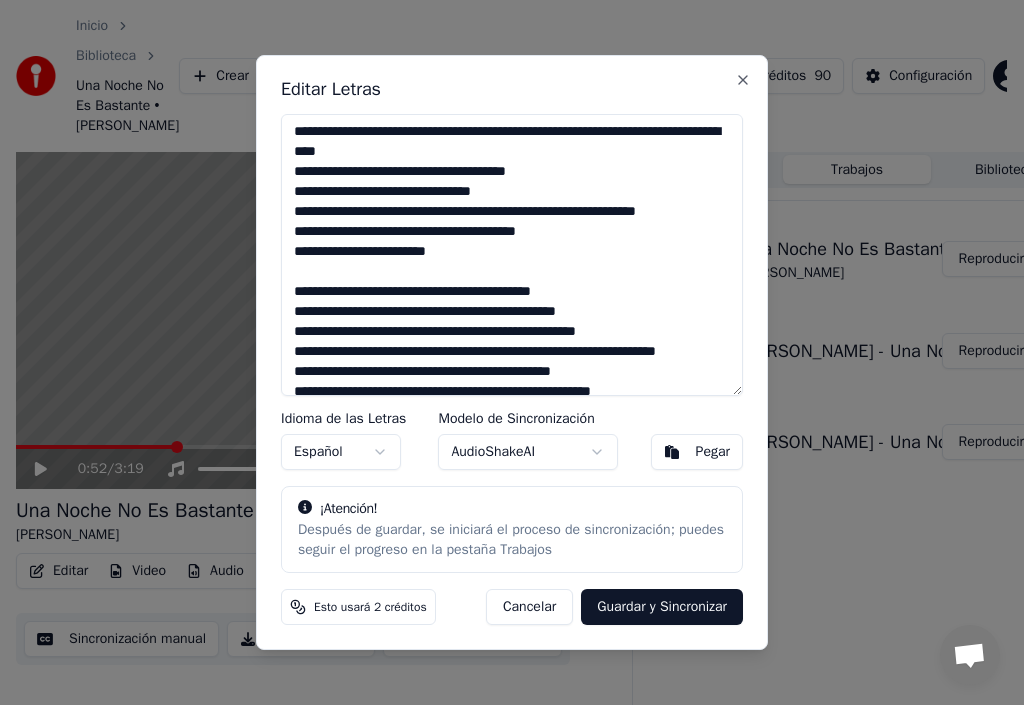 scroll, scrollTop: 176, scrollLeft: 0, axis: vertical 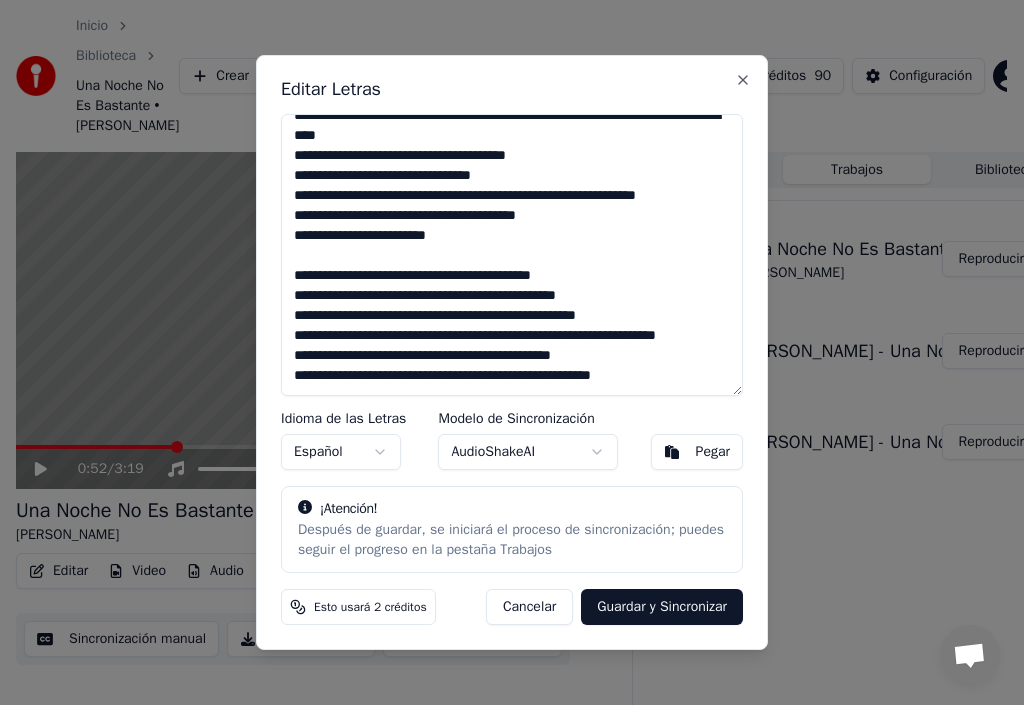 click on "**********" at bounding box center (512, 255) 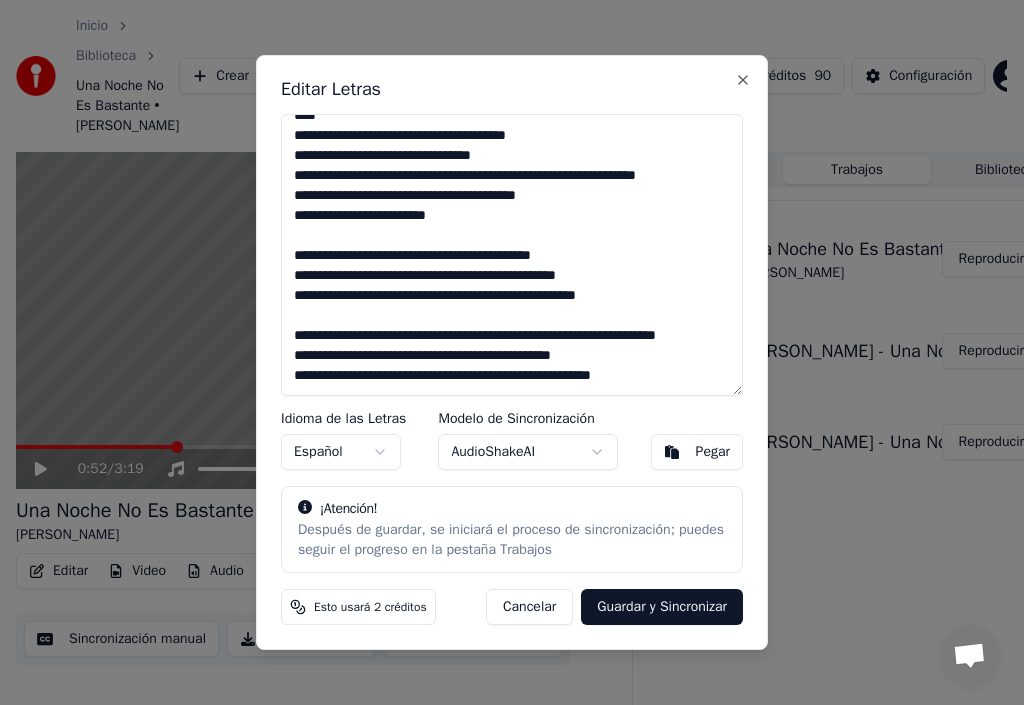 scroll, scrollTop: 196, scrollLeft: 0, axis: vertical 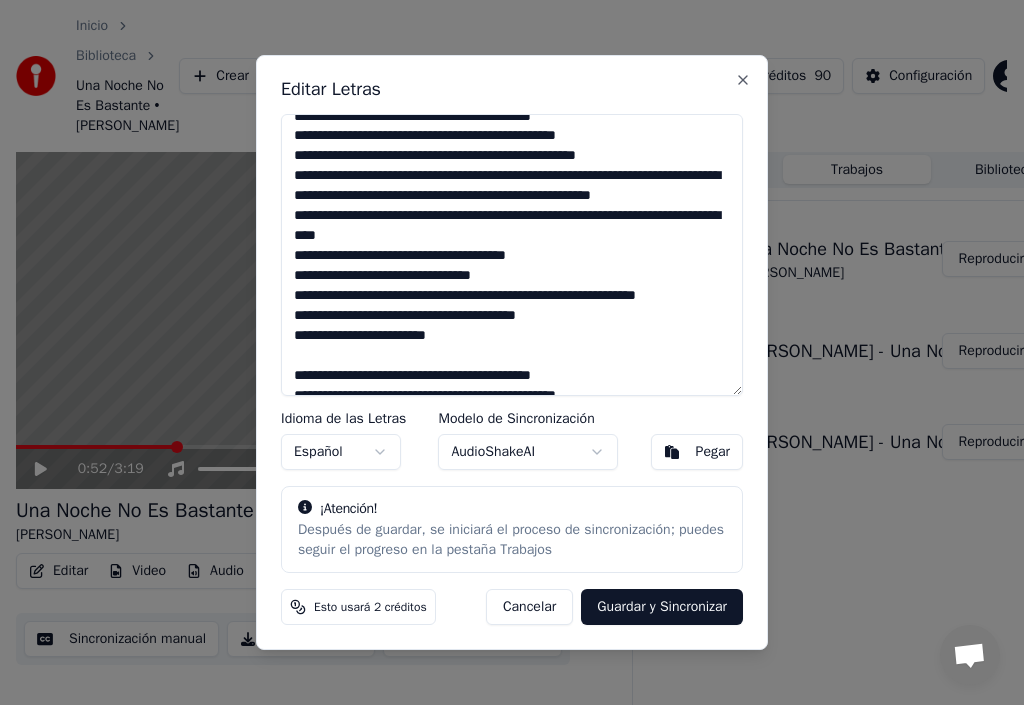 click on "**********" at bounding box center (512, 255) 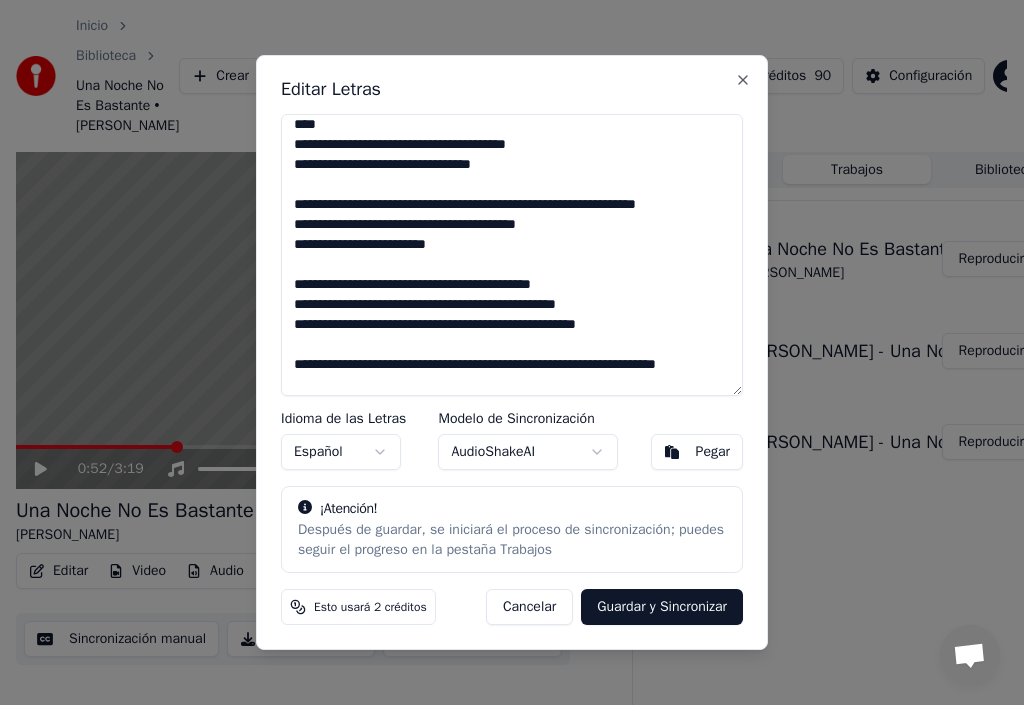 scroll, scrollTop: 27, scrollLeft: 0, axis: vertical 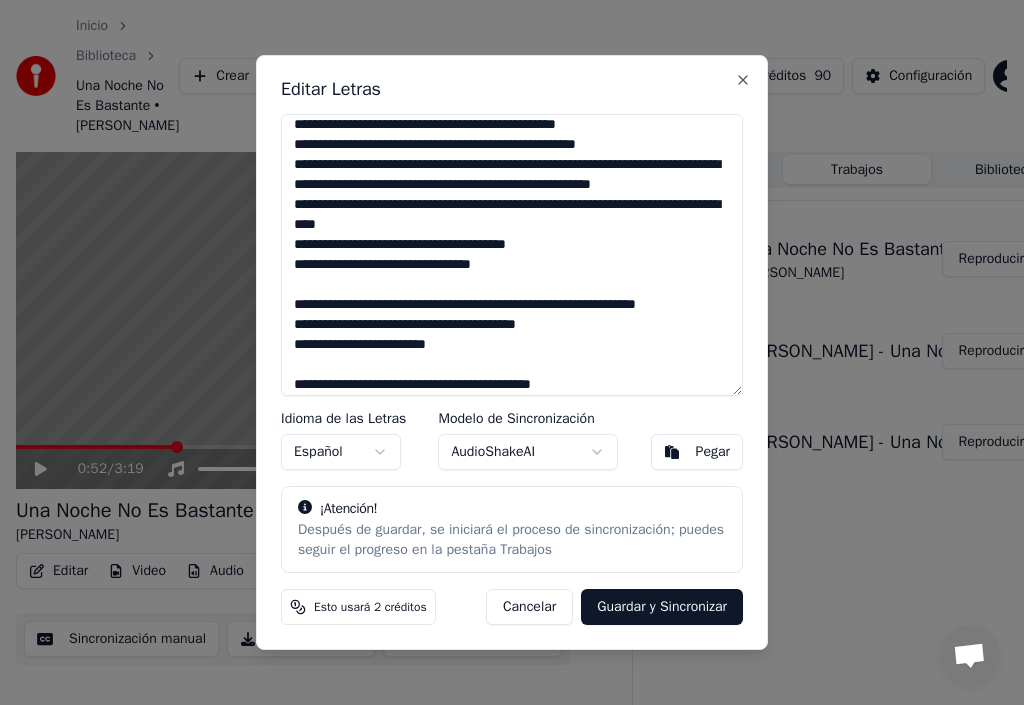 click on "**********" at bounding box center (512, 255) 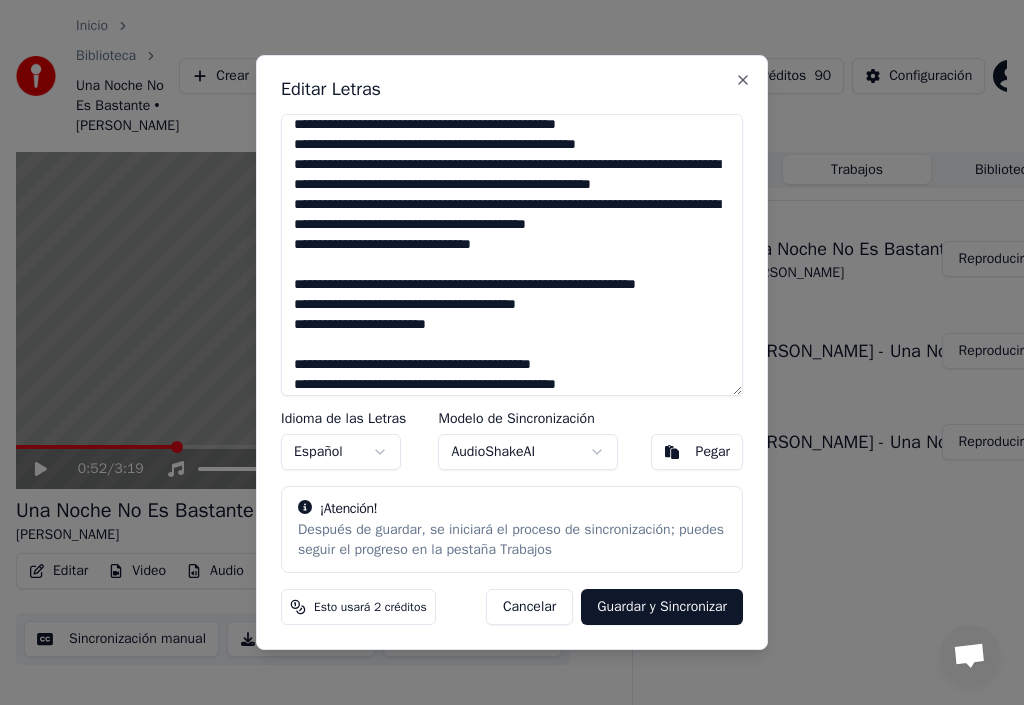 click on "**********" at bounding box center (512, 255) 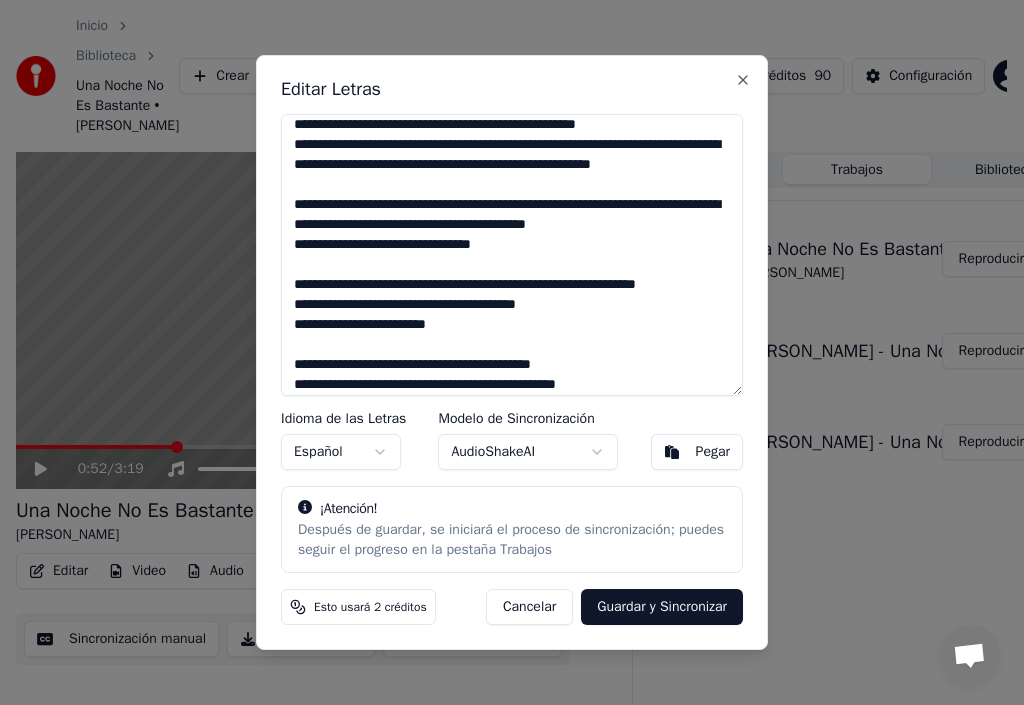 scroll, scrollTop: 0, scrollLeft: 0, axis: both 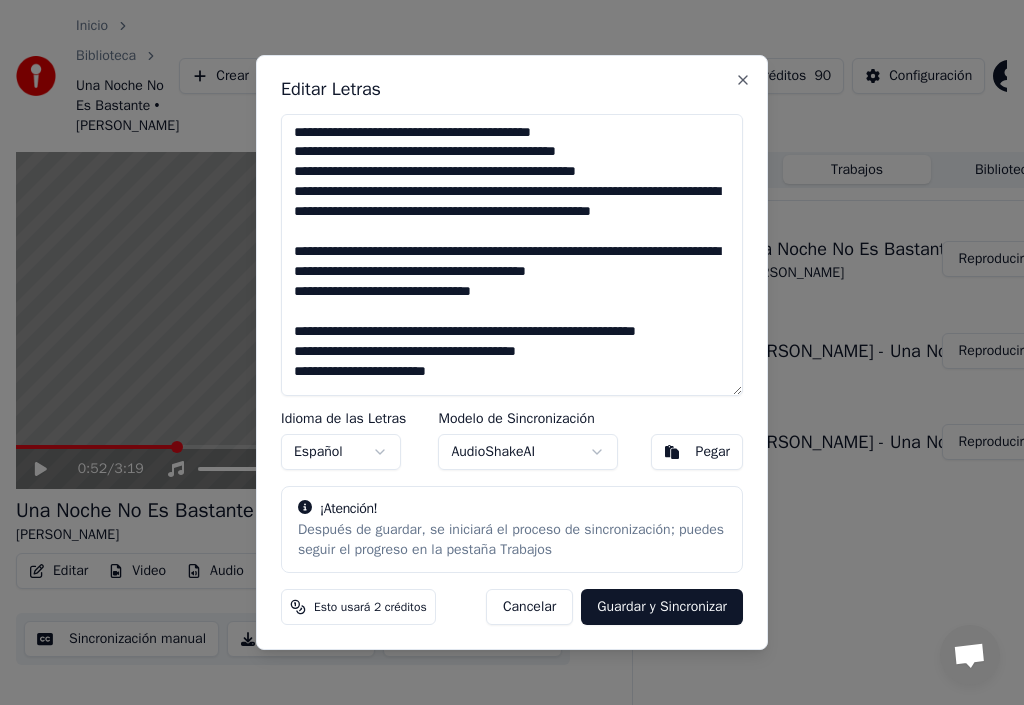 click on "**********" at bounding box center [512, 255] 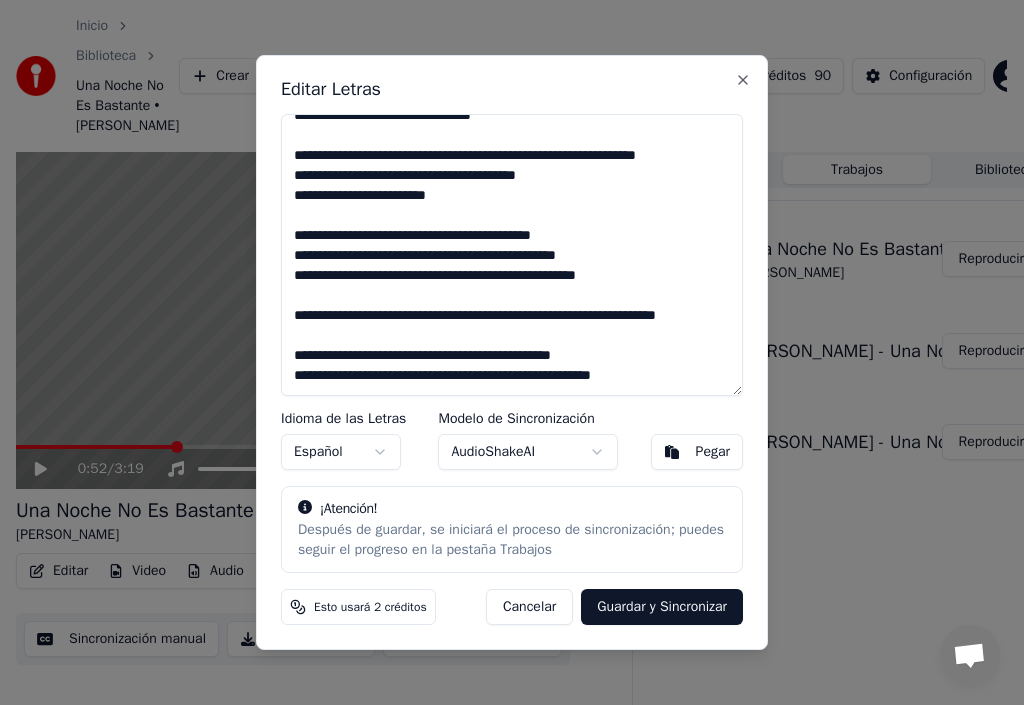 scroll, scrollTop: 255, scrollLeft: 0, axis: vertical 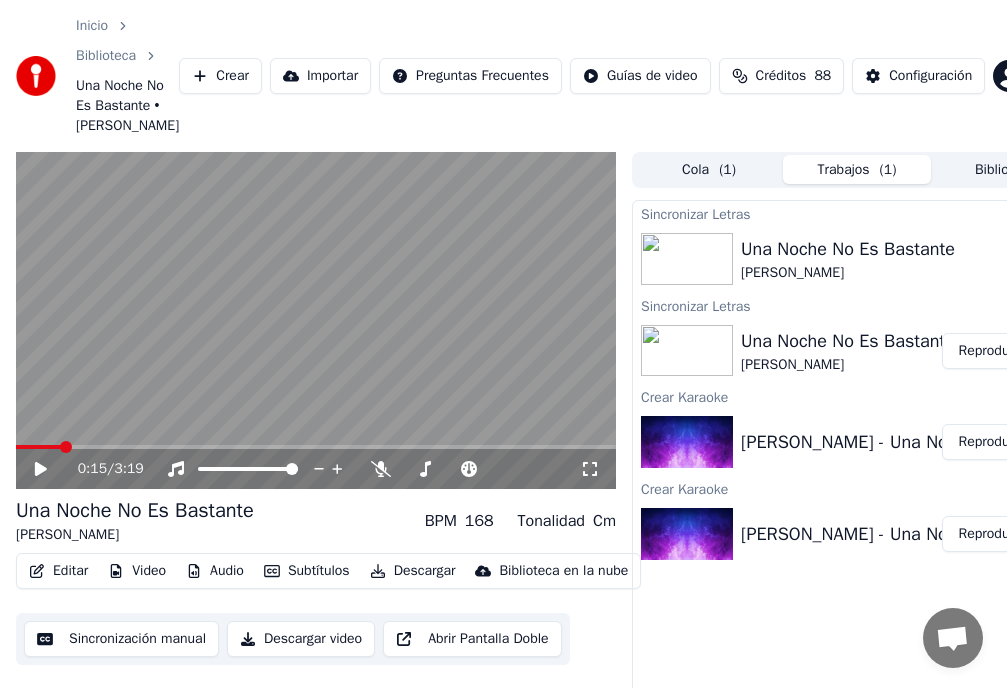 click at bounding box center [66, 447] 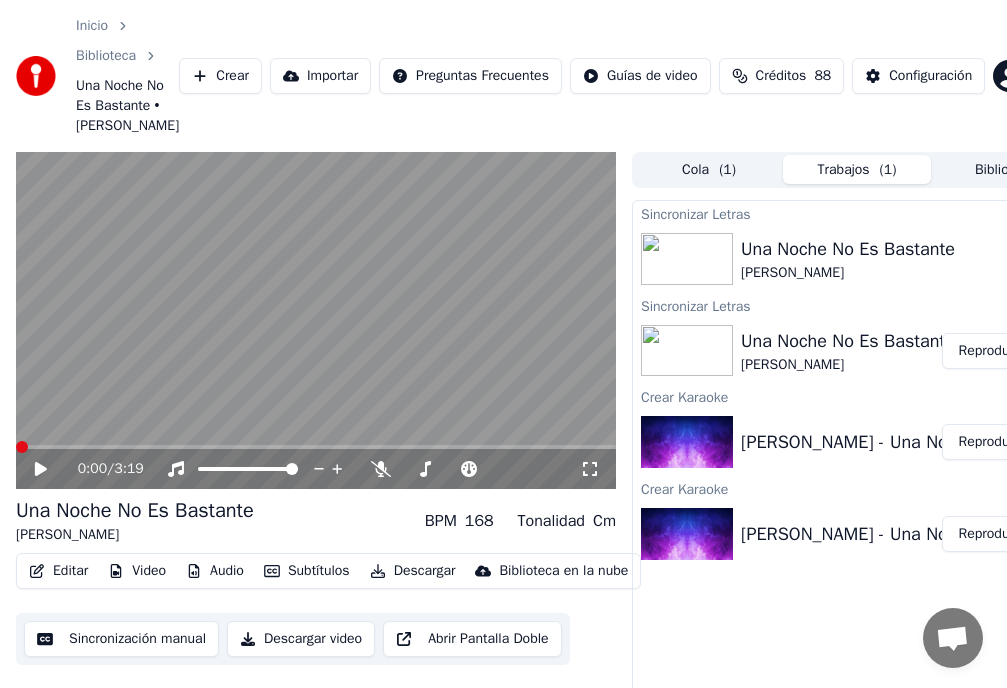 click on "Reproducir" at bounding box center (991, 351) 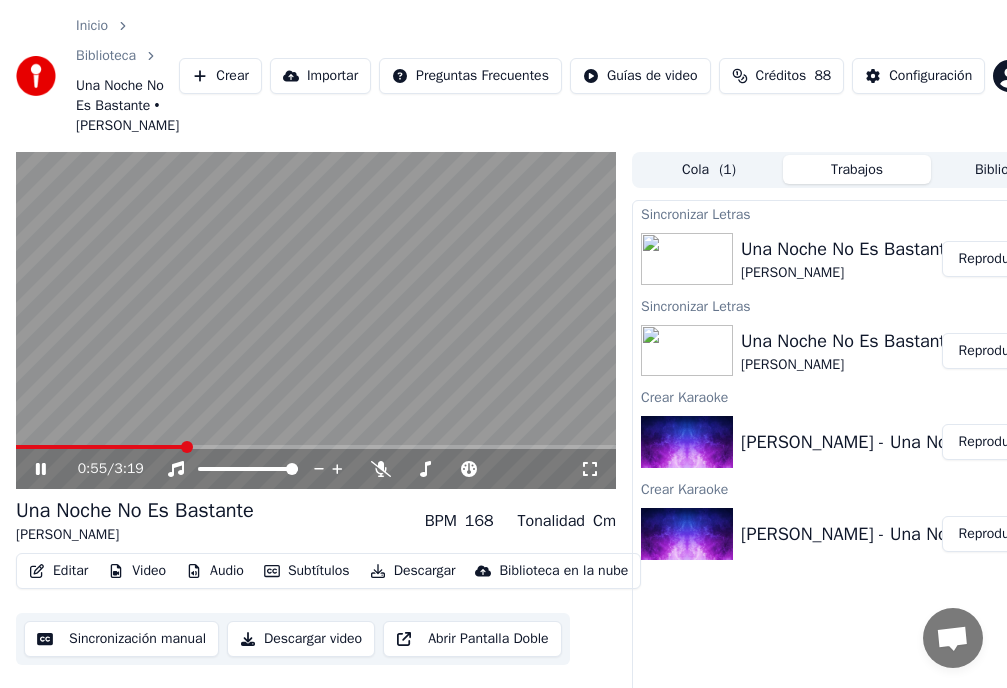 click on "0:55  /  3:19" at bounding box center (316, 469) 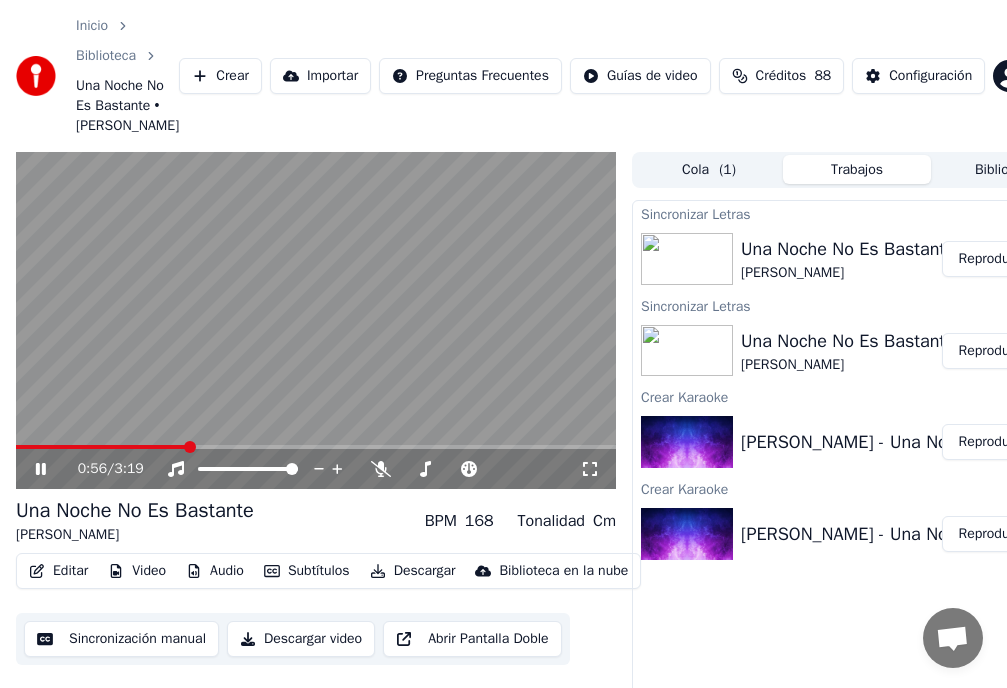 click 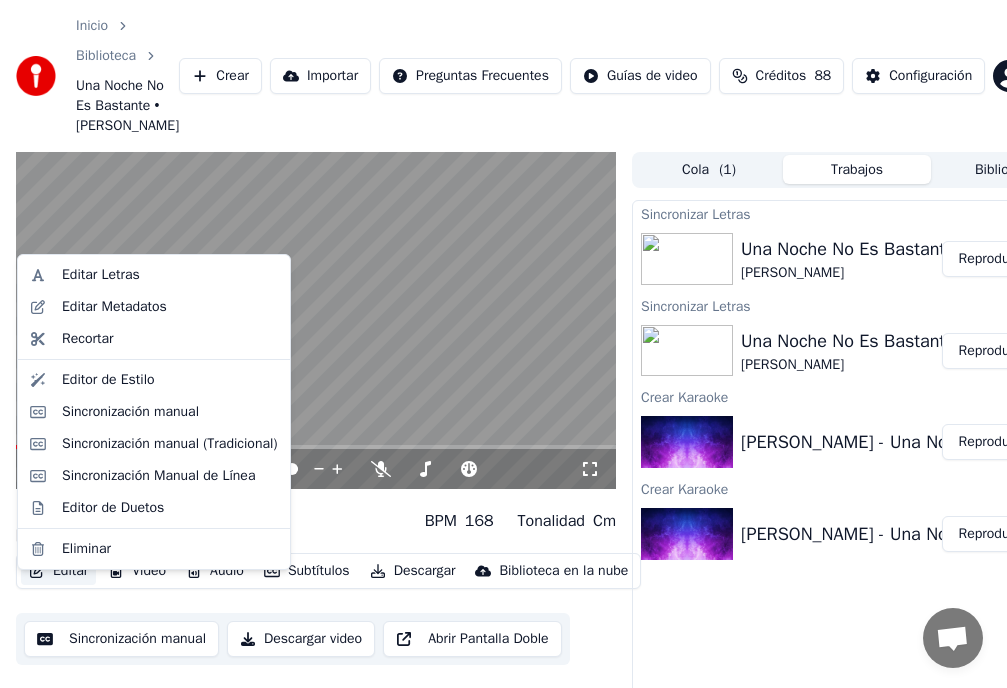 click on "Editar" at bounding box center (58, 571) 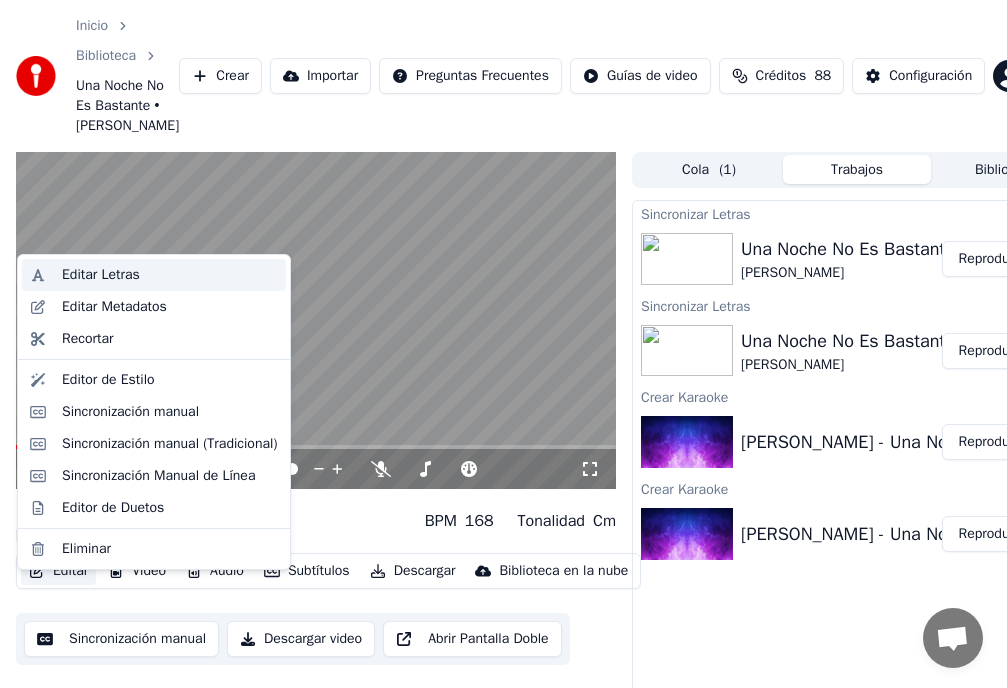 click on "Editar Letras" at bounding box center (101, 275) 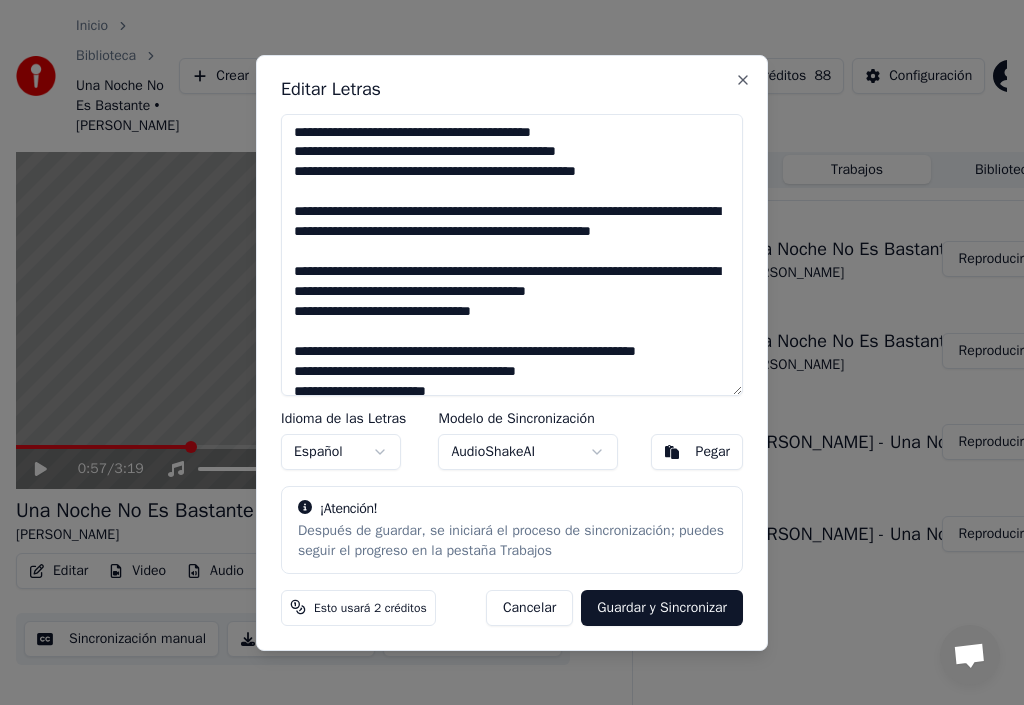 click on "**********" at bounding box center [512, 255] 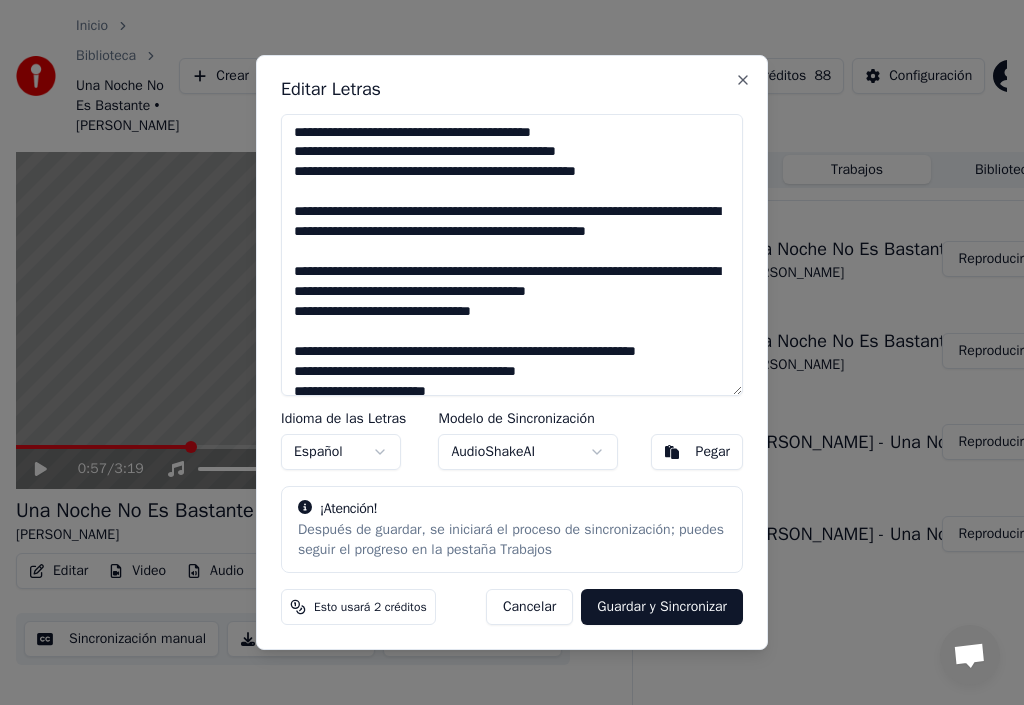 click on "**********" at bounding box center [512, 255] 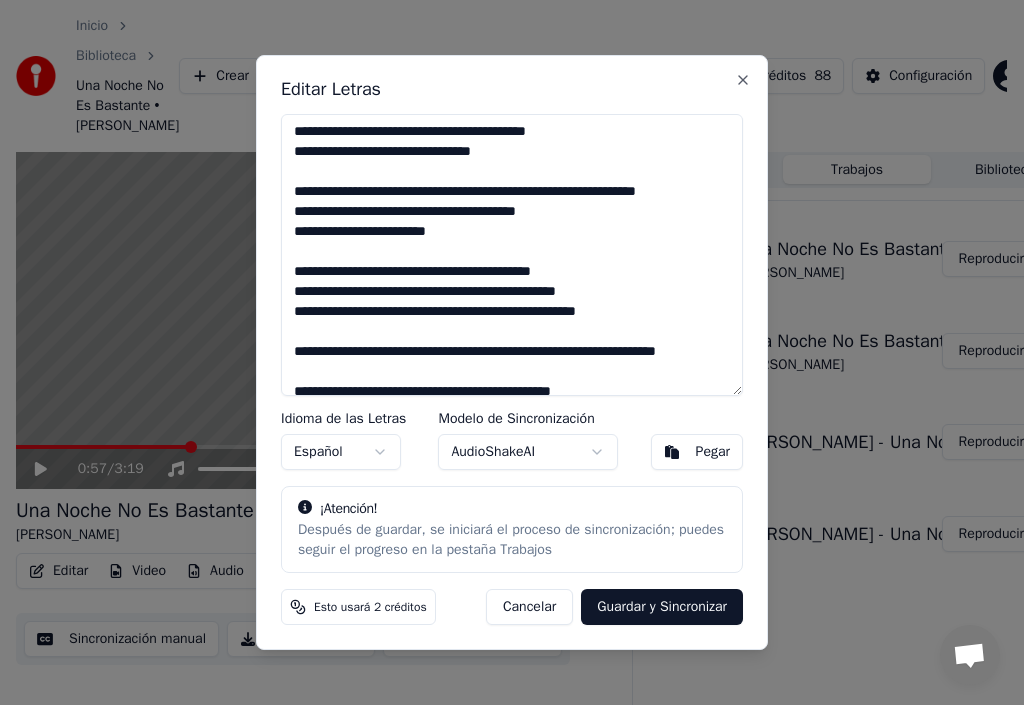 scroll, scrollTop: 200, scrollLeft: 0, axis: vertical 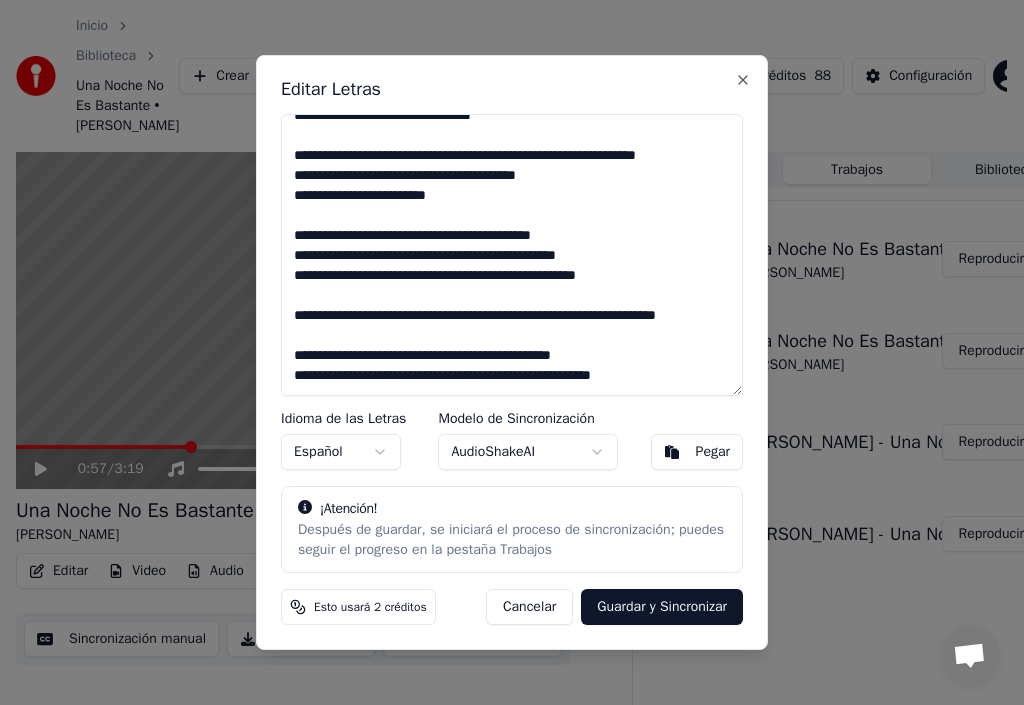 click on "**********" at bounding box center (512, 255) 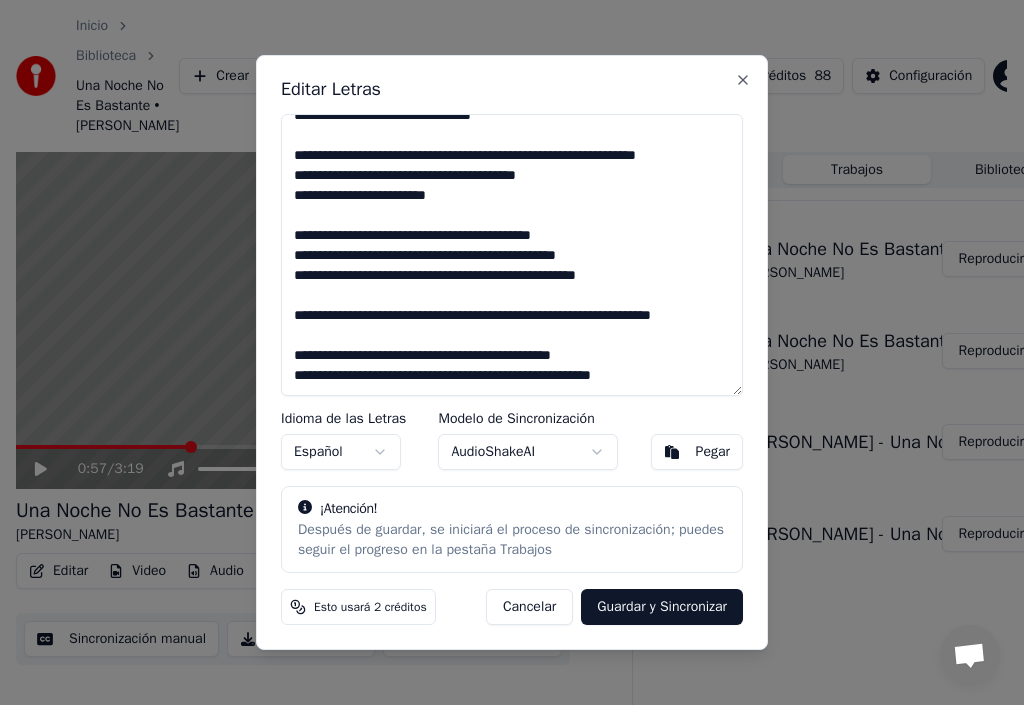 scroll, scrollTop: 255, scrollLeft: 0, axis: vertical 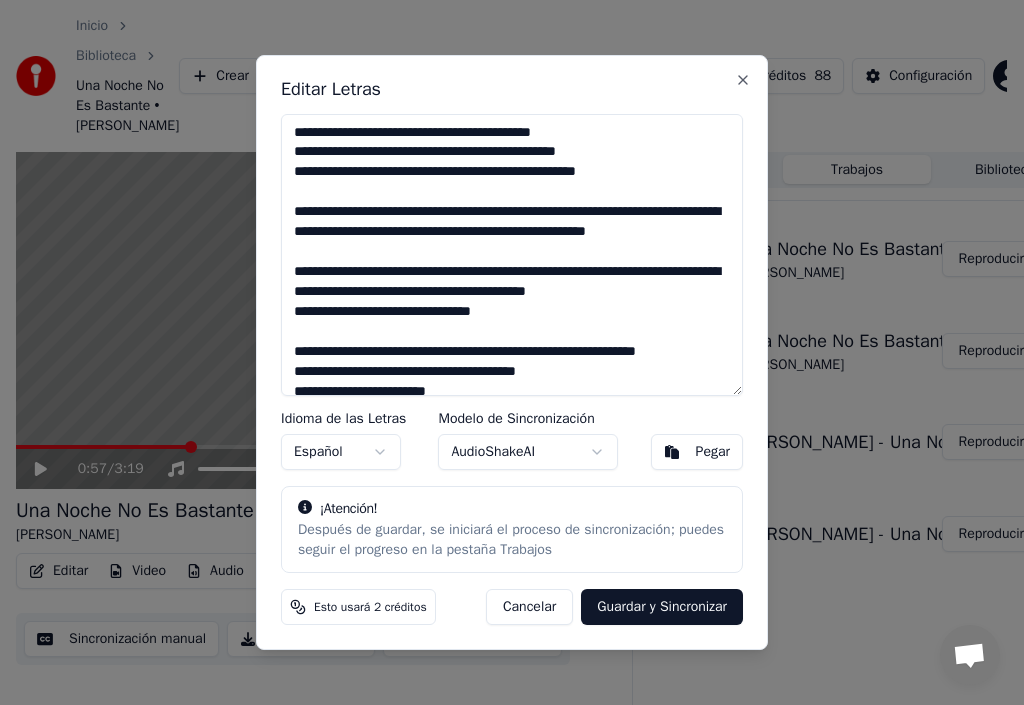 click on "**********" at bounding box center (512, 255) 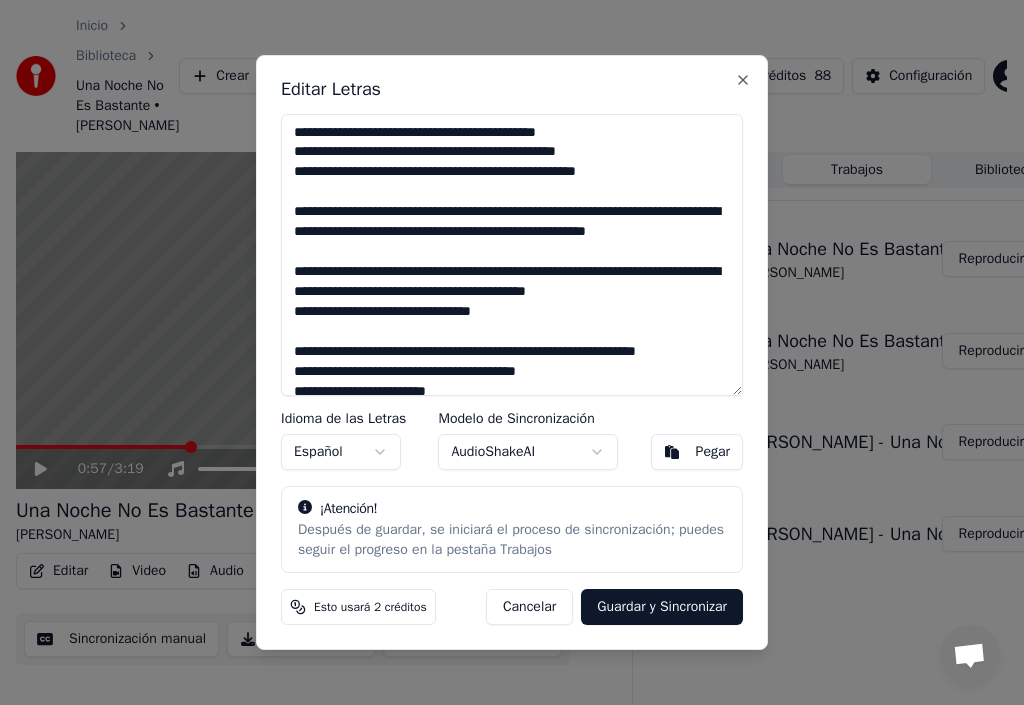 click on "**********" at bounding box center [512, 255] 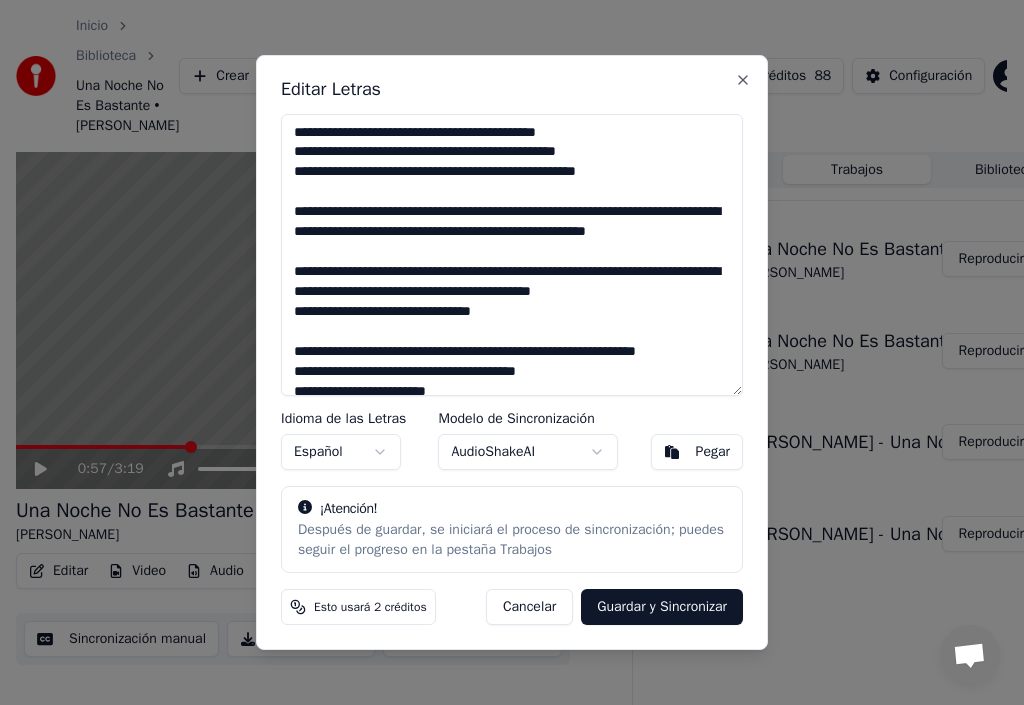 click on "**********" at bounding box center (512, 255) 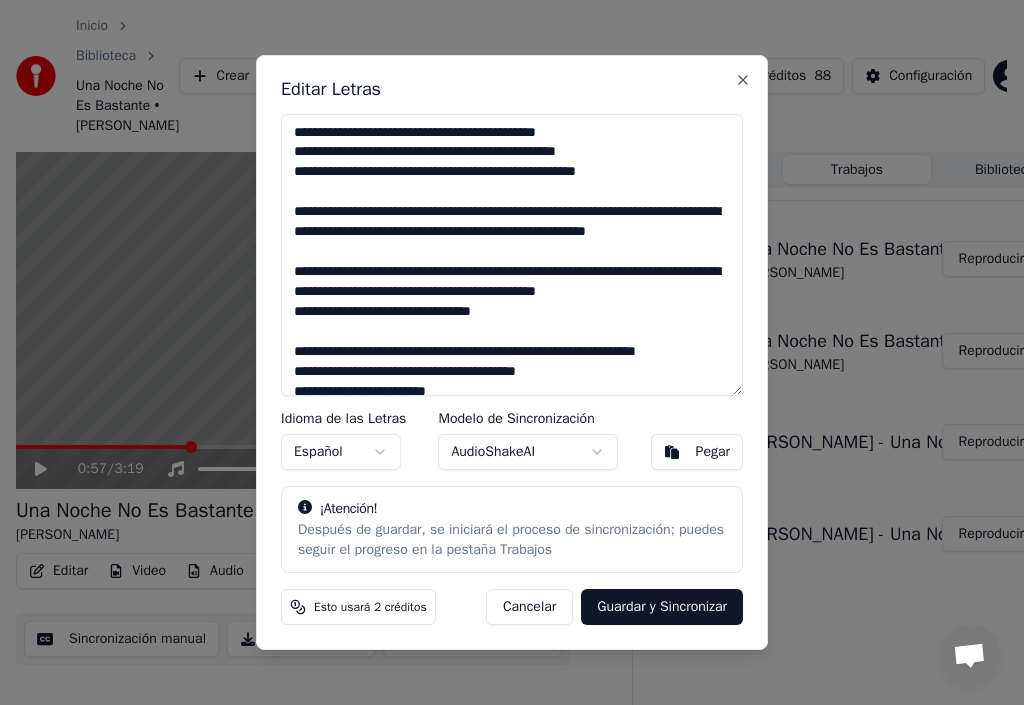 click on "**********" at bounding box center (512, 255) 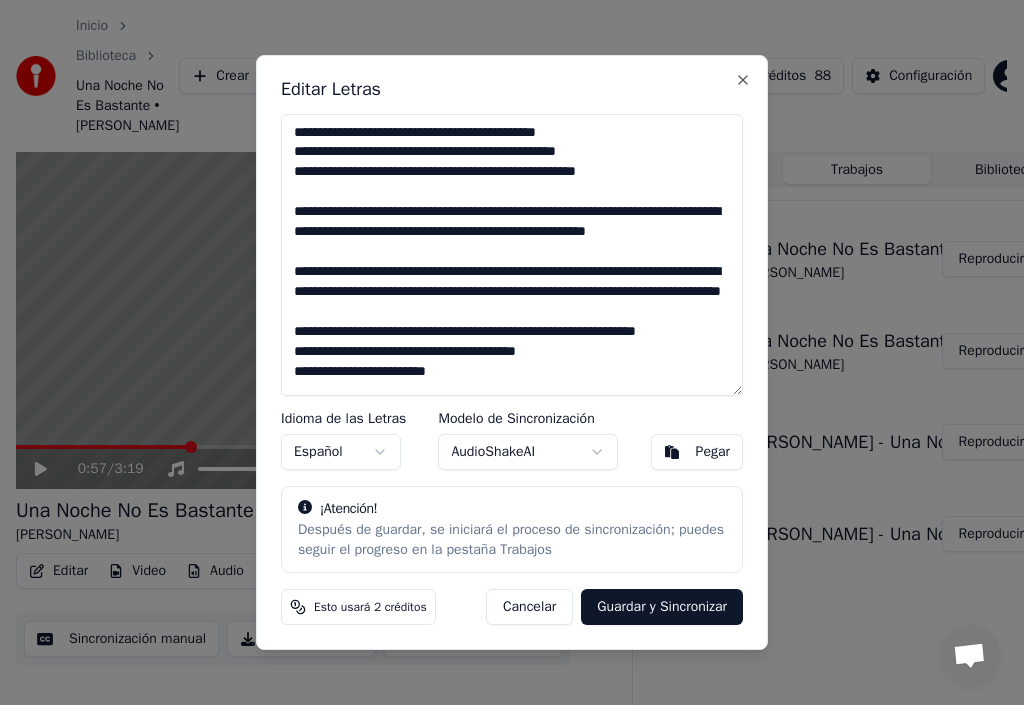 drag, startPoint x: 505, startPoint y: 334, endPoint x: 492, endPoint y: 337, distance: 13.341664 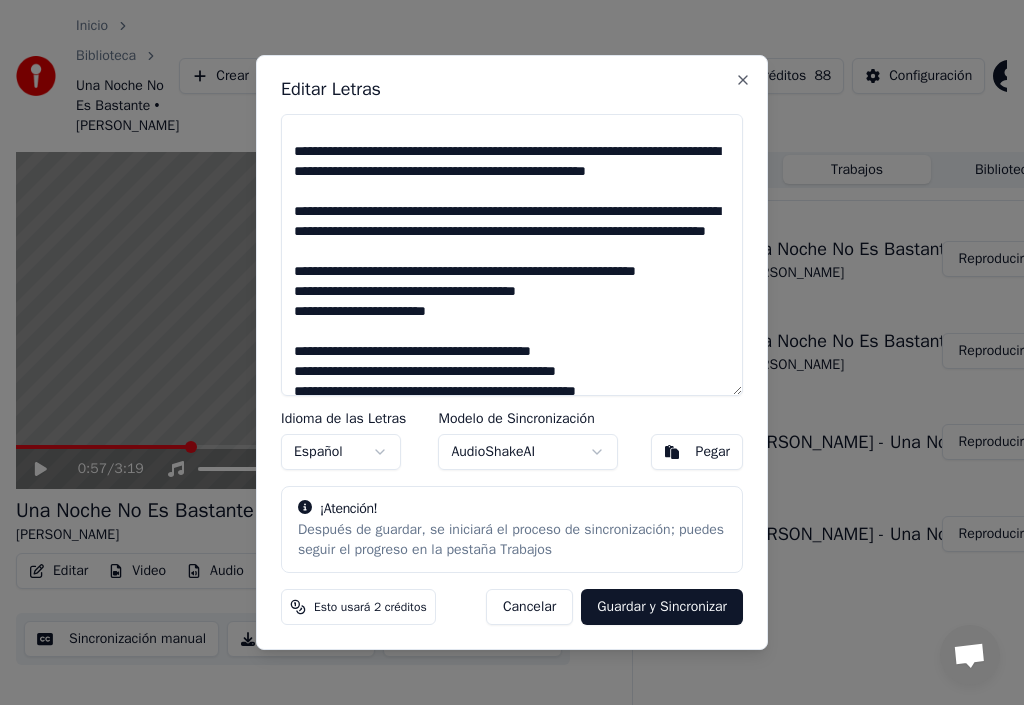 scroll, scrollTop: 100, scrollLeft: 0, axis: vertical 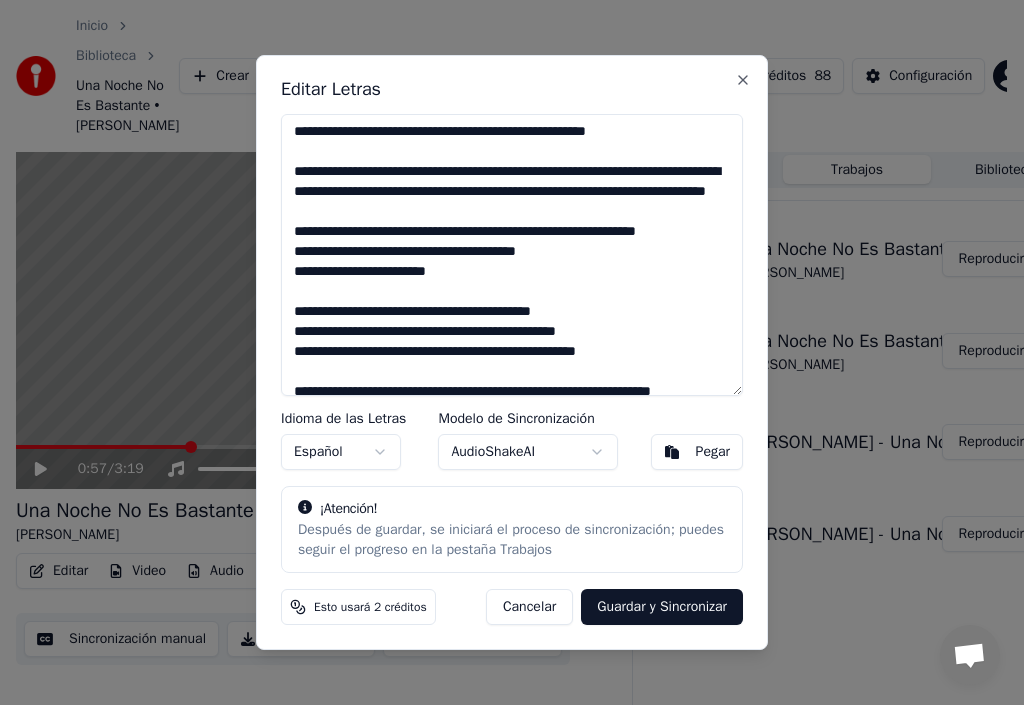 click on "**********" at bounding box center (512, 255) 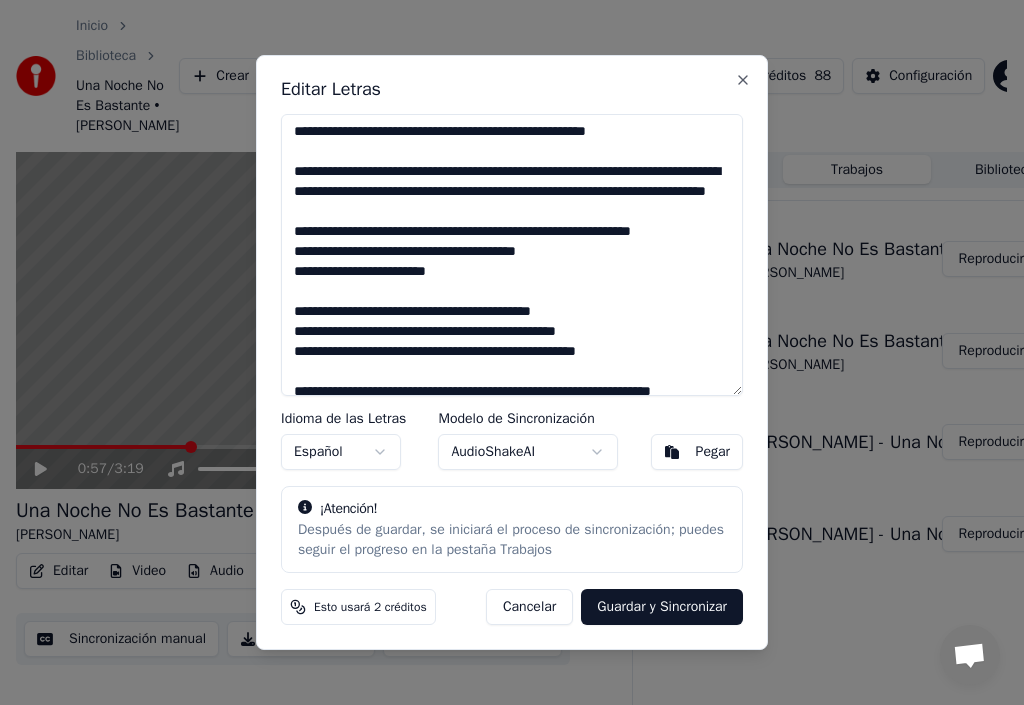 click on "**********" at bounding box center [512, 255] 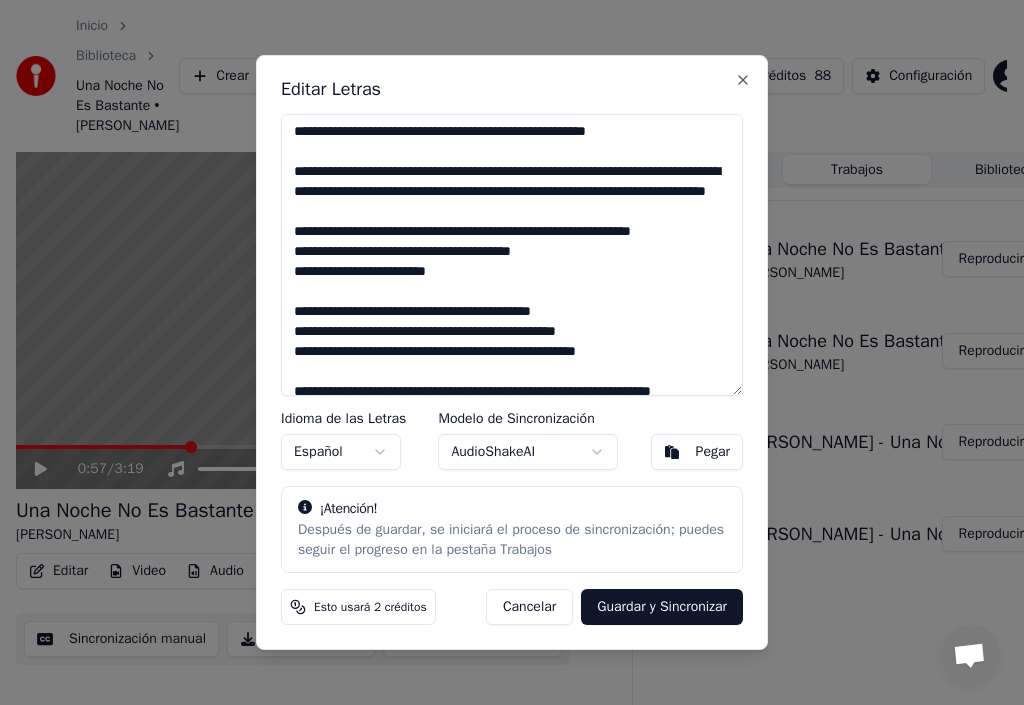 scroll, scrollTop: 200, scrollLeft: 0, axis: vertical 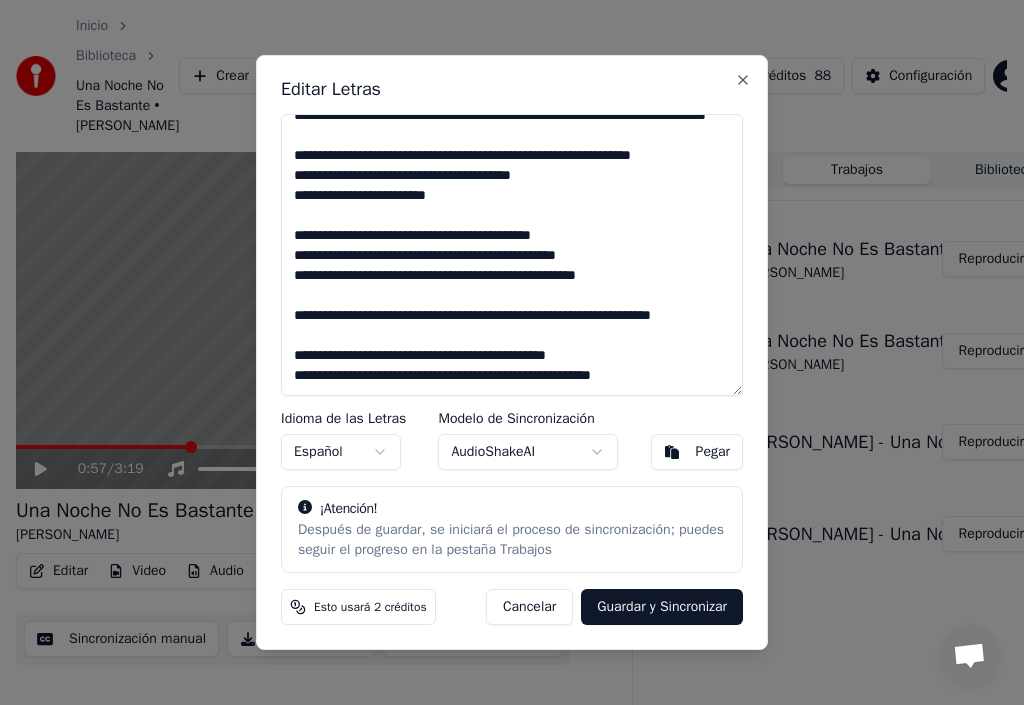 click on "**********" at bounding box center (512, 255) 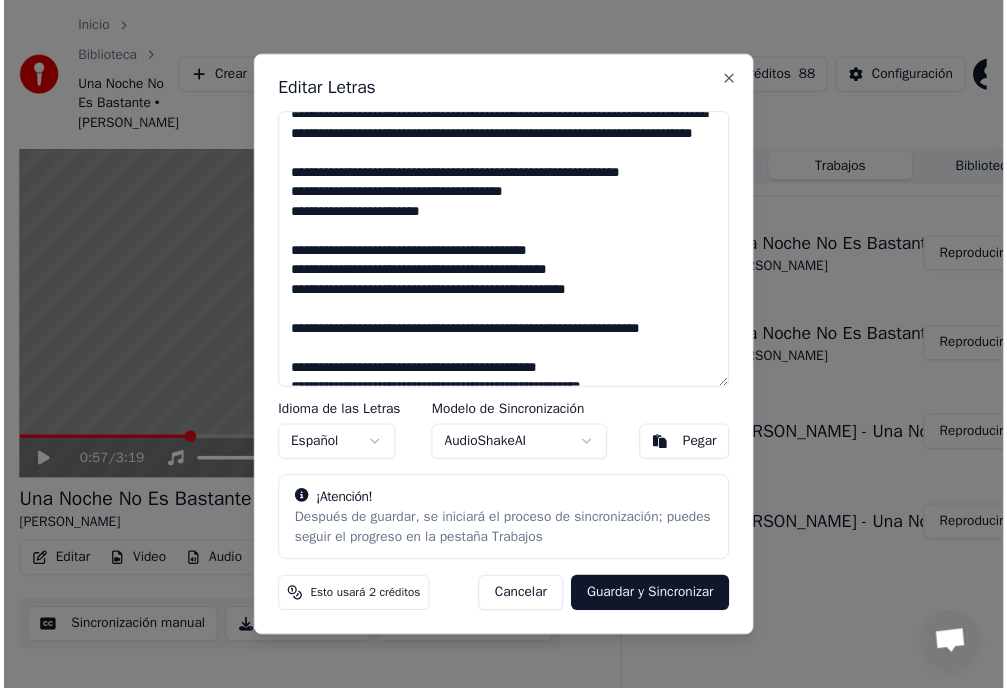 scroll, scrollTop: 0, scrollLeft: 0, axis: both 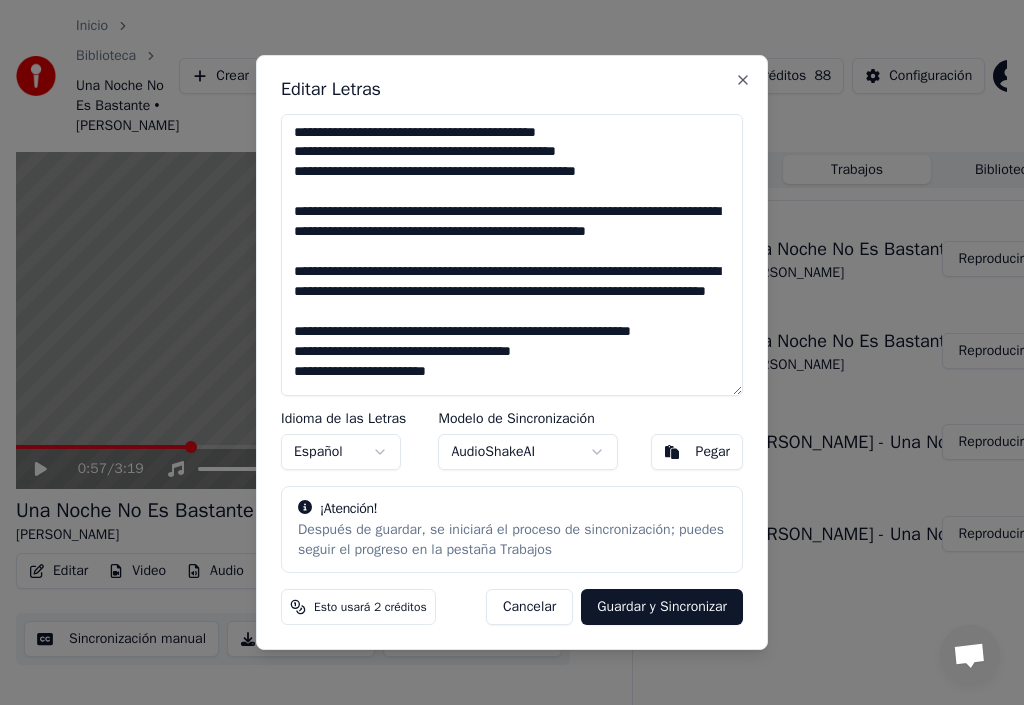 type on "**********" 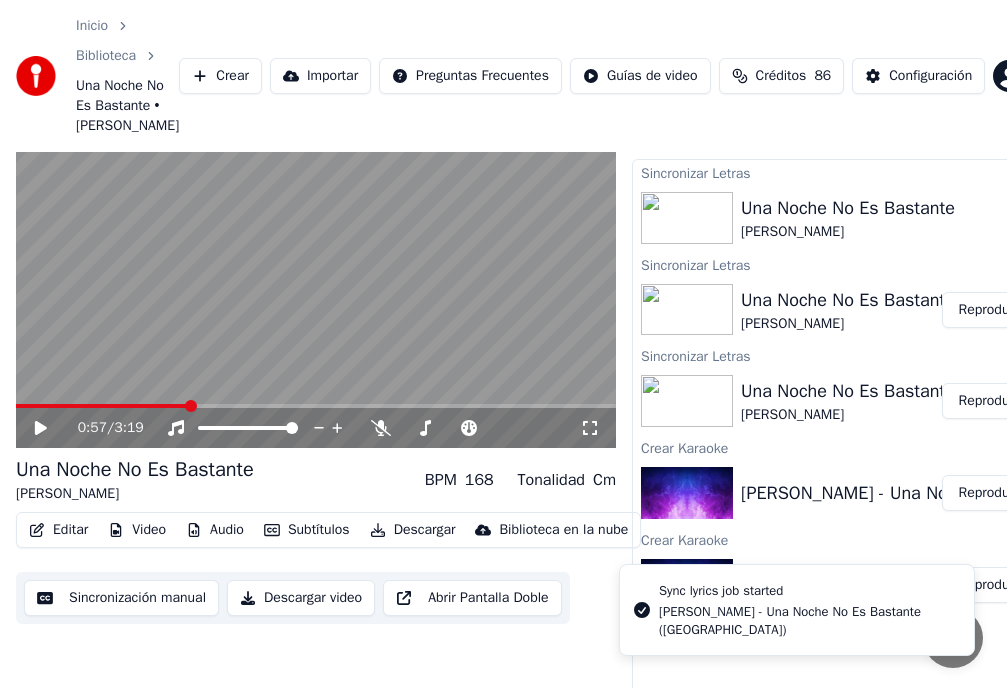 scroll, scrollTop: 0, scrollLeft: 0, axis: both 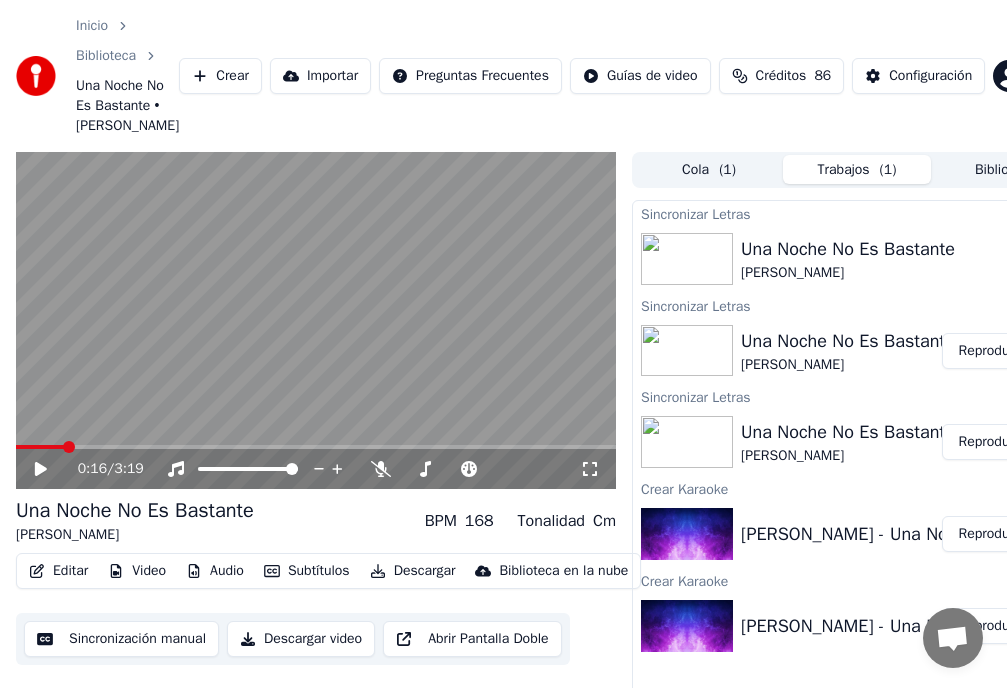 click at bounding box center [69, 447] 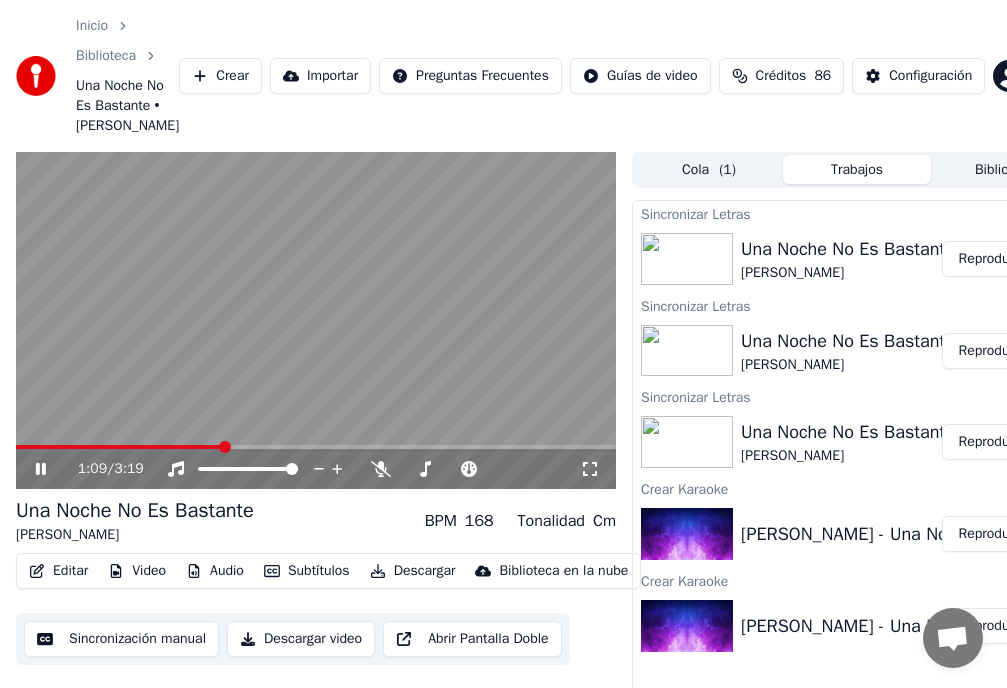 click at bounding box center [225, 447] 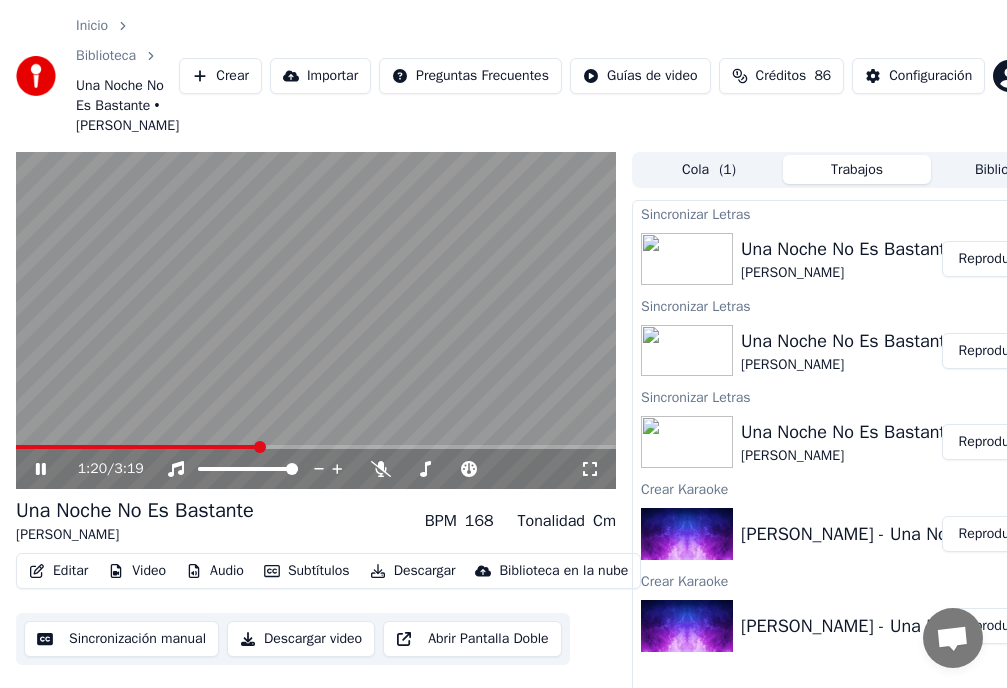 click 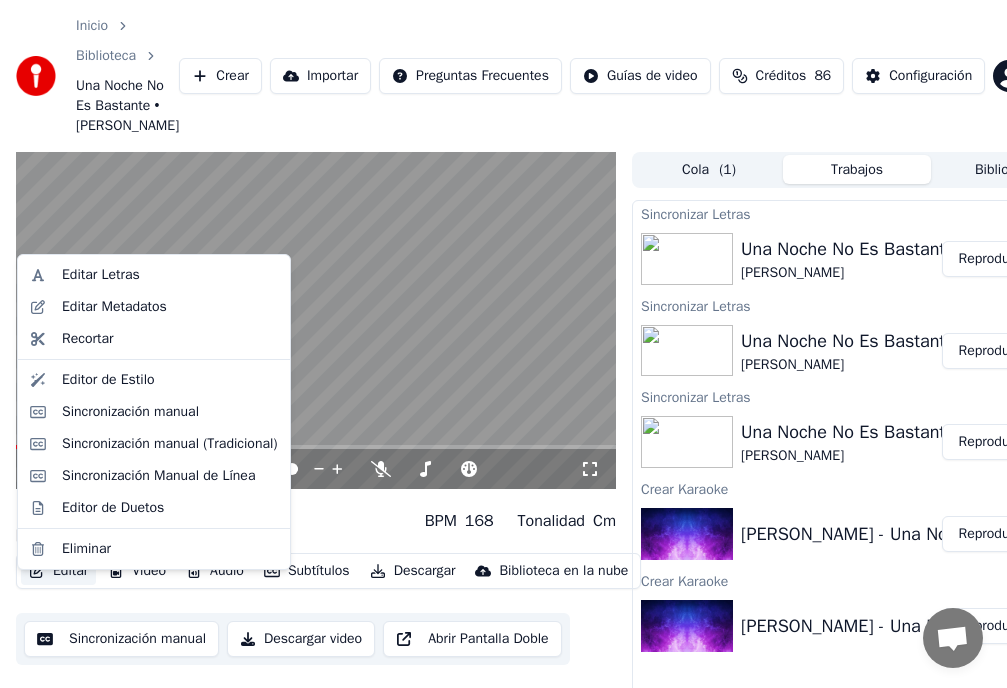 click on "Editar" at bounding box center (58, 571) 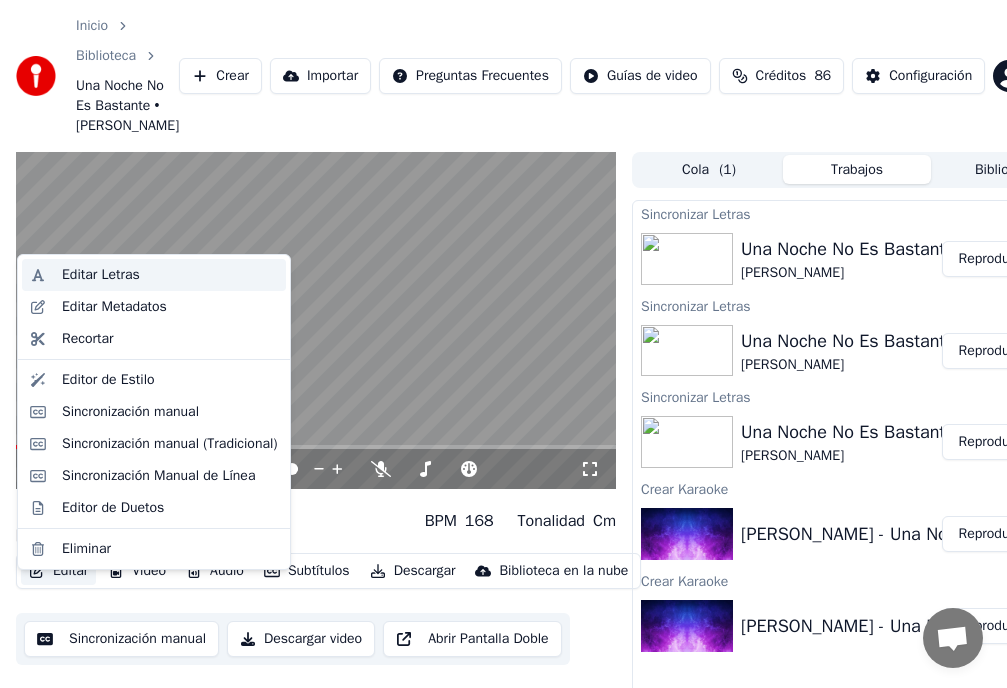 click on "Editar Letras" at bounding box center [101, 275] 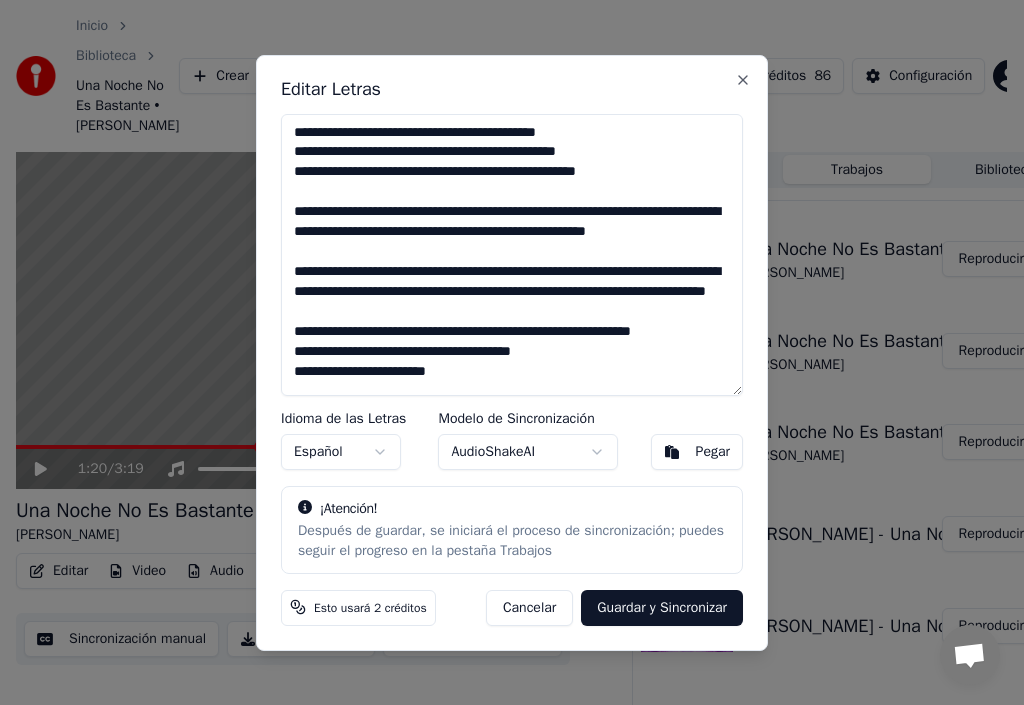 click on "**********" at bounding box center (512, 255) 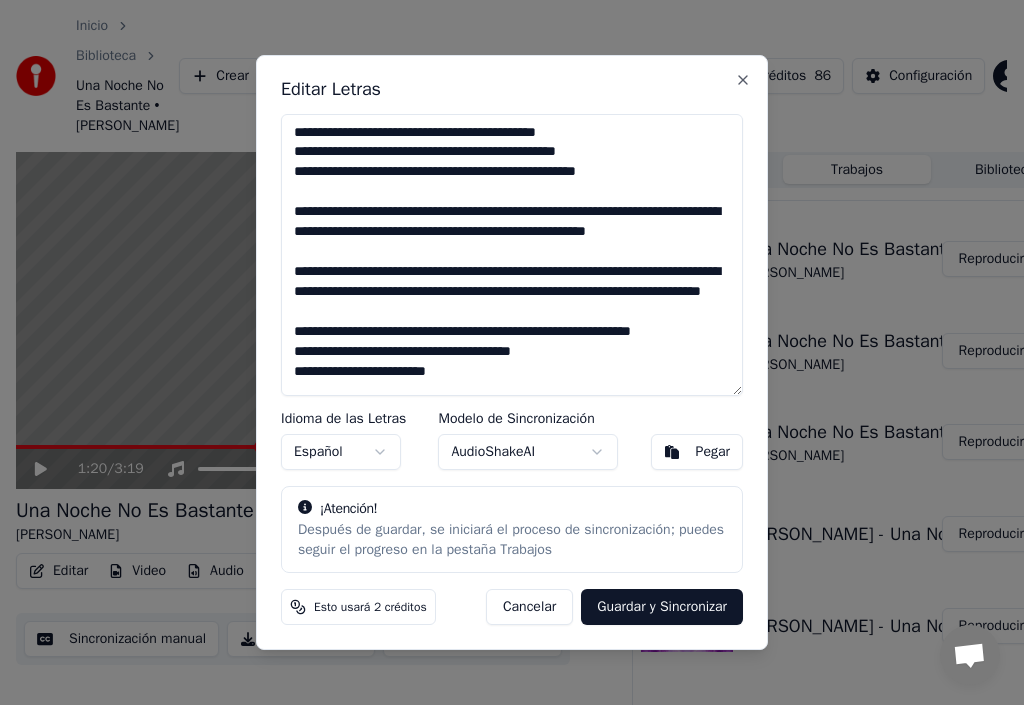 type on "**********" 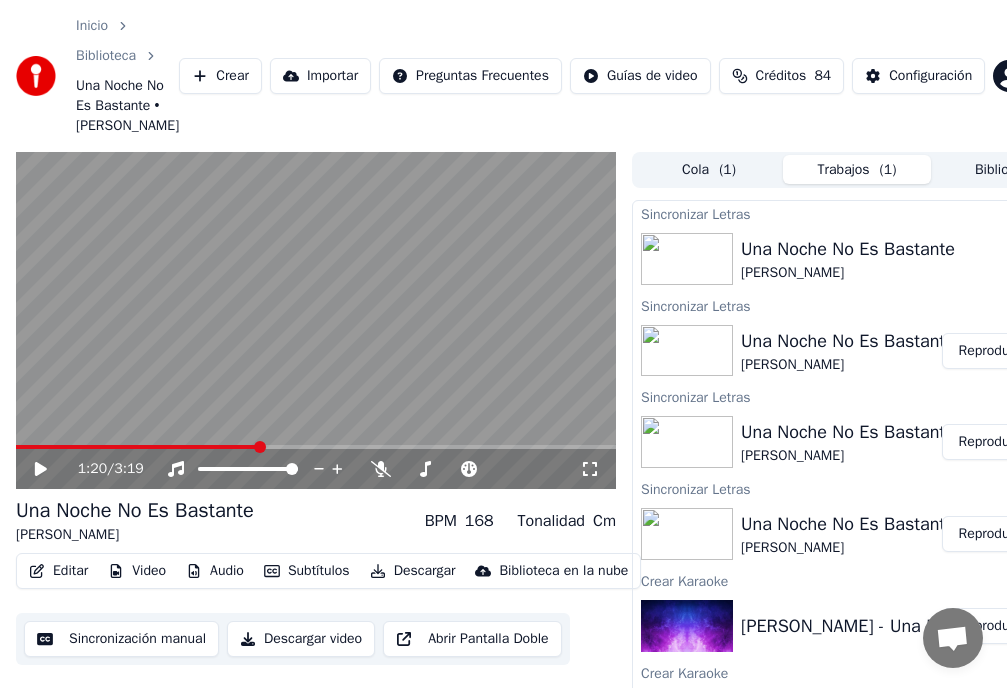 click on "Reproducir" at bounding box center [991, 351] 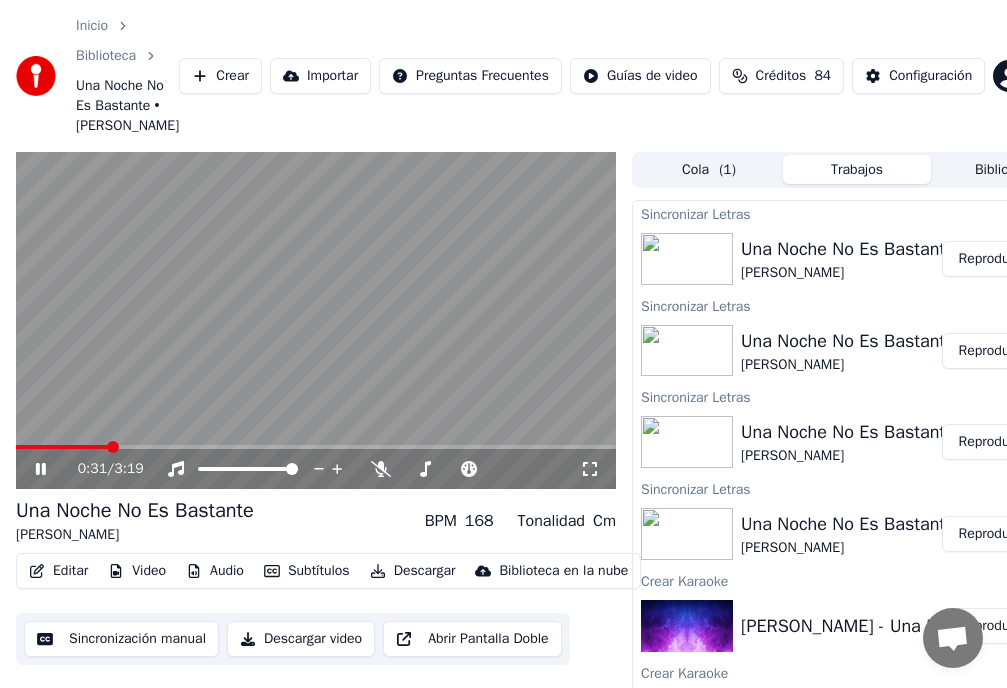click at bounding box center [113, 447] 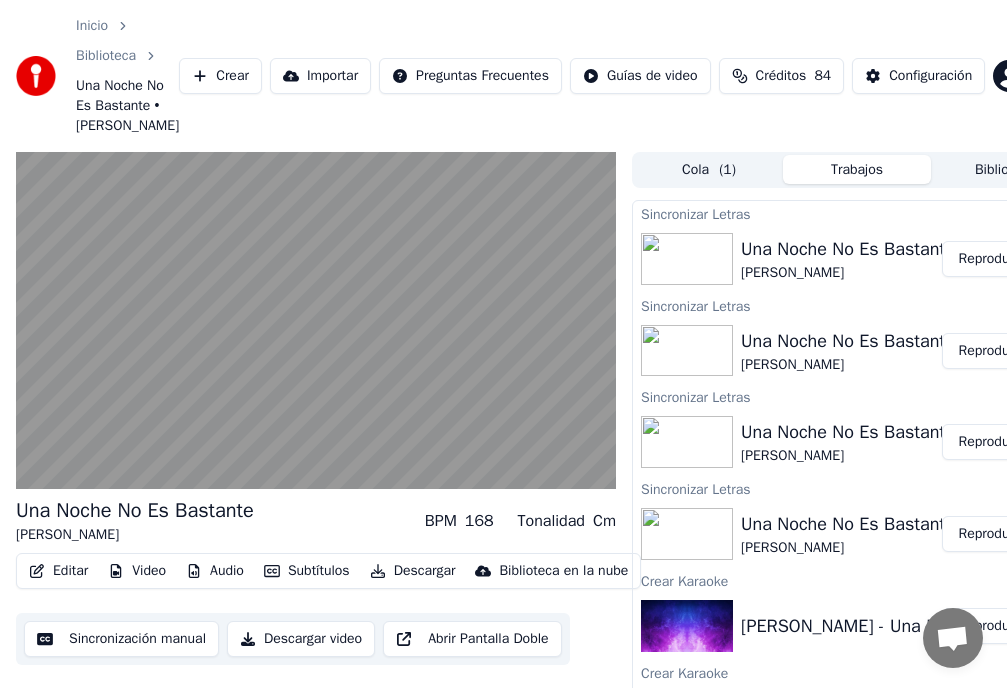 click on "Video" at bounding box center (137, 571) 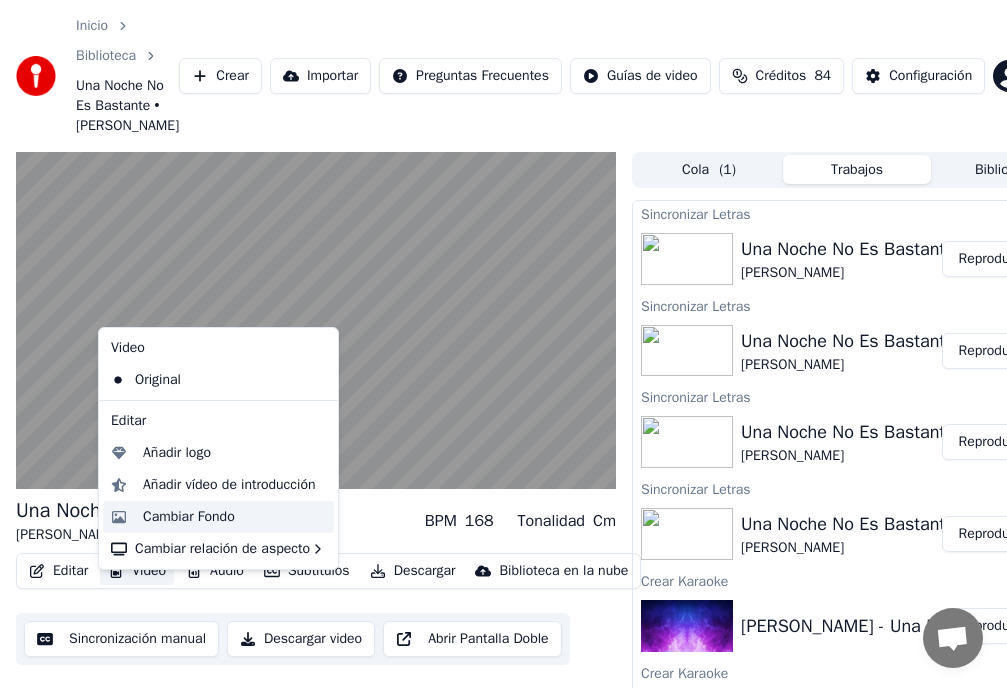 click on "Cambiar Fondo" at bounding box center (189, 517) 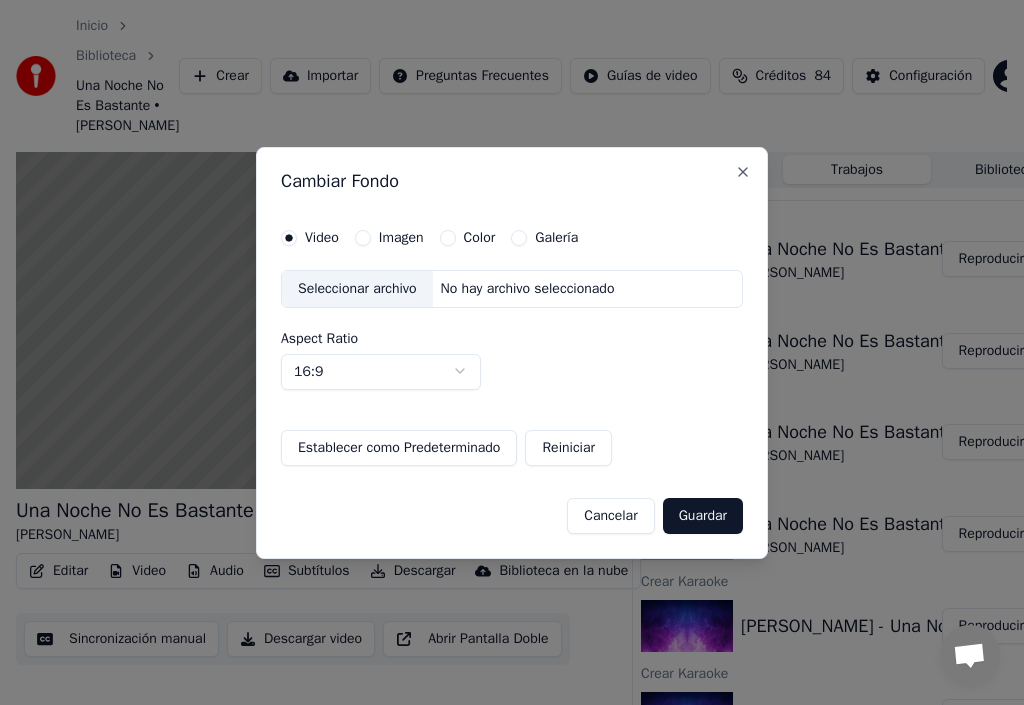 click on "Imagen" at bounding box center [363, 238] 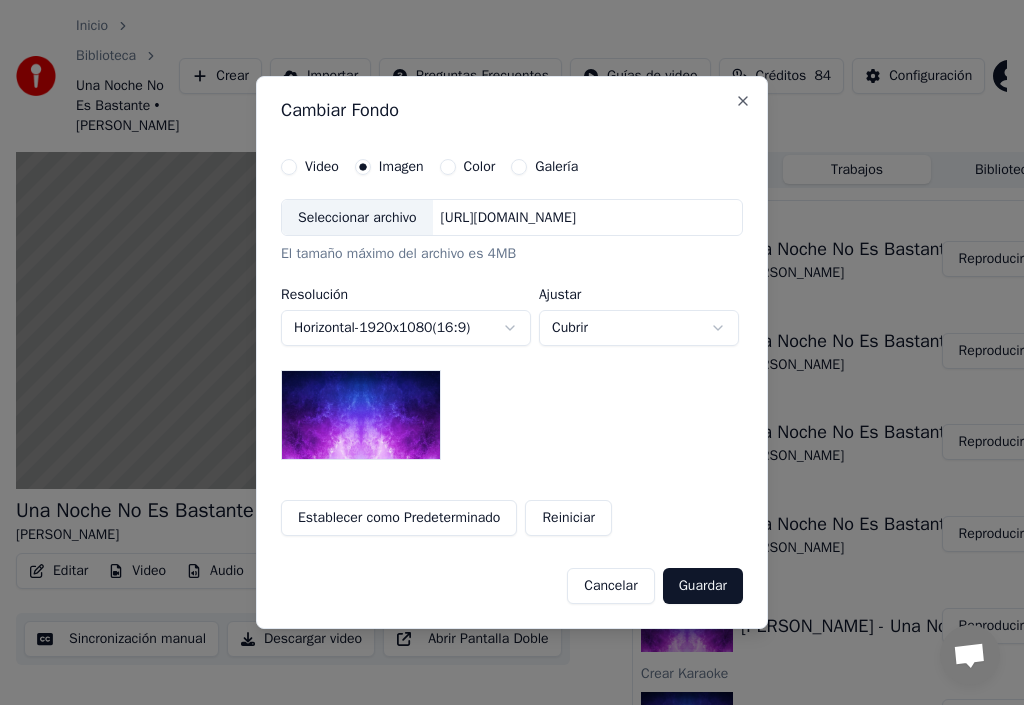 click on "Seleccionar archivo" at bounding box center (357, 218) 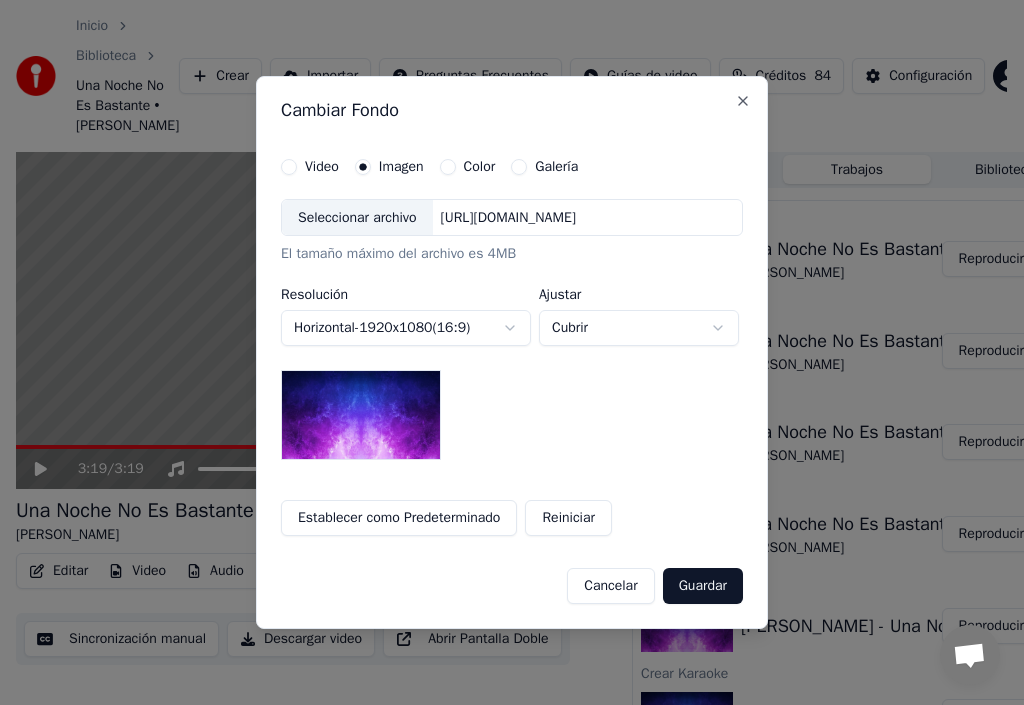 click on "Seleccionar archivo" at bounding box center (357, 218) 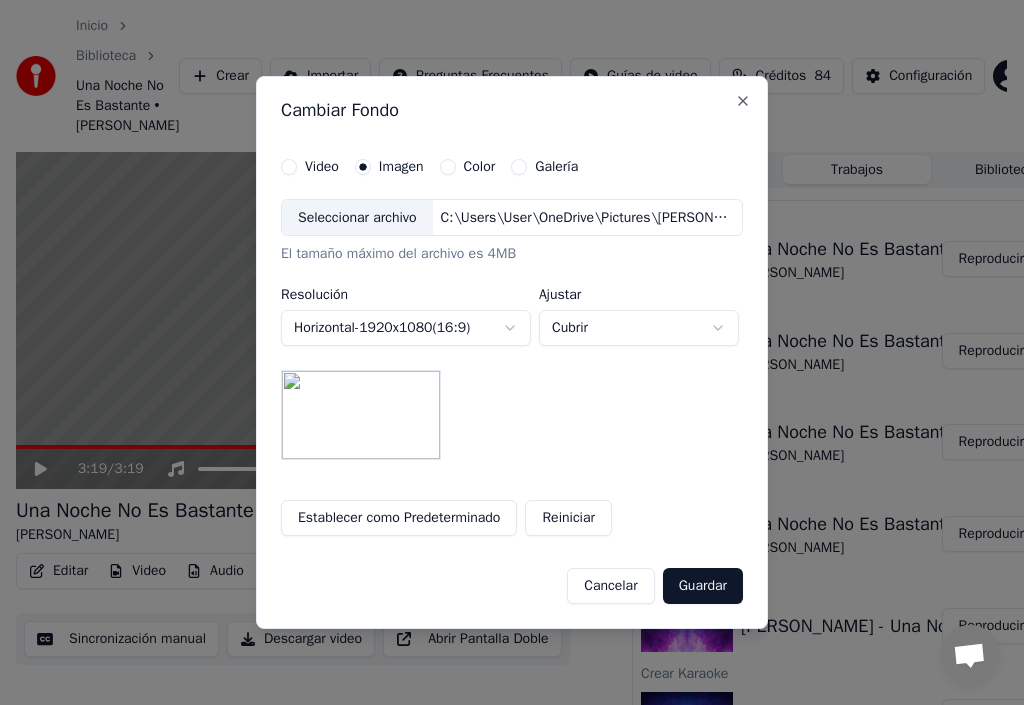 click on "Guardar" at bounding box center (703, 586) 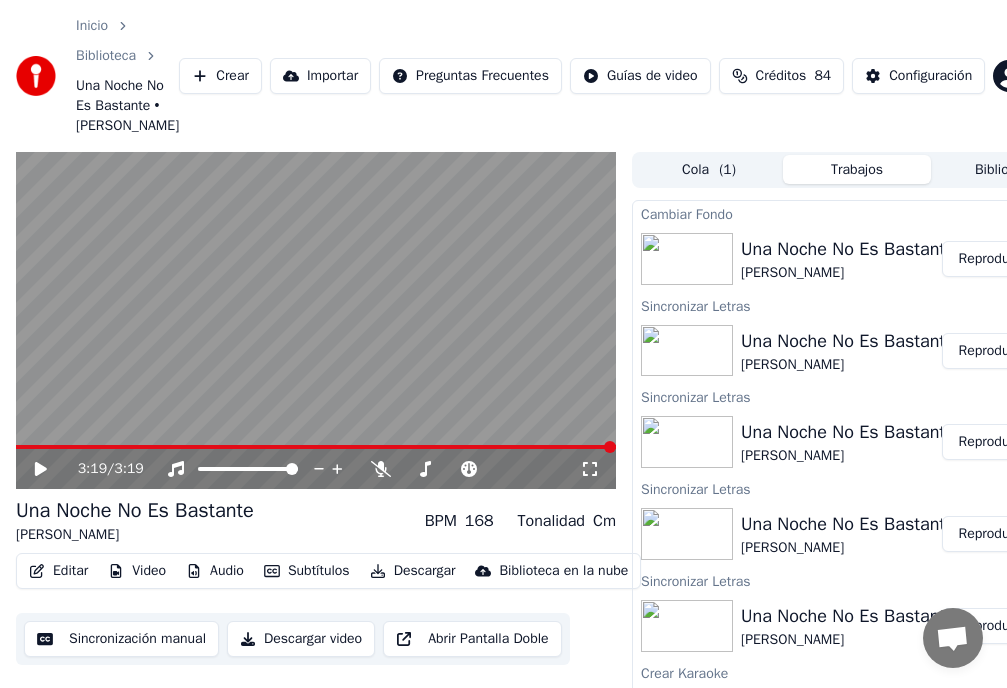 click on "Reproducir" at bounding box center [991, 259] 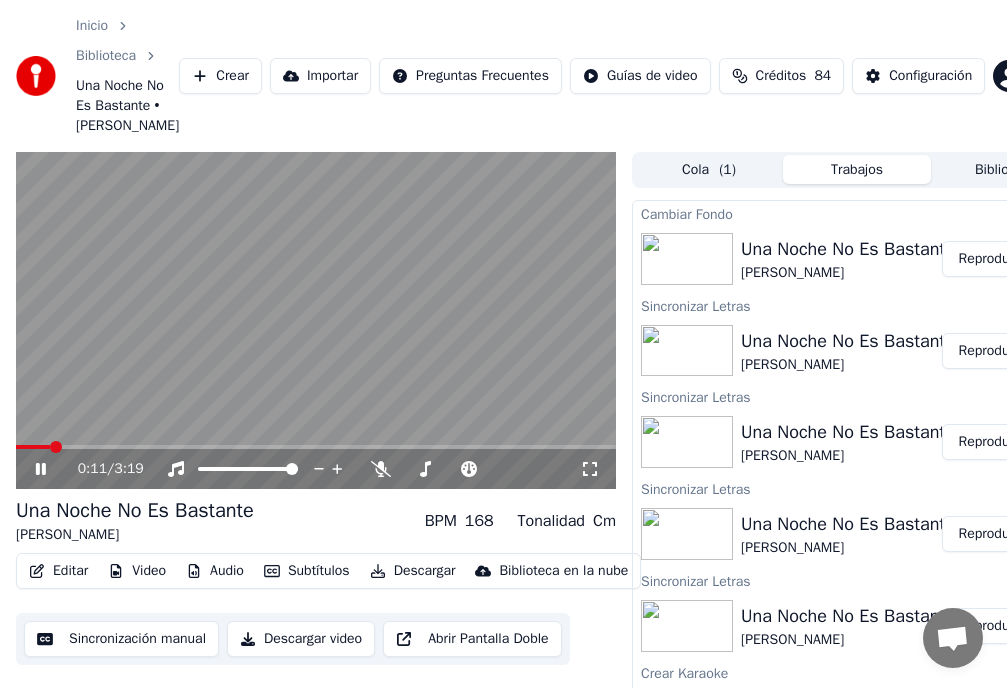 click 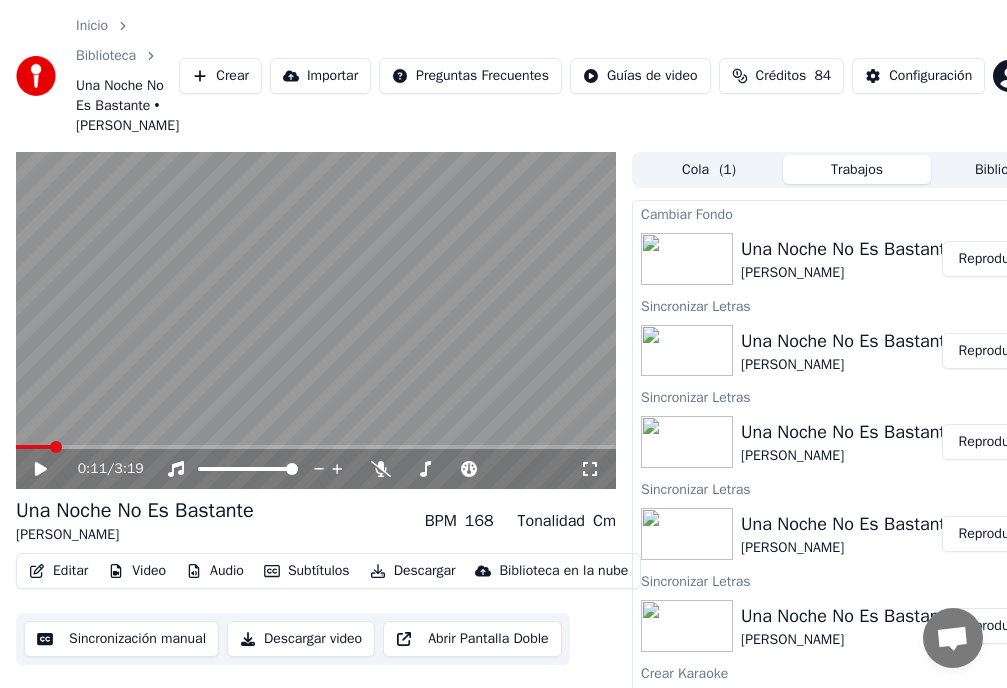 click on "Video" at bounding box center (137, 571) 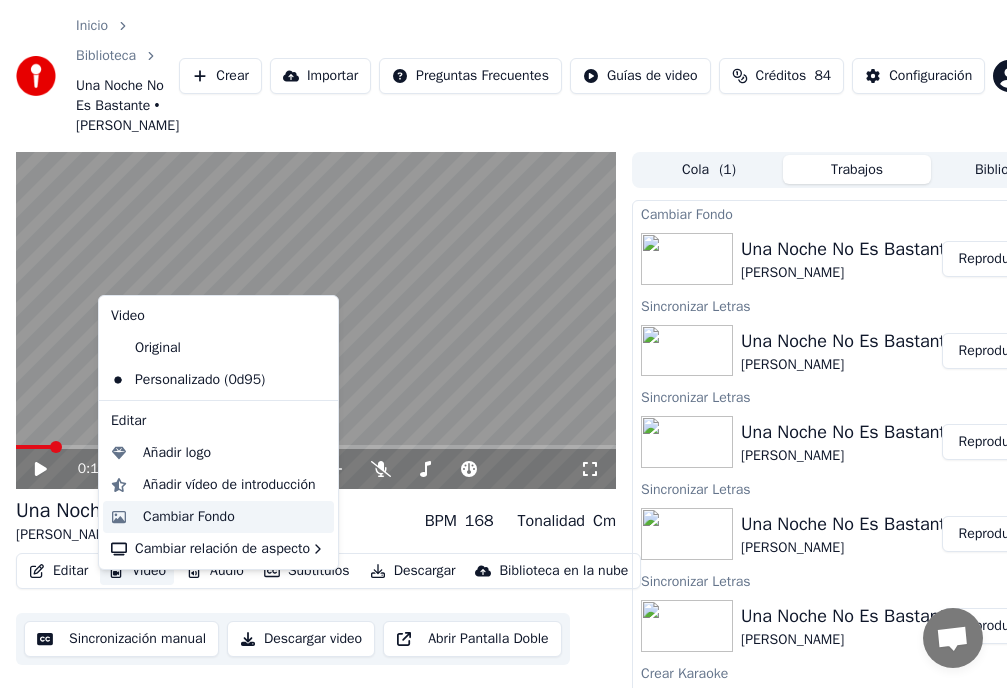 click on "Cambiar Fondo" at bounding box center [189, 517] 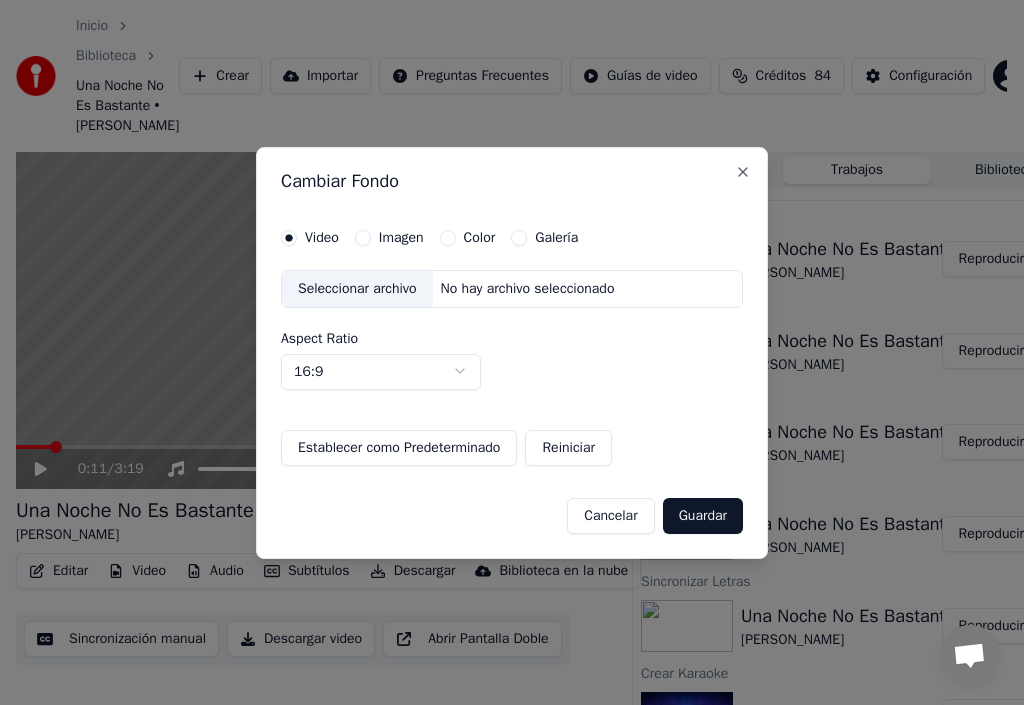 click on "Imagen" at bounding box center (363, 238) 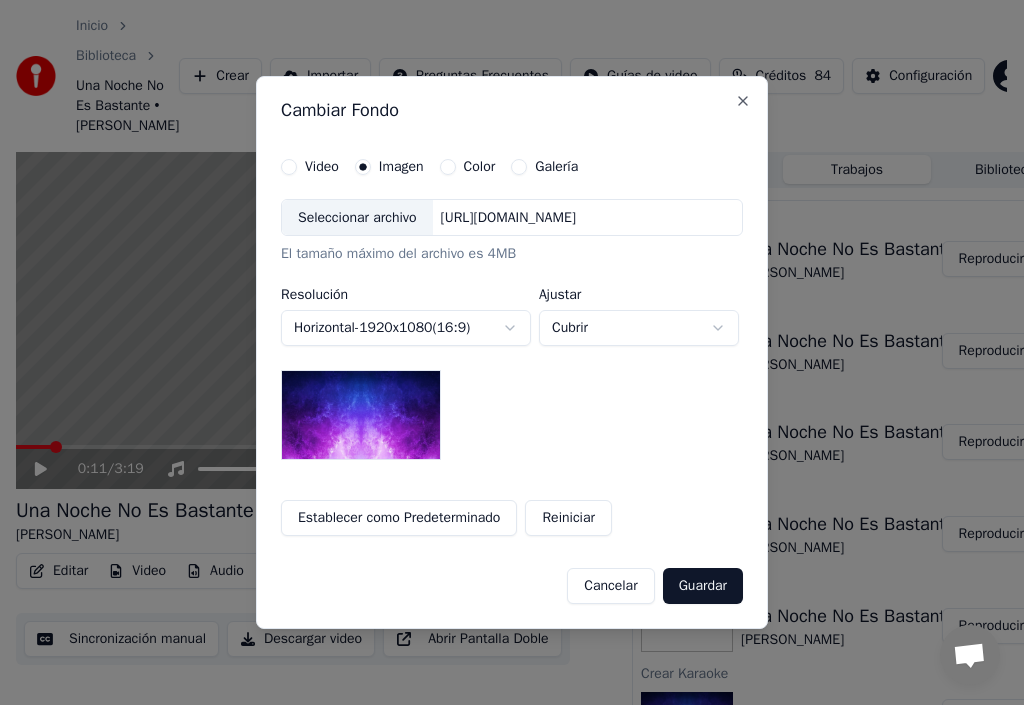 click on "Seleccionar archivo" at bounding box center (357, 218) 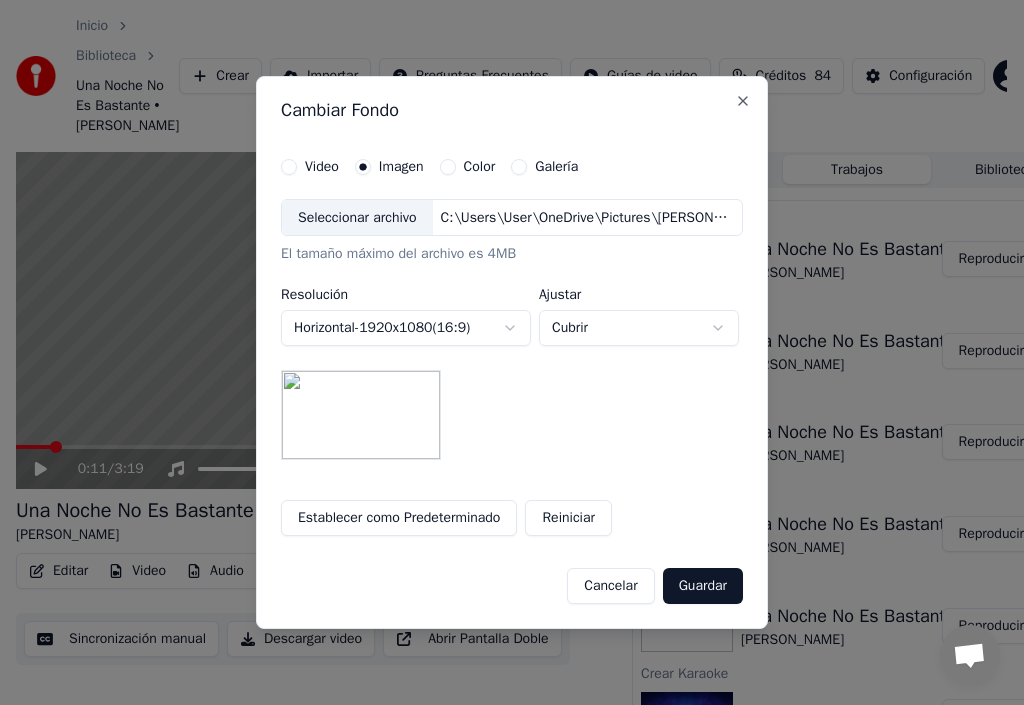 click on "Guardar" at bounding box center [703, 586] 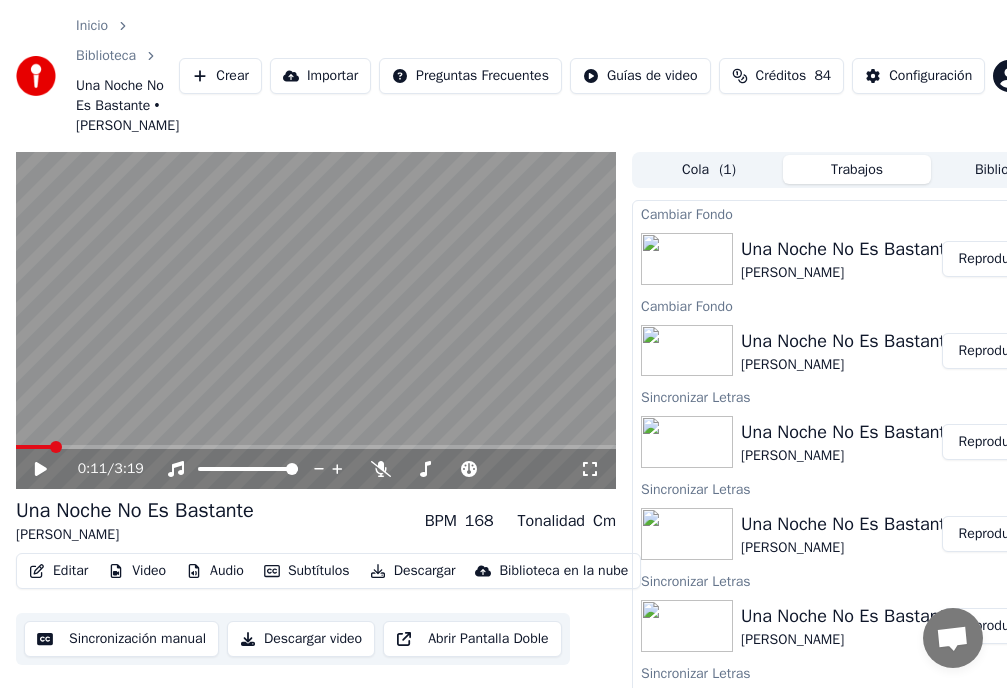 click on "Reproducir" at bounding box center [991, 259] 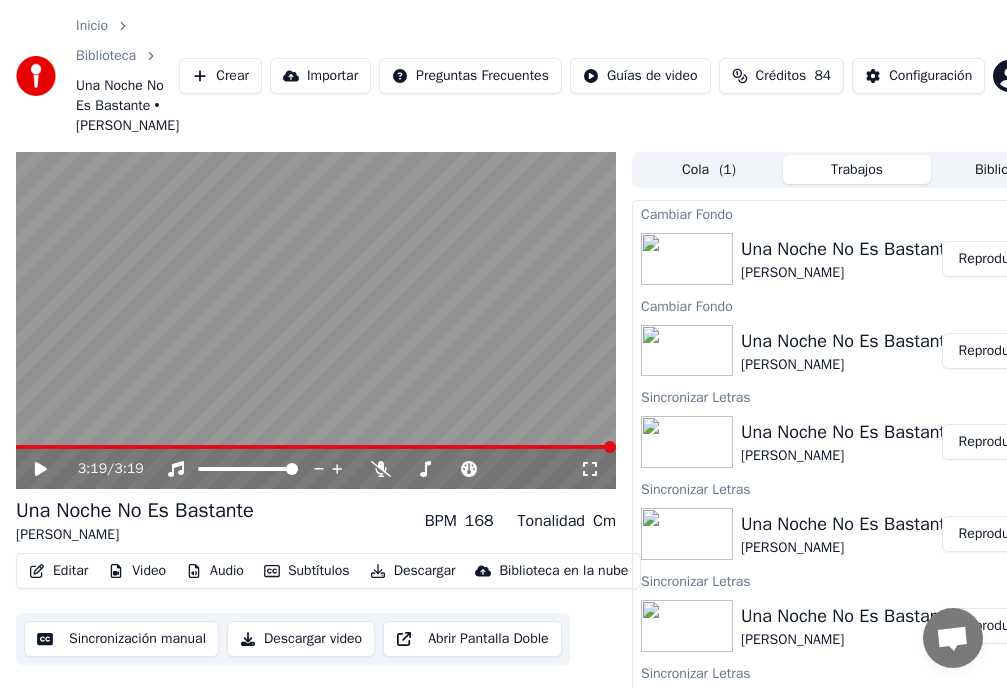 click on "Descargar" at bounding box center [413, 571] 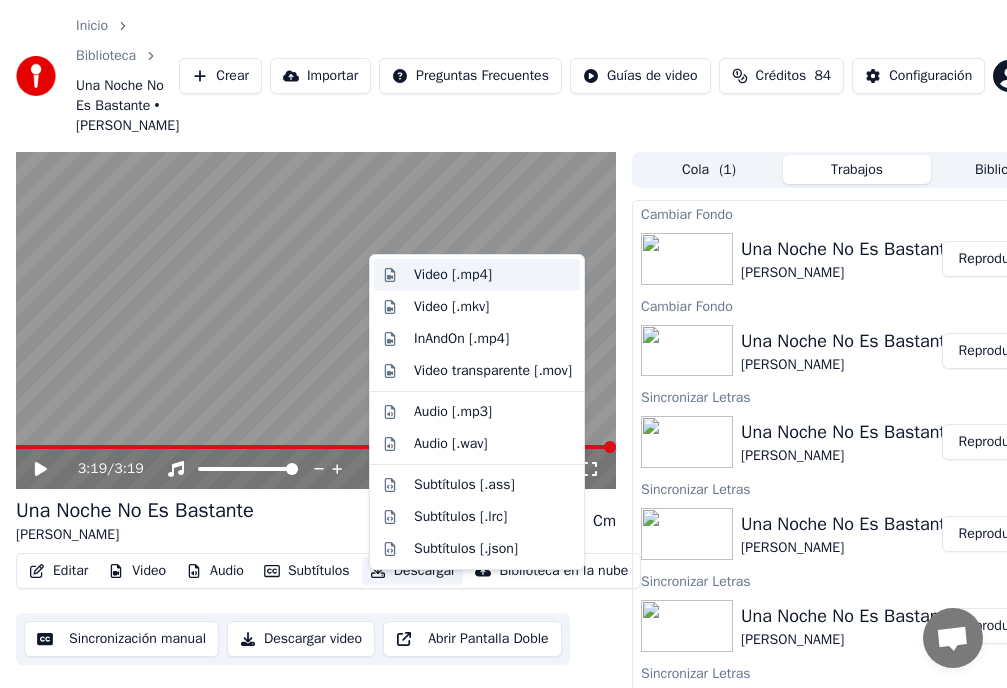 click on "Video [.mp4]" at bounding box center [453, 275] 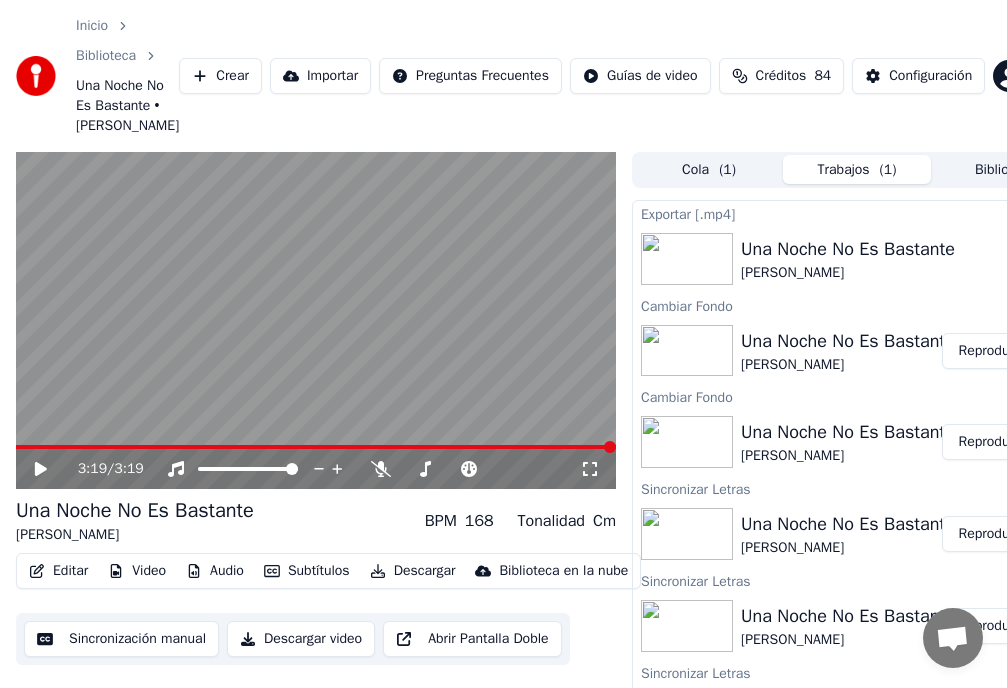 click on "Descargar video" at bounding box center (301, 639) 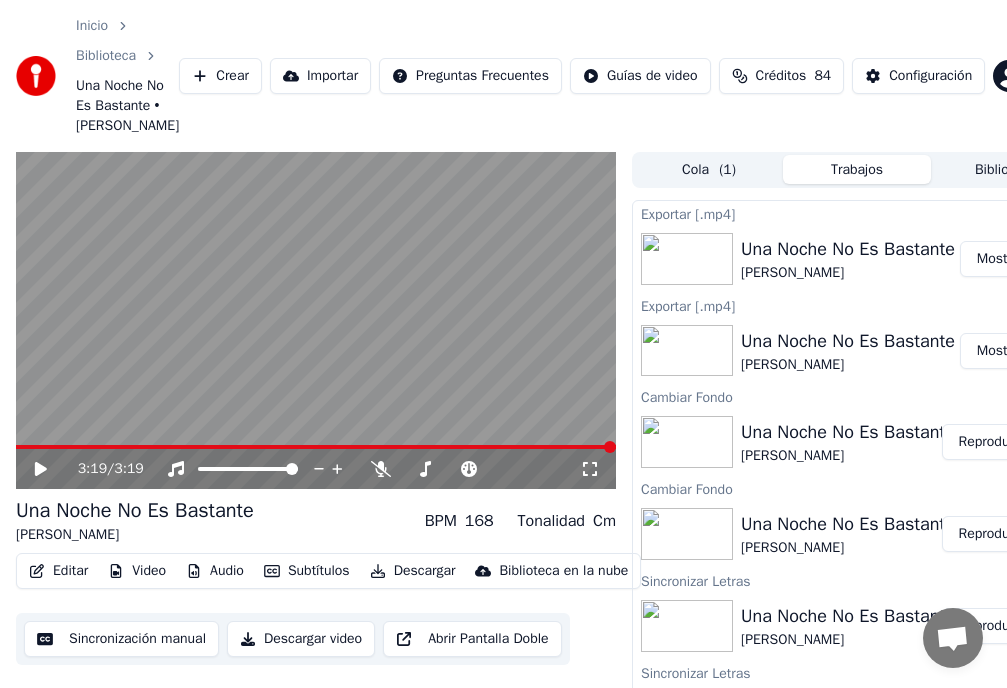 click on "Mostrar" at bounding box center [1000, 259] 